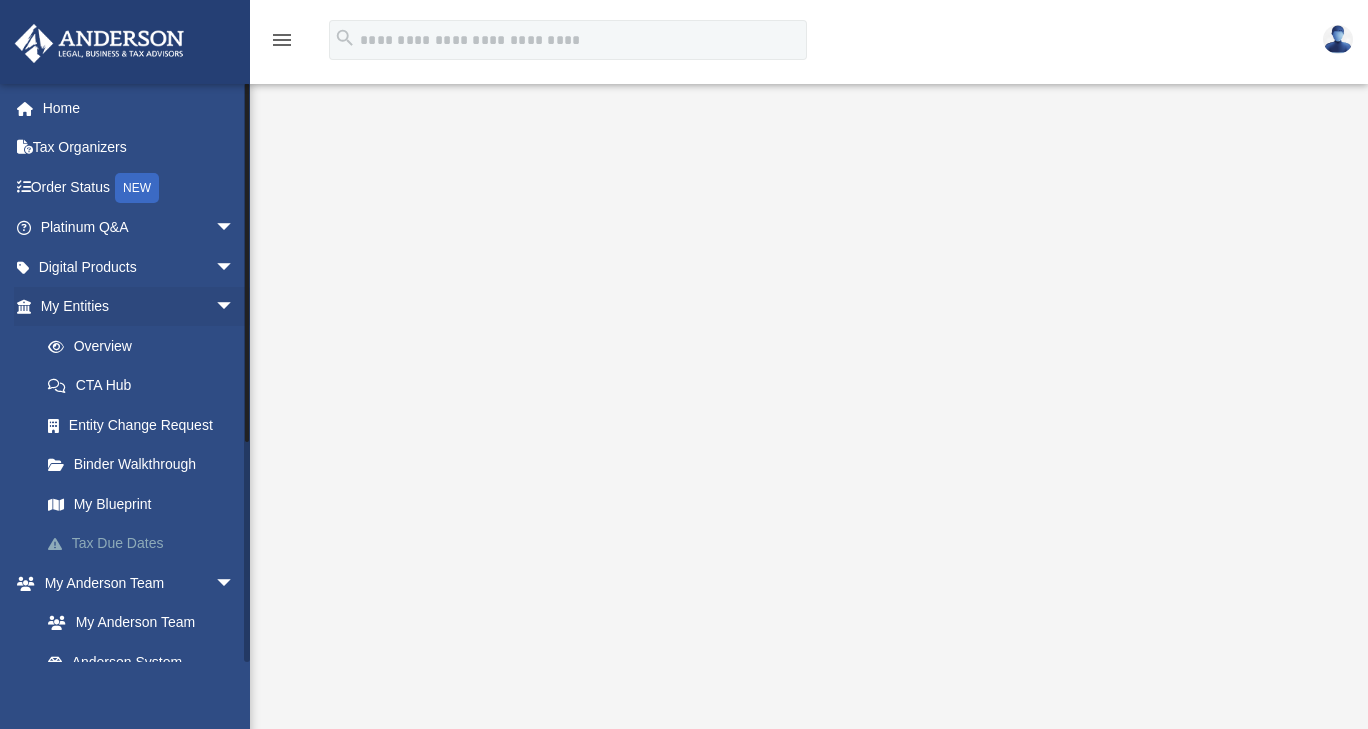 scroll, scrollTop: 120, scrollLeft: 0, axis: vertical 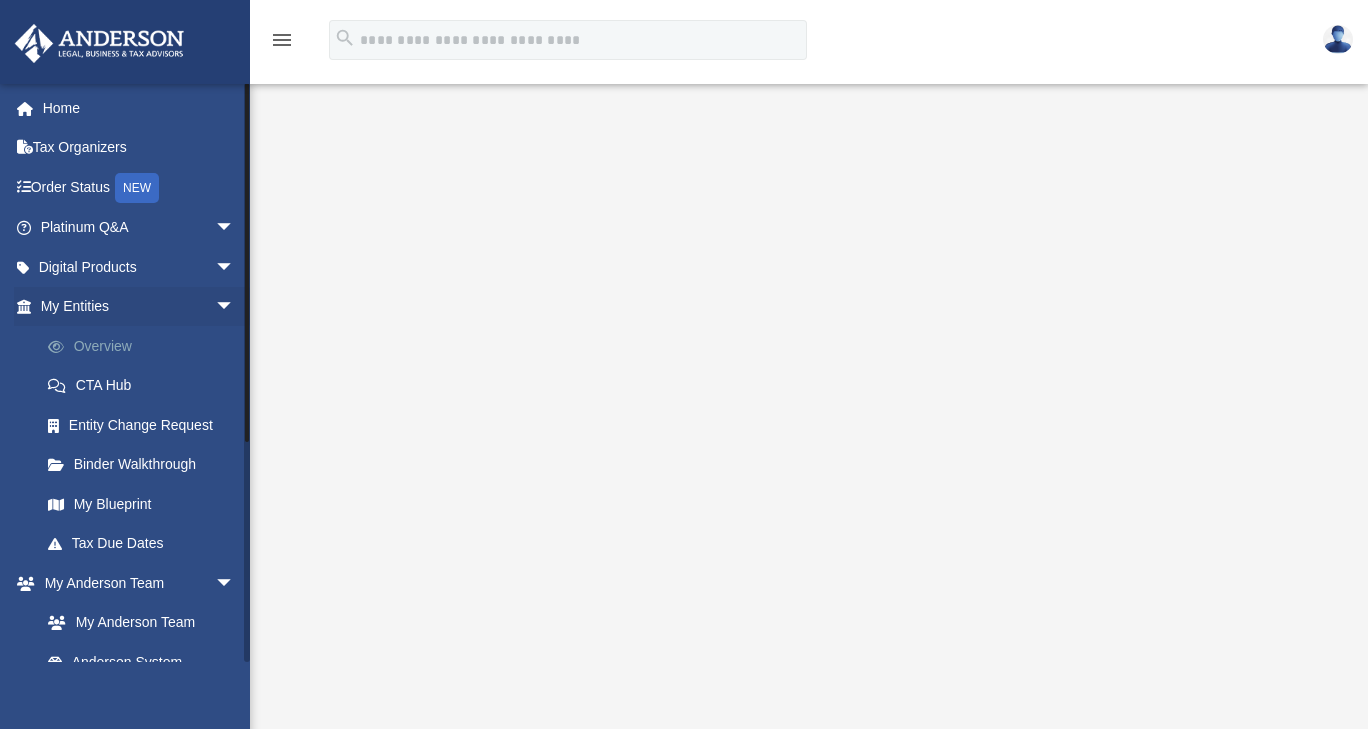 click on "Overview" at bounding box center [146, 346] 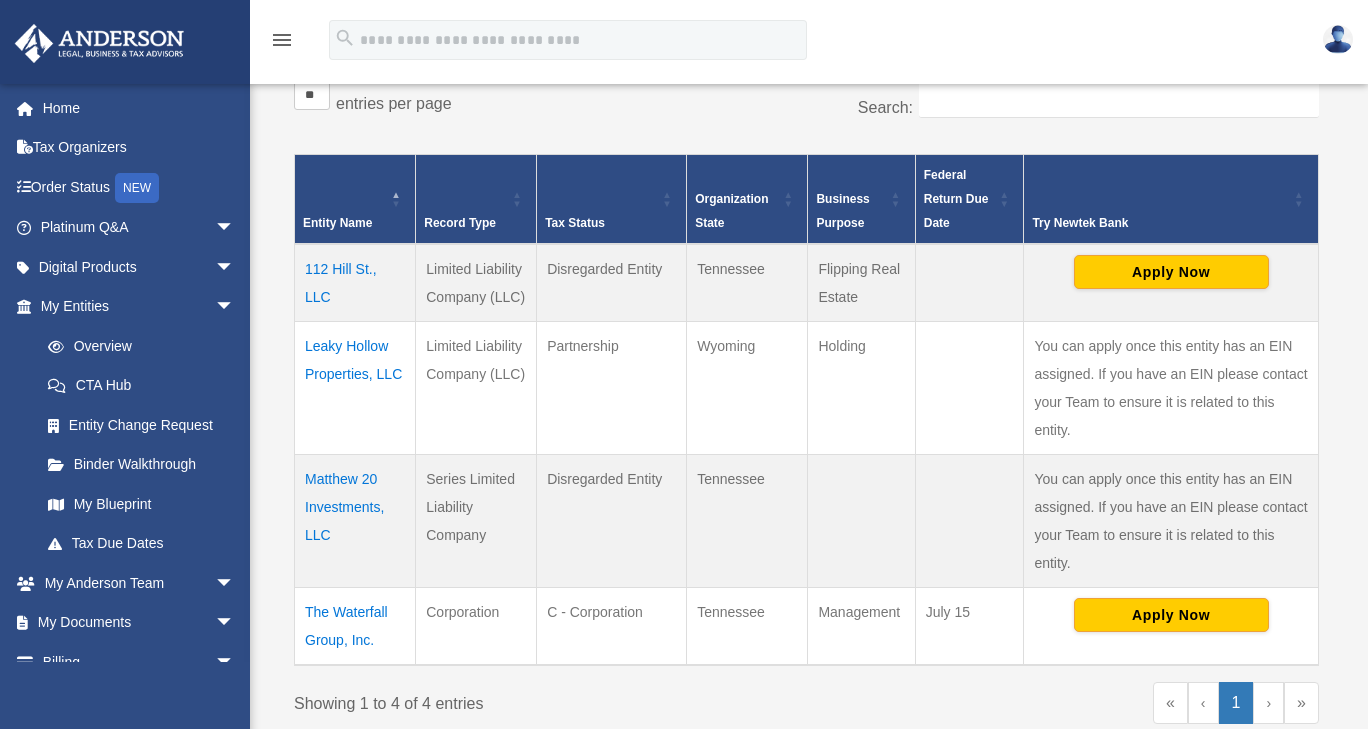 scroll, scrollTop: 340, scrollLeft: 0, axis: vertical 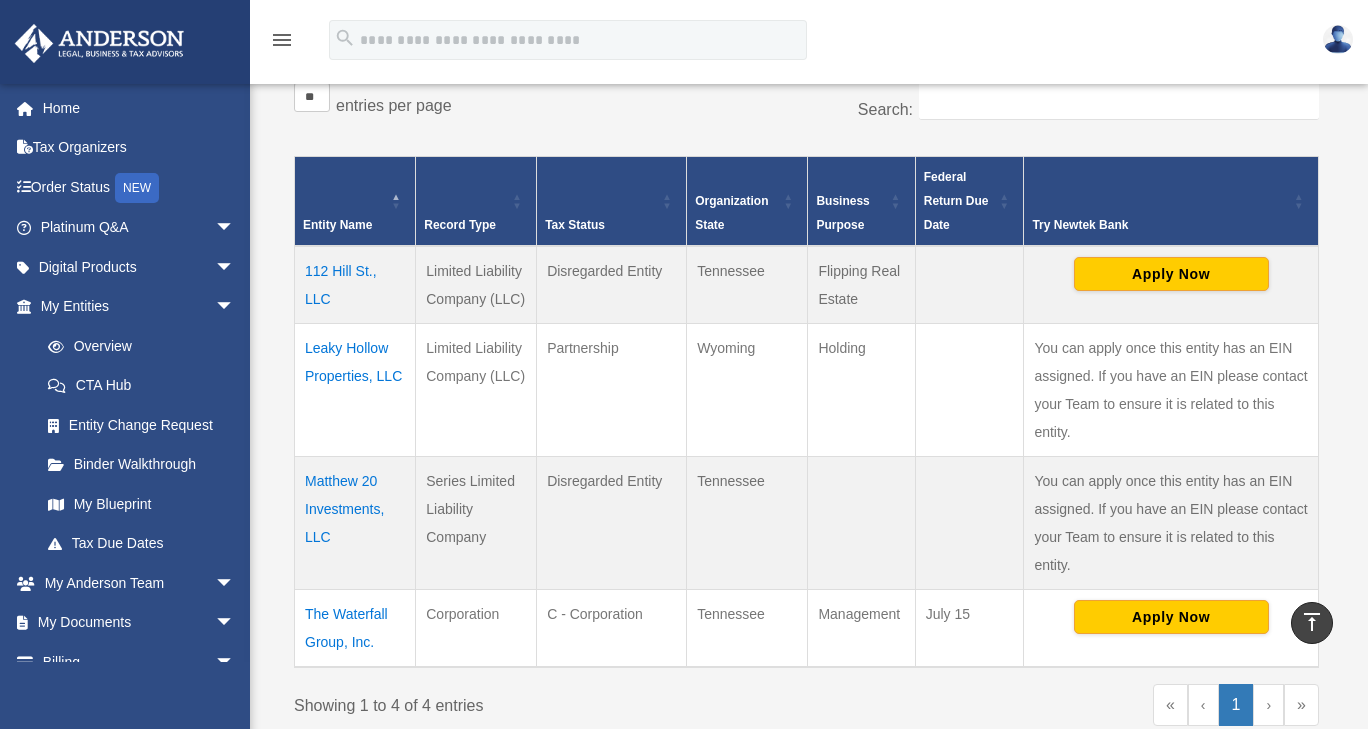 click on "112 Hill St., LLC" at bounding box center (355, 285) 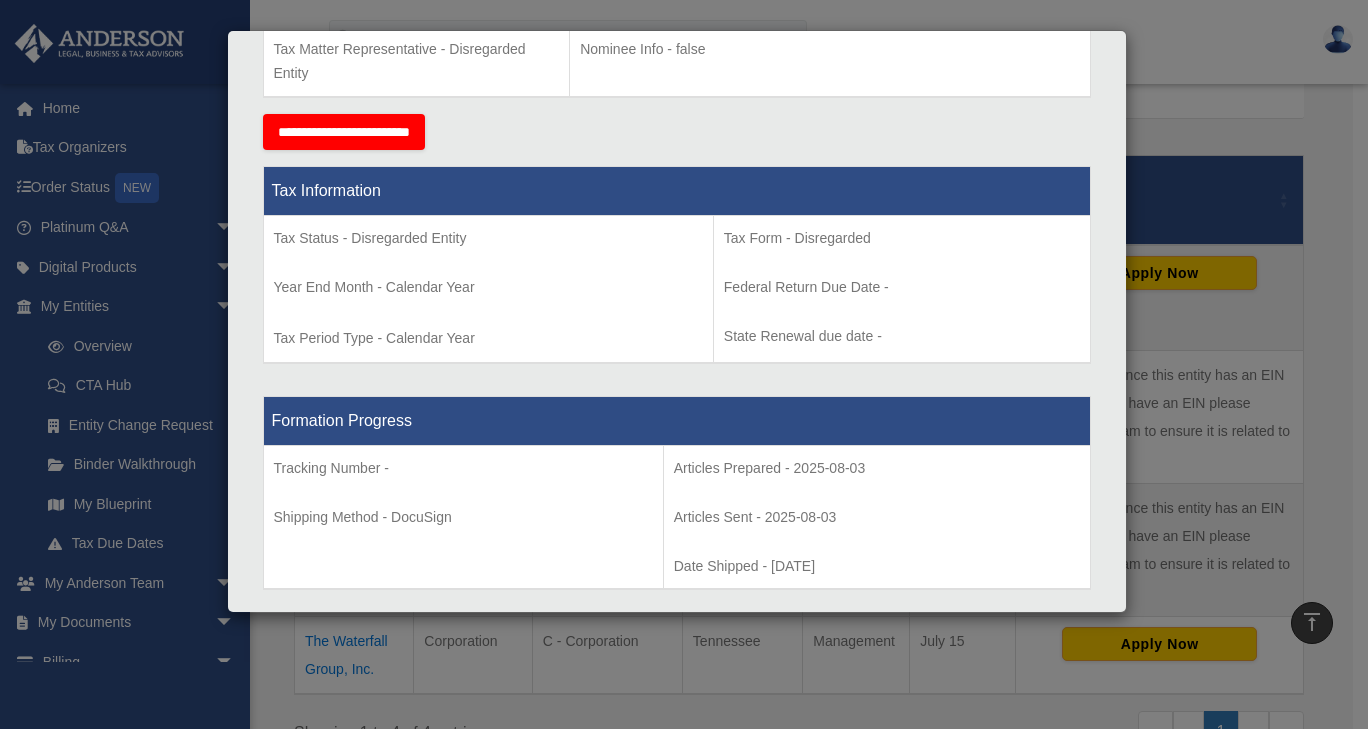 scroll, scrollTop: 772, scrollLeft: 0, axis: vertical 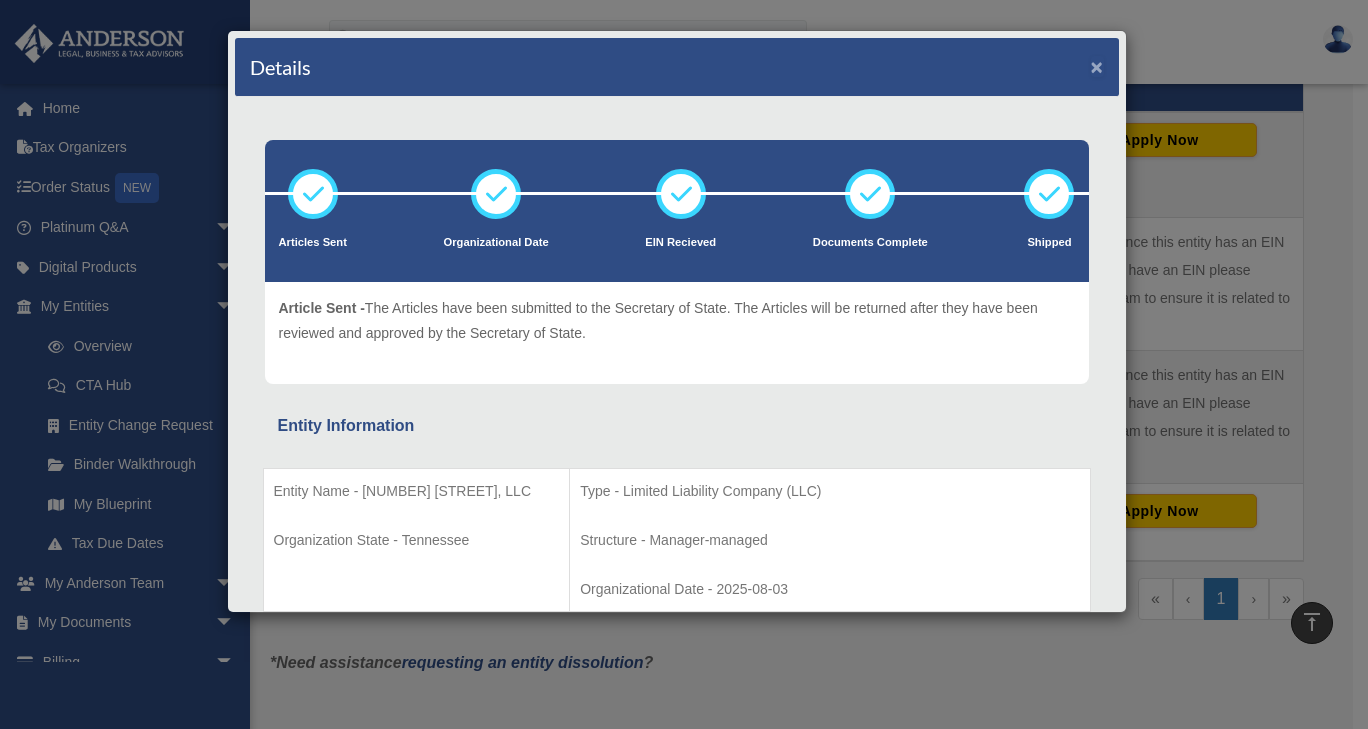 click on "×" at bounding box center (1097, 66) 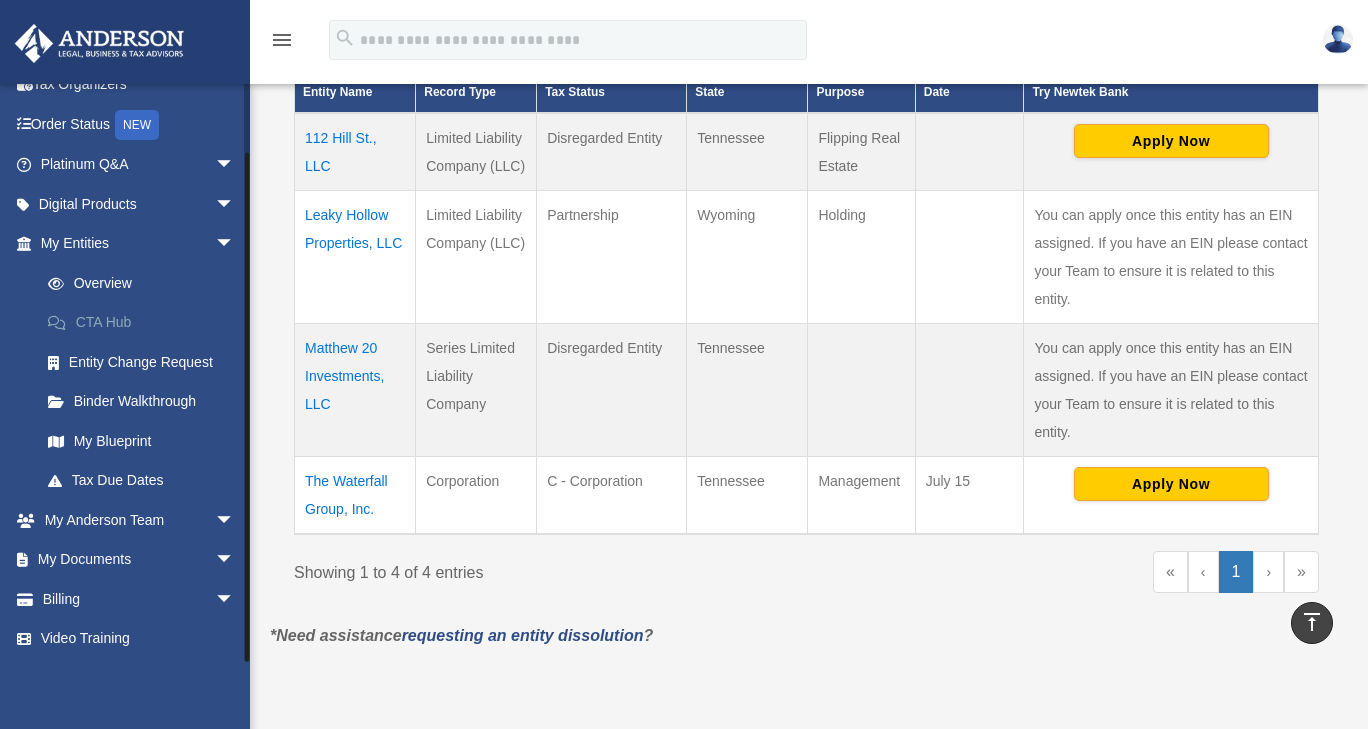 scroll, scrollTop: 63, scrollLeft: 0, axis: vertical 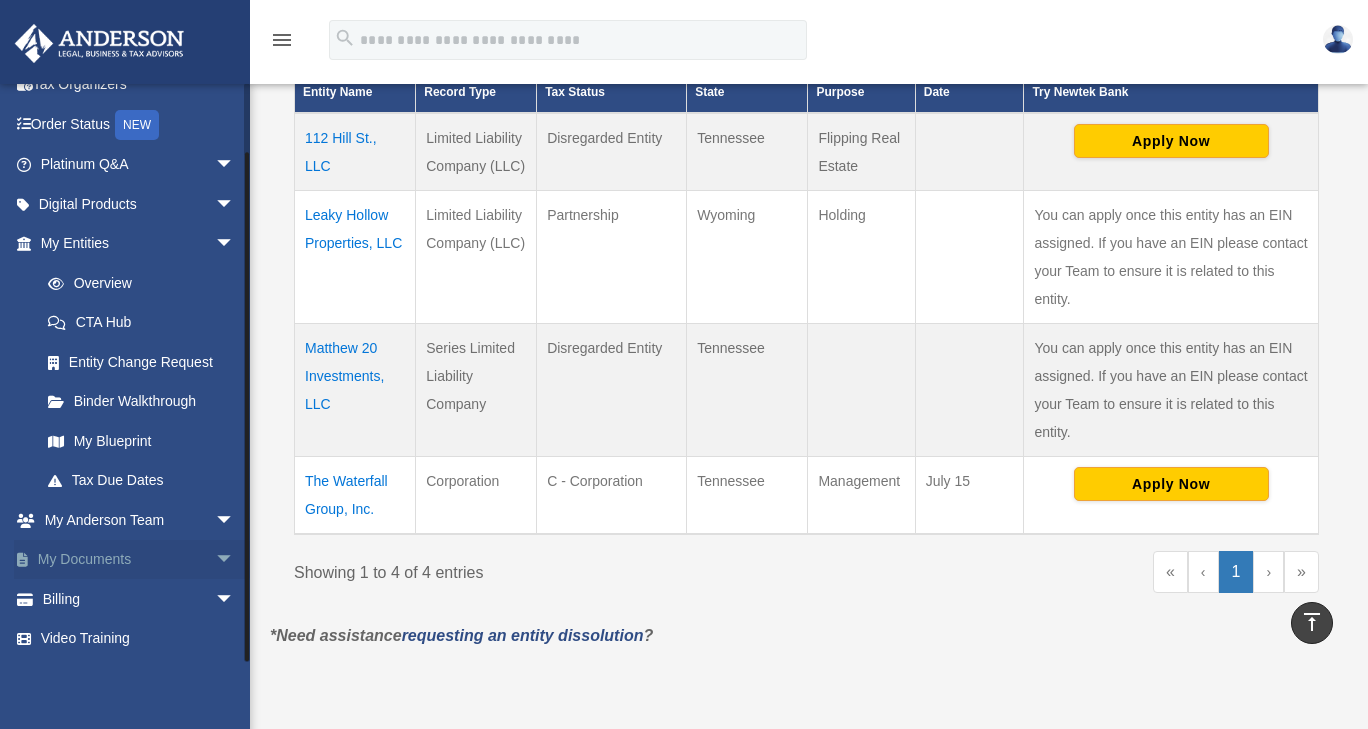 click on "My Documents arrow_drop_down" at bounding box center (139, 560) 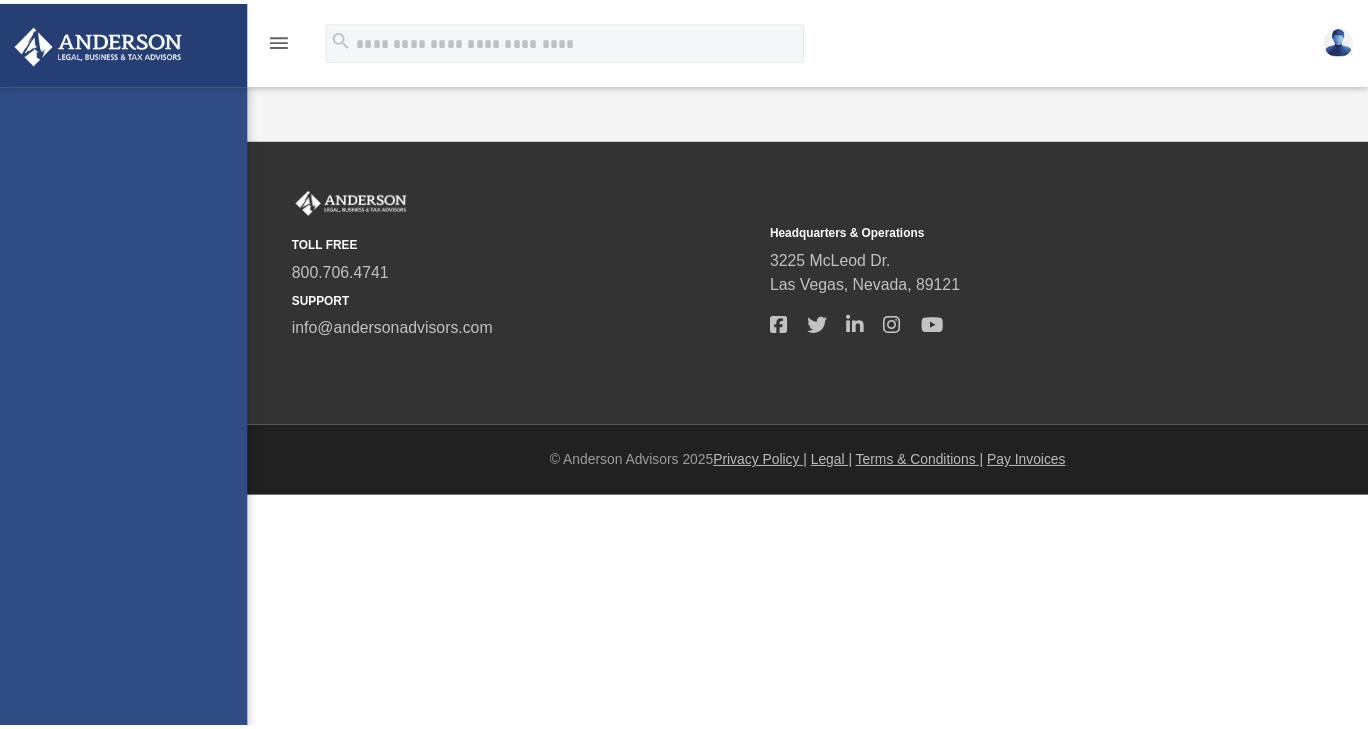 scroll, scrollTop: 0, scrollLeft: 0, axis: both 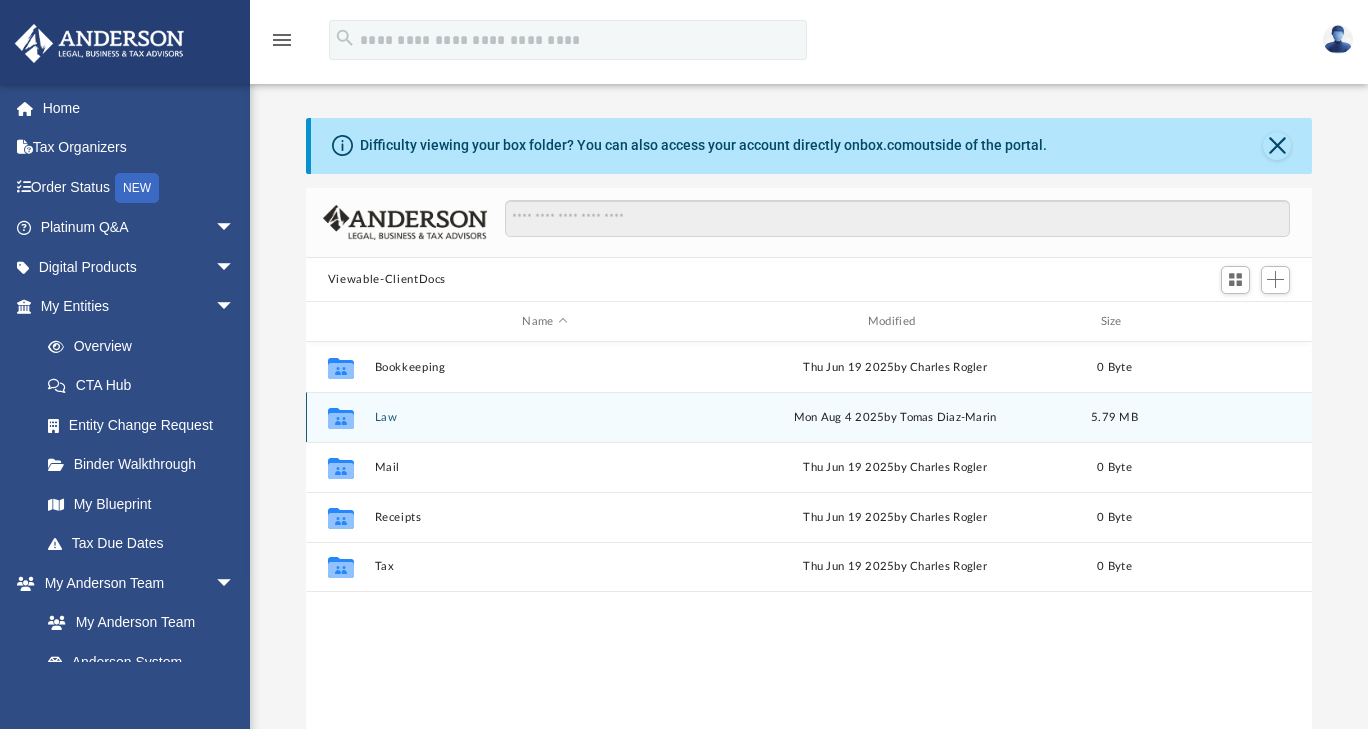 click on "Law" at bounding box center (544, 417) 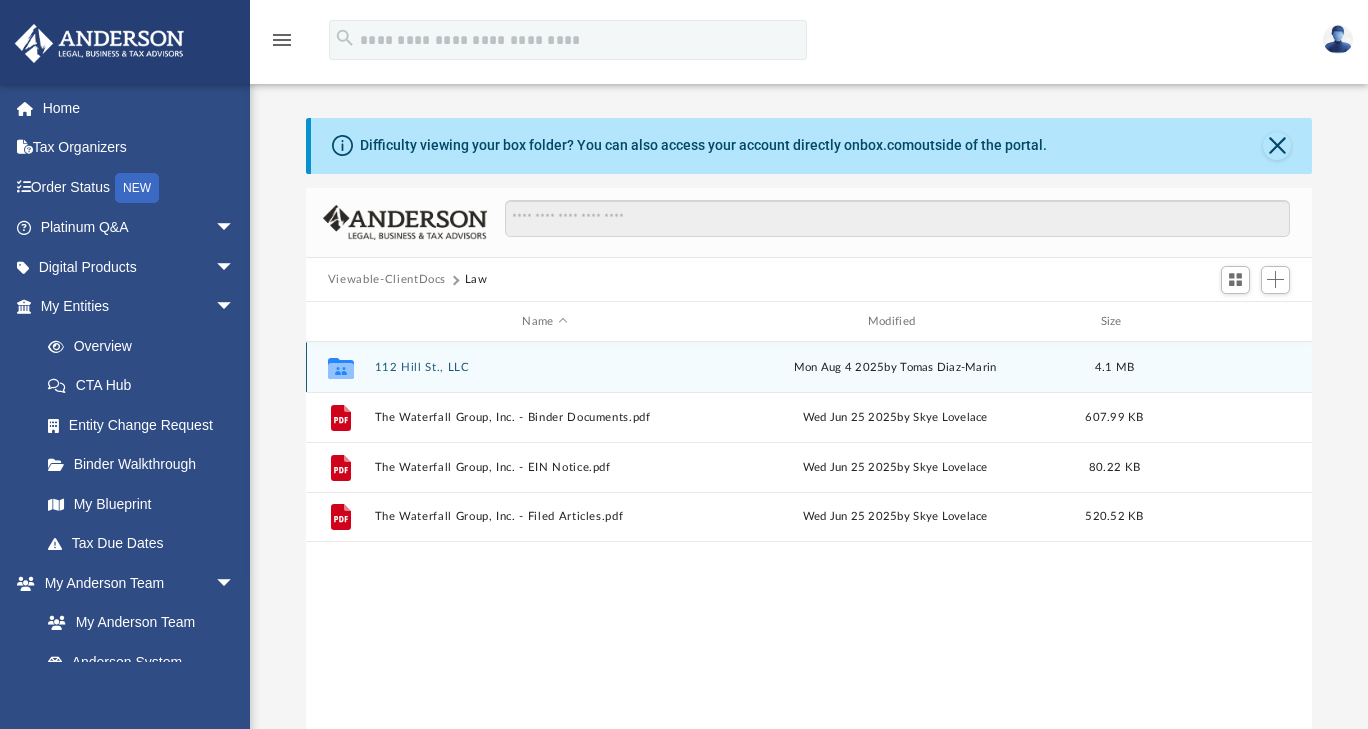 click on "112 Hill St., LLC" at bounding box center [544, 367] 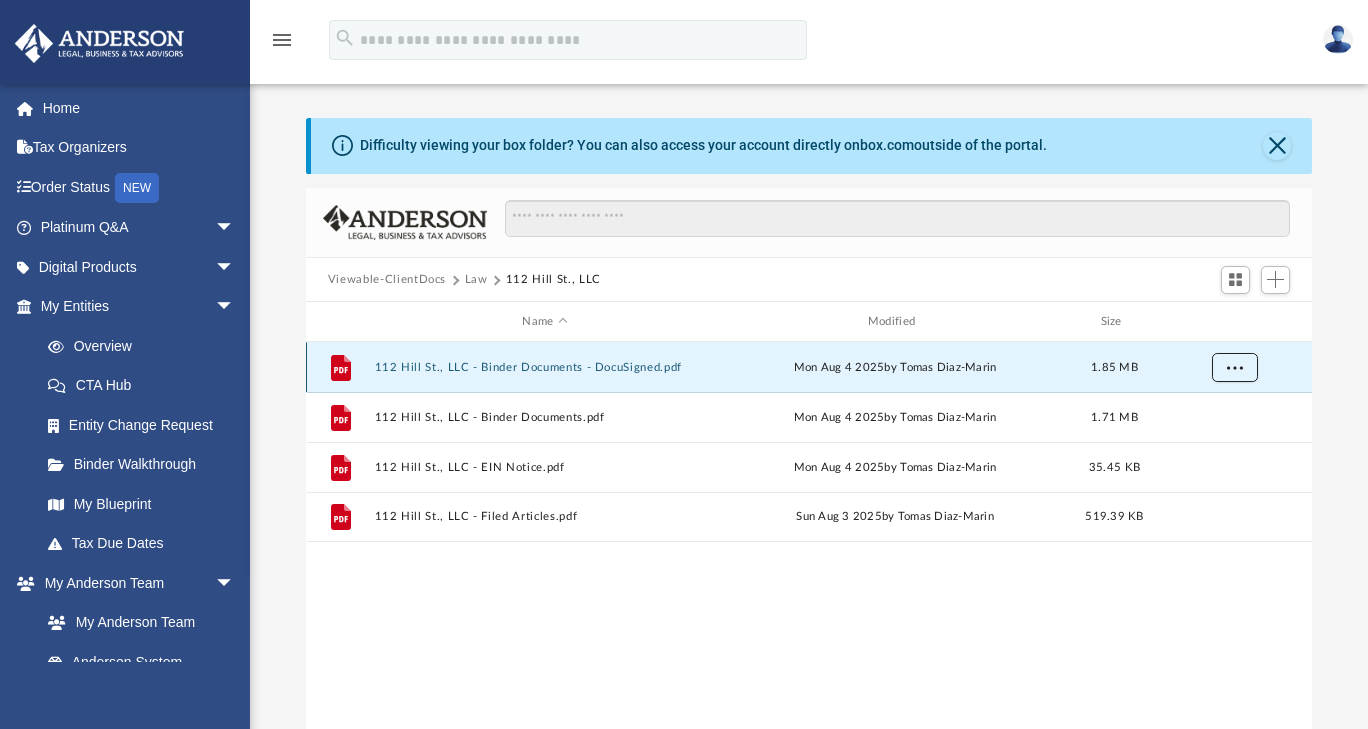 click at bounding box center (1234, 367) 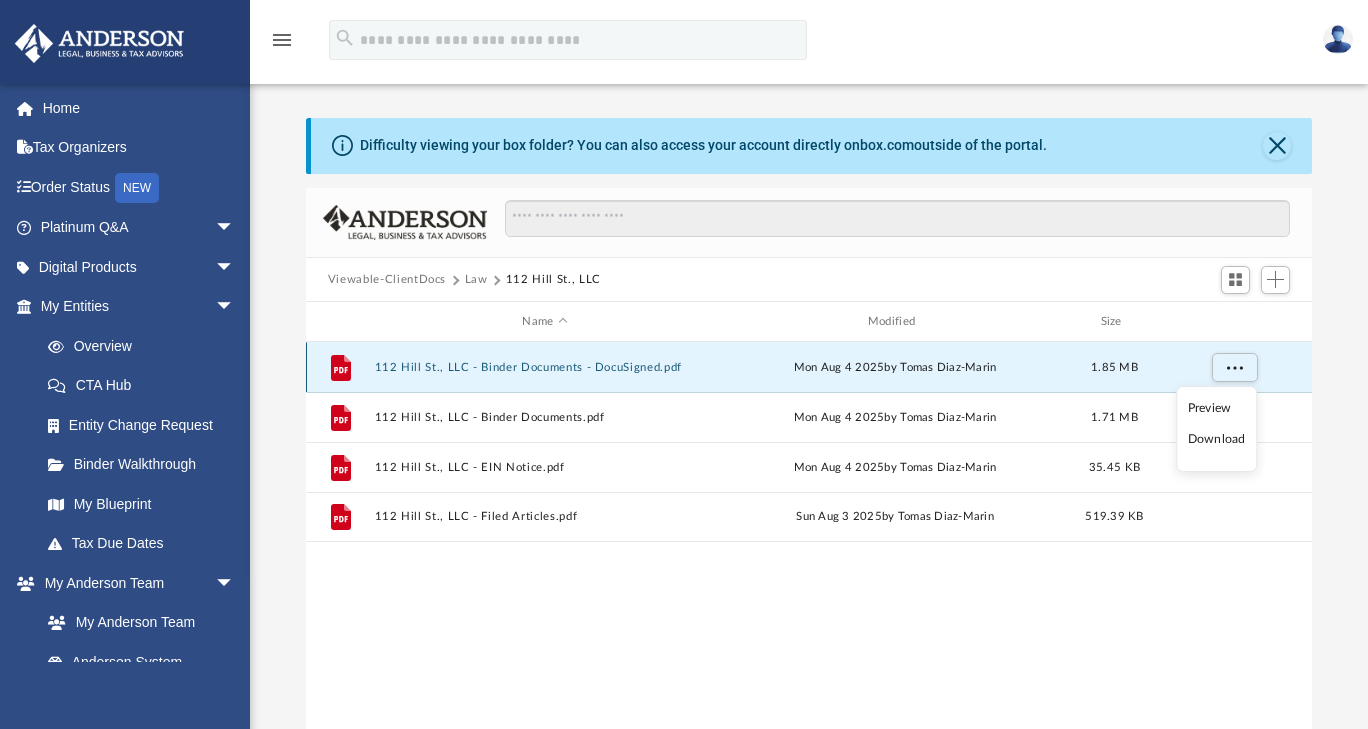 click at bounding box center [1233, 368] 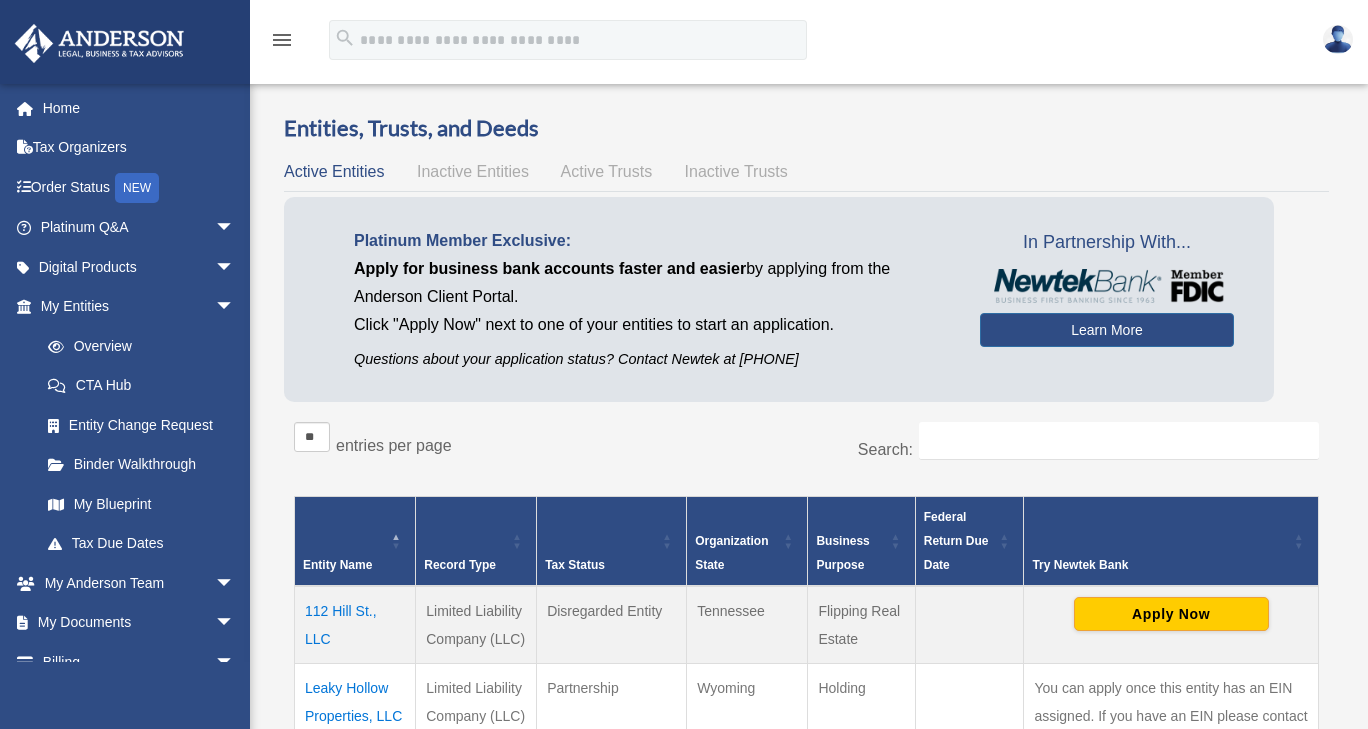 scroll, scrollTop: 473, scrollLeft: 0, axis: vertical 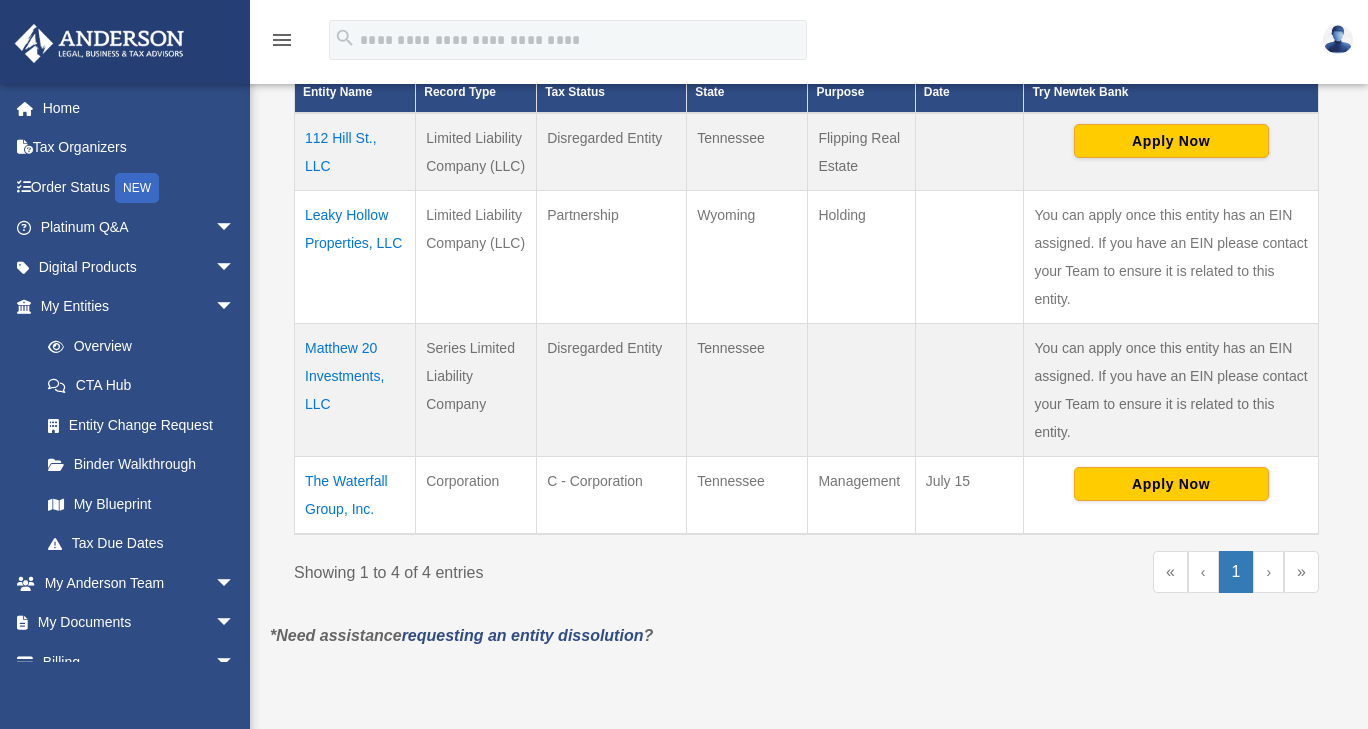 click on "The Waterfall Group, Inc." at bounding box center [355, 495] 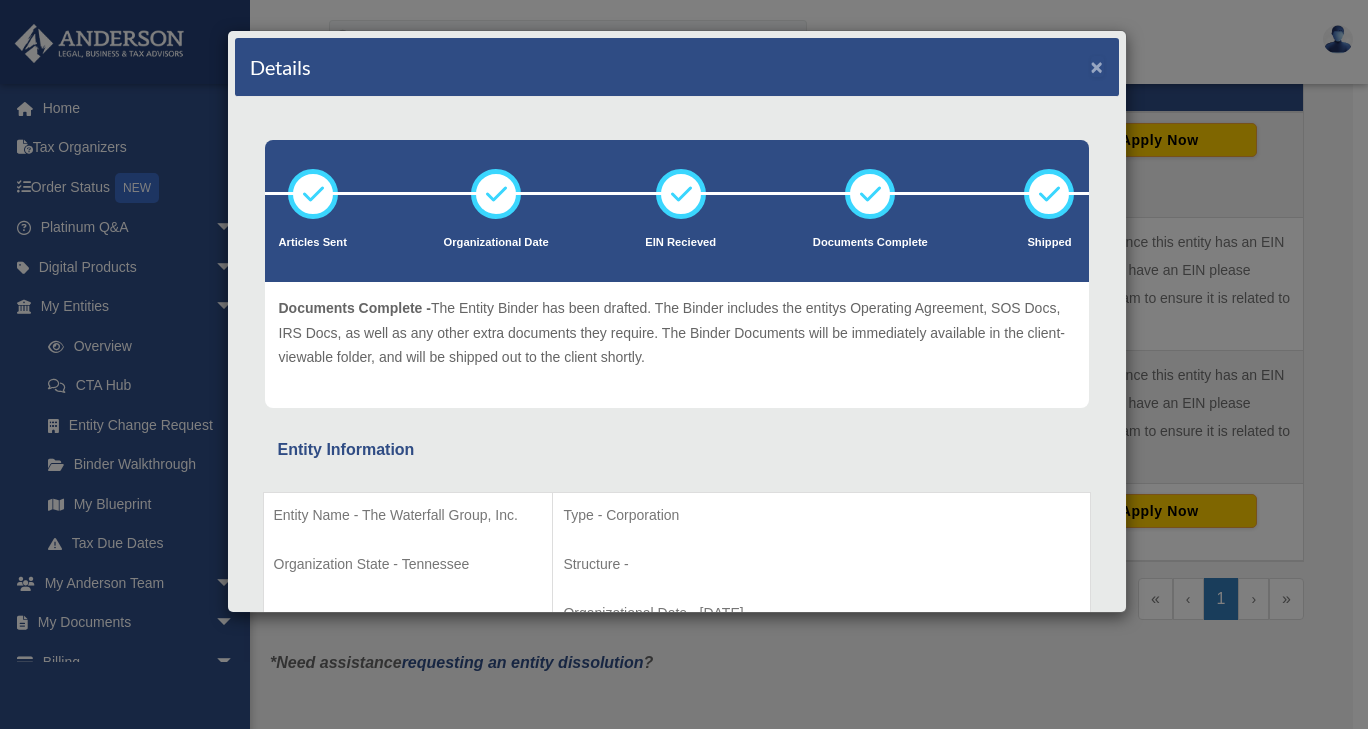 click on "×" at bounding box center [1097, 66] 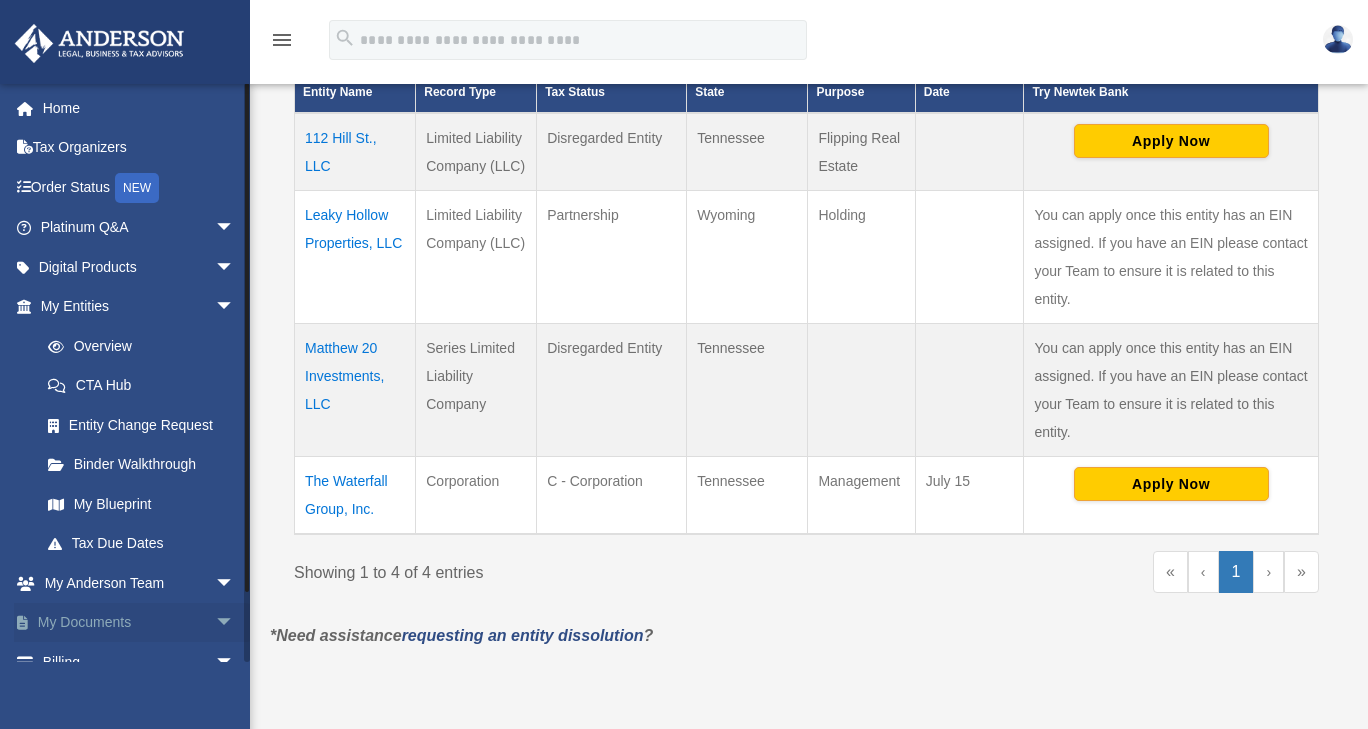 click on "My Documents arrow_drop_down" at bounding box center (139, 623) 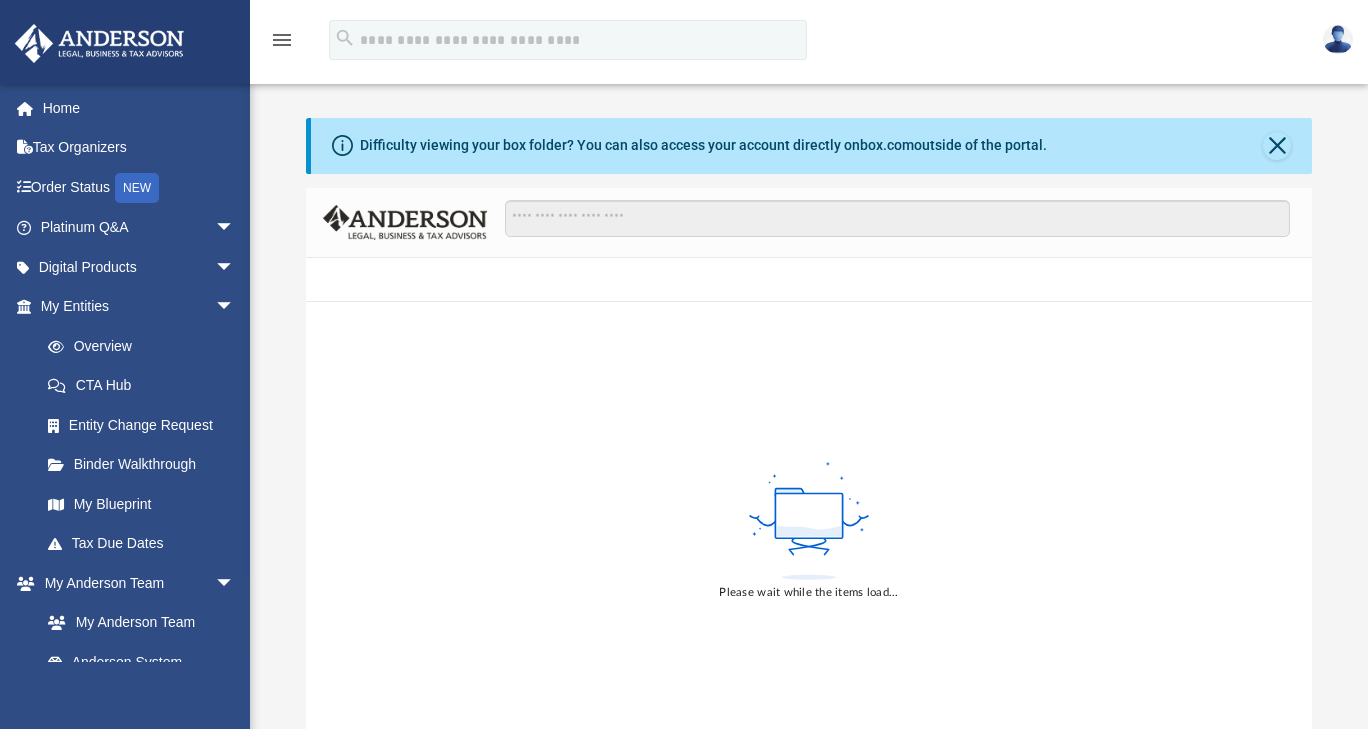 scroll, scrollTop: 0, scrollLeft: 0, axis: both 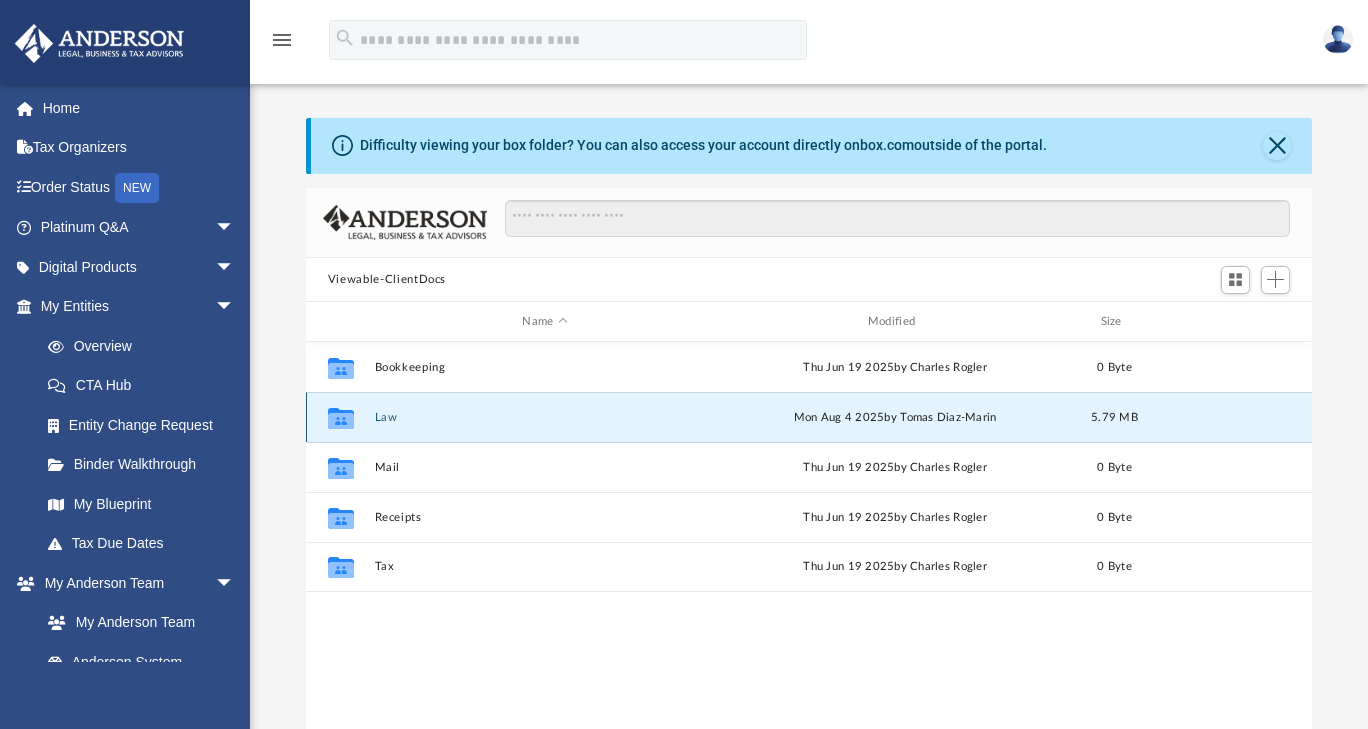 click on "Law" at bounding box center [544, 417] 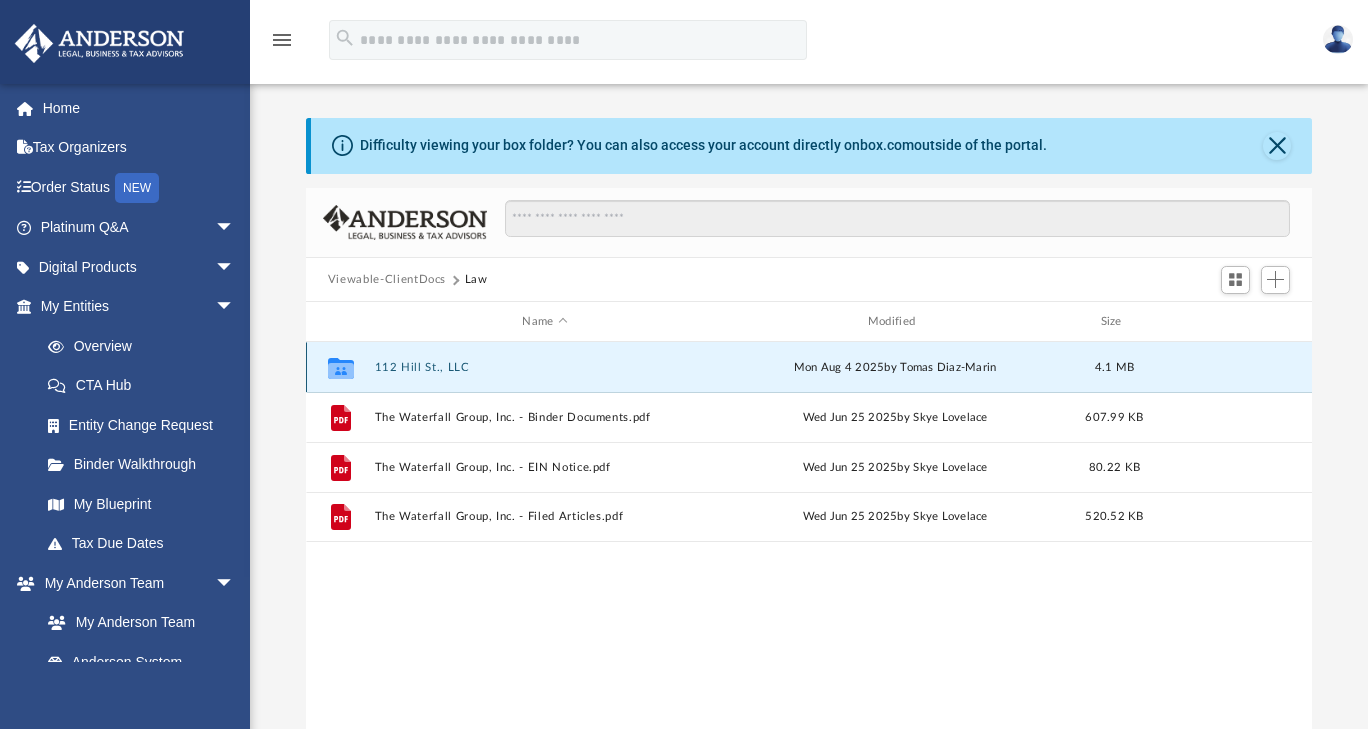click on "112 Hill St., LLC" at bounding box center [544, 367] 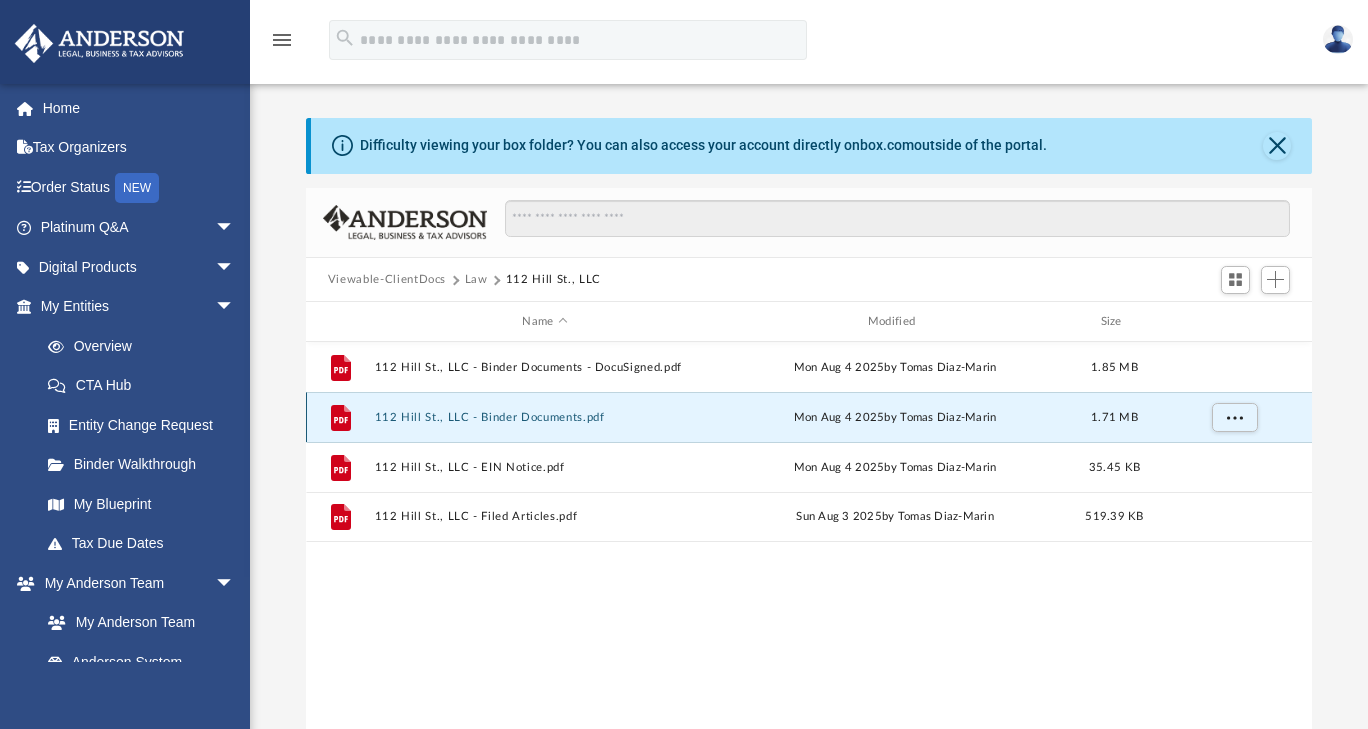click on "112 Hill St., LLC - Binder Documents.pdf" at bounding box center (544, 417) 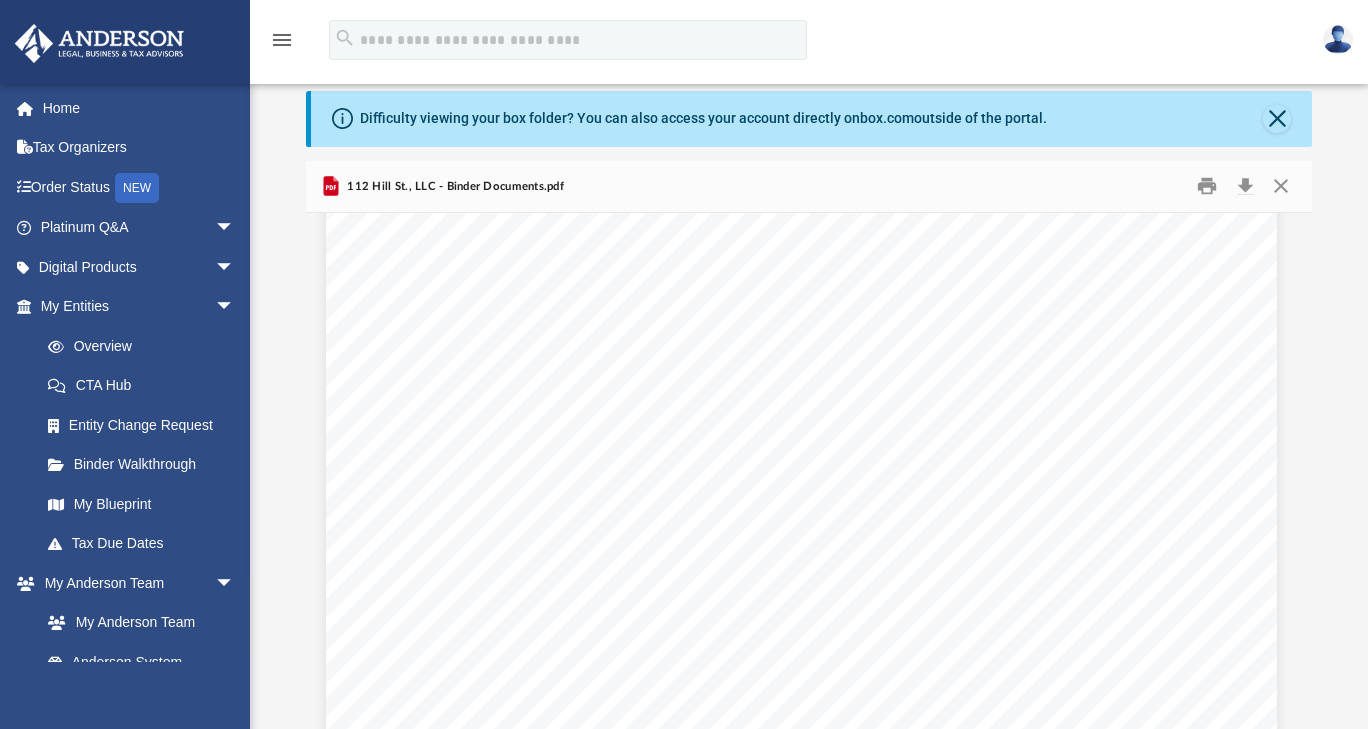 scroll, scrollTop: 2917, scrollLeft: 8, axis: both 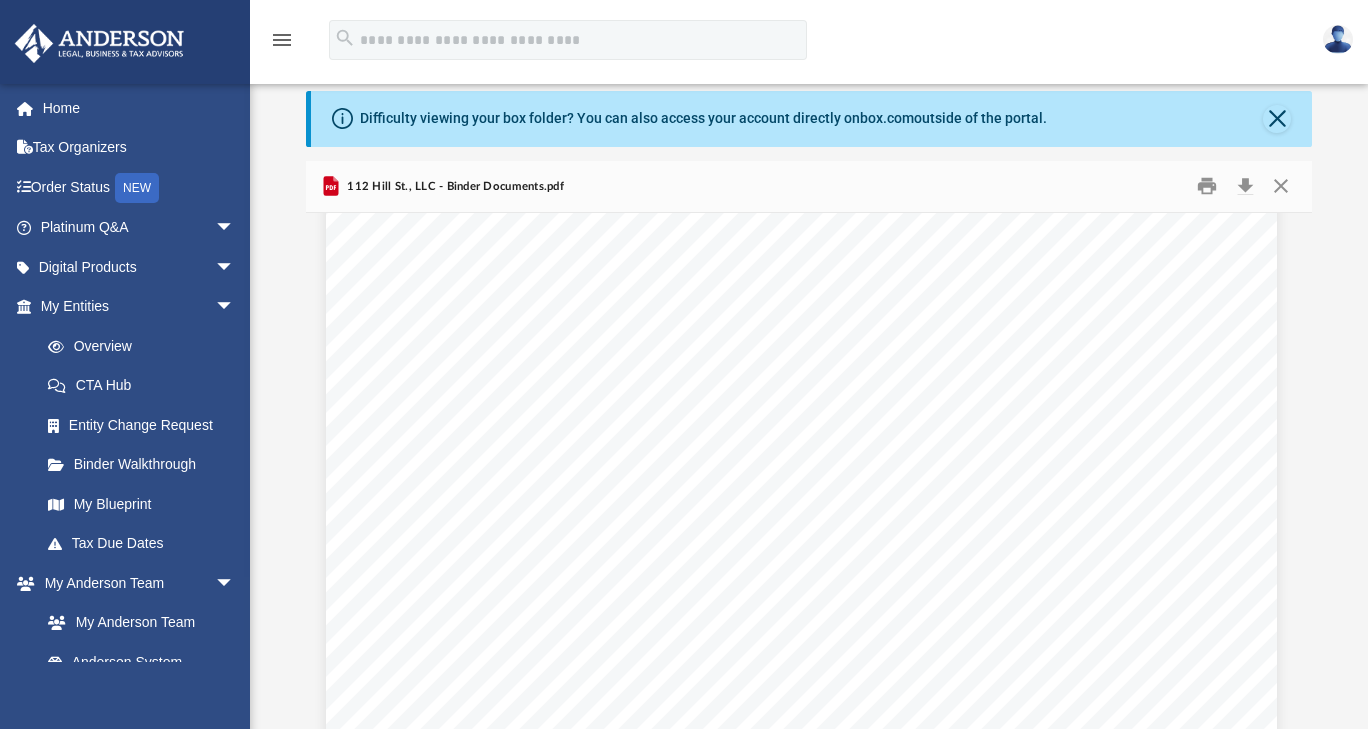 click on "the account. For example, if you set up your Company in Oklahoma but you live in" at bounding box center (805, 447) 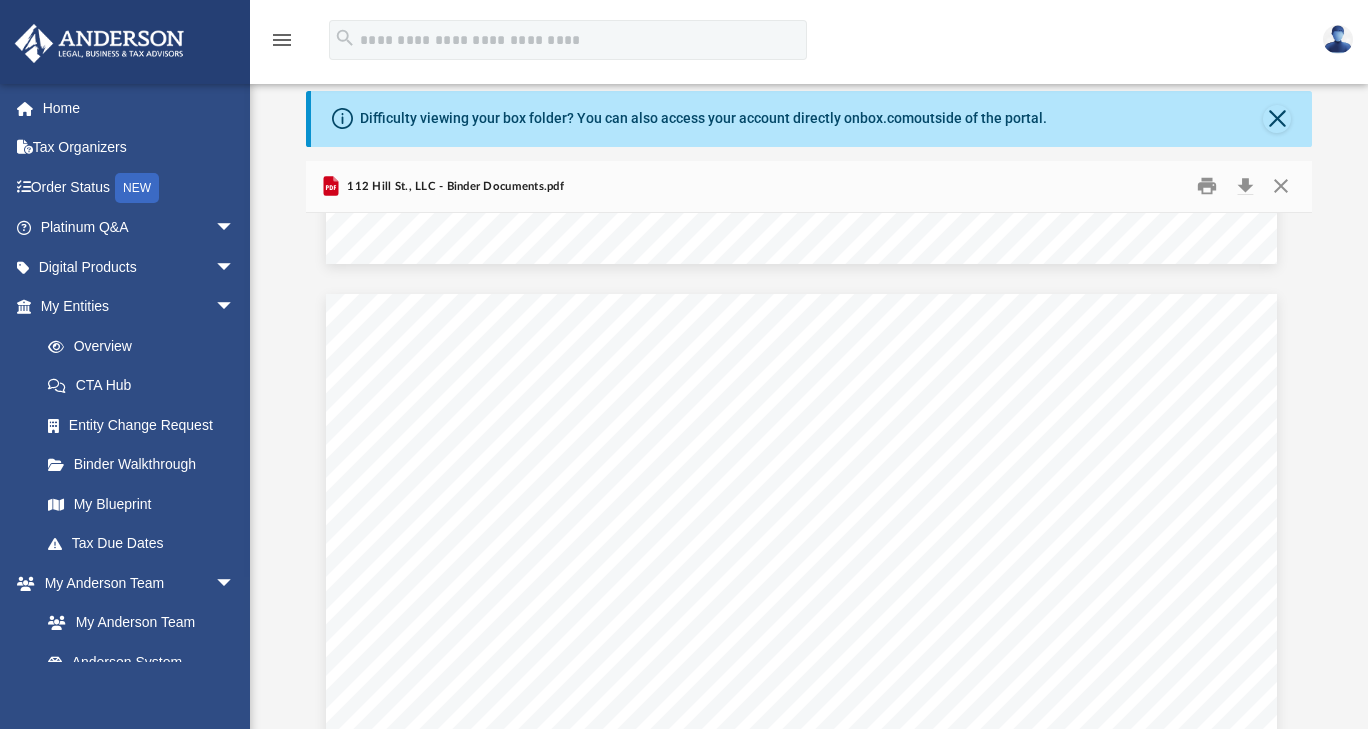 scroll, scrollTop: 3716, scrollLeft: 8, axis: both 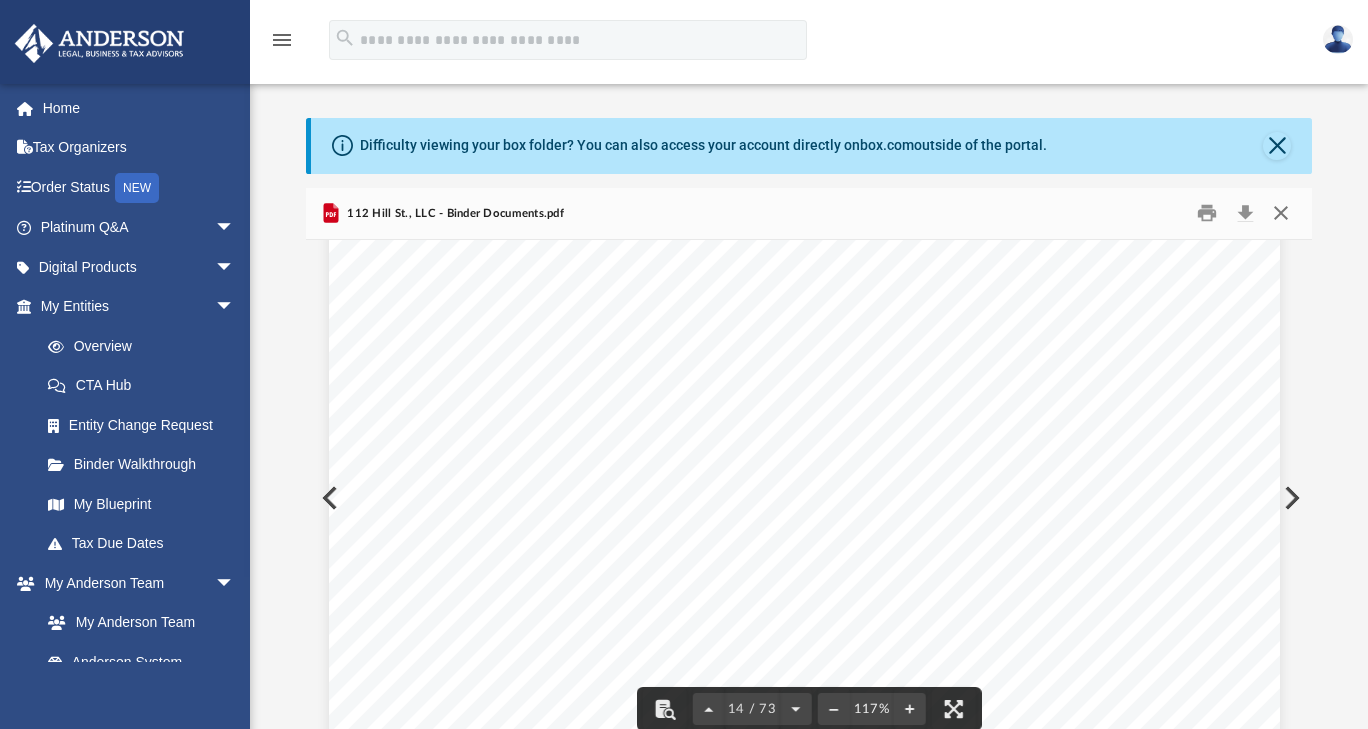 click at bounding box center (1281, 213) 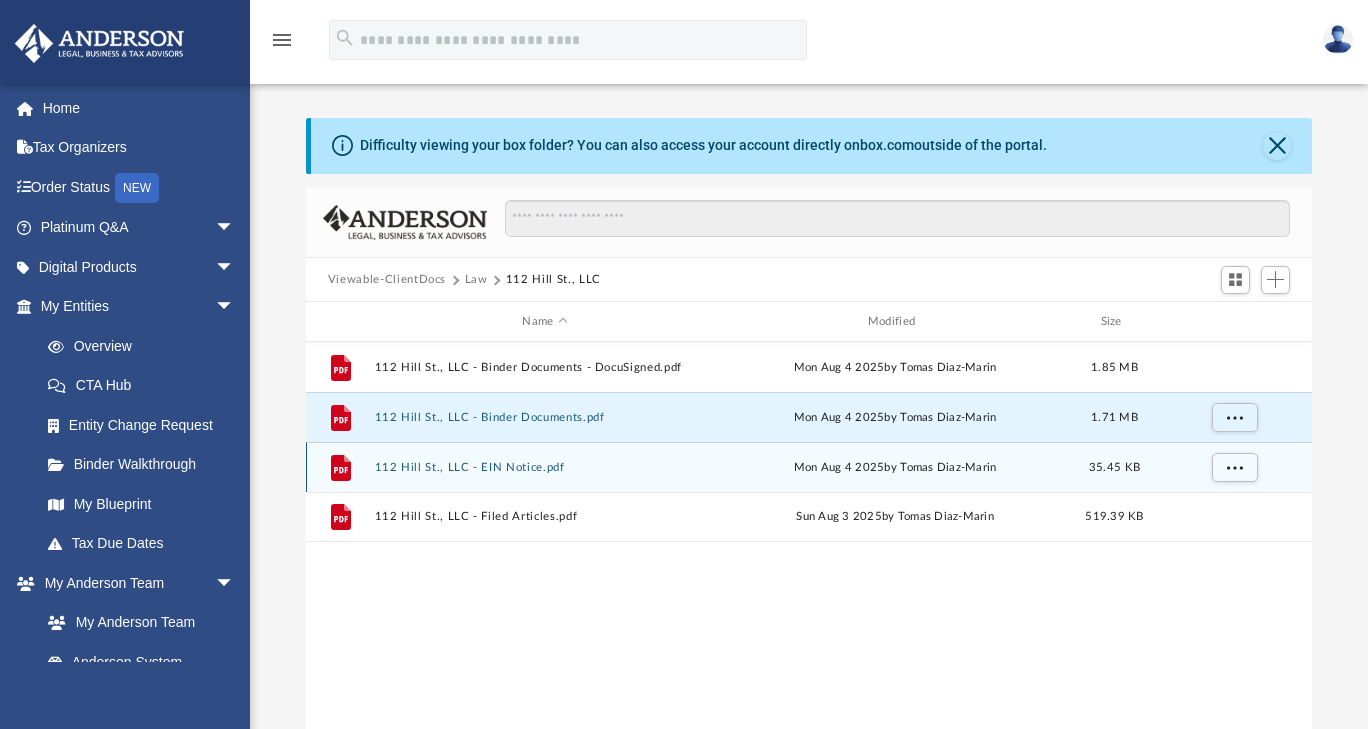 click on "File 112 Hill St., LLC - EIN Notice.pdf Mon Aug 4 2025  by Tomas Diaz-Marin 35.45 KB" at bounding box center [809, 467] 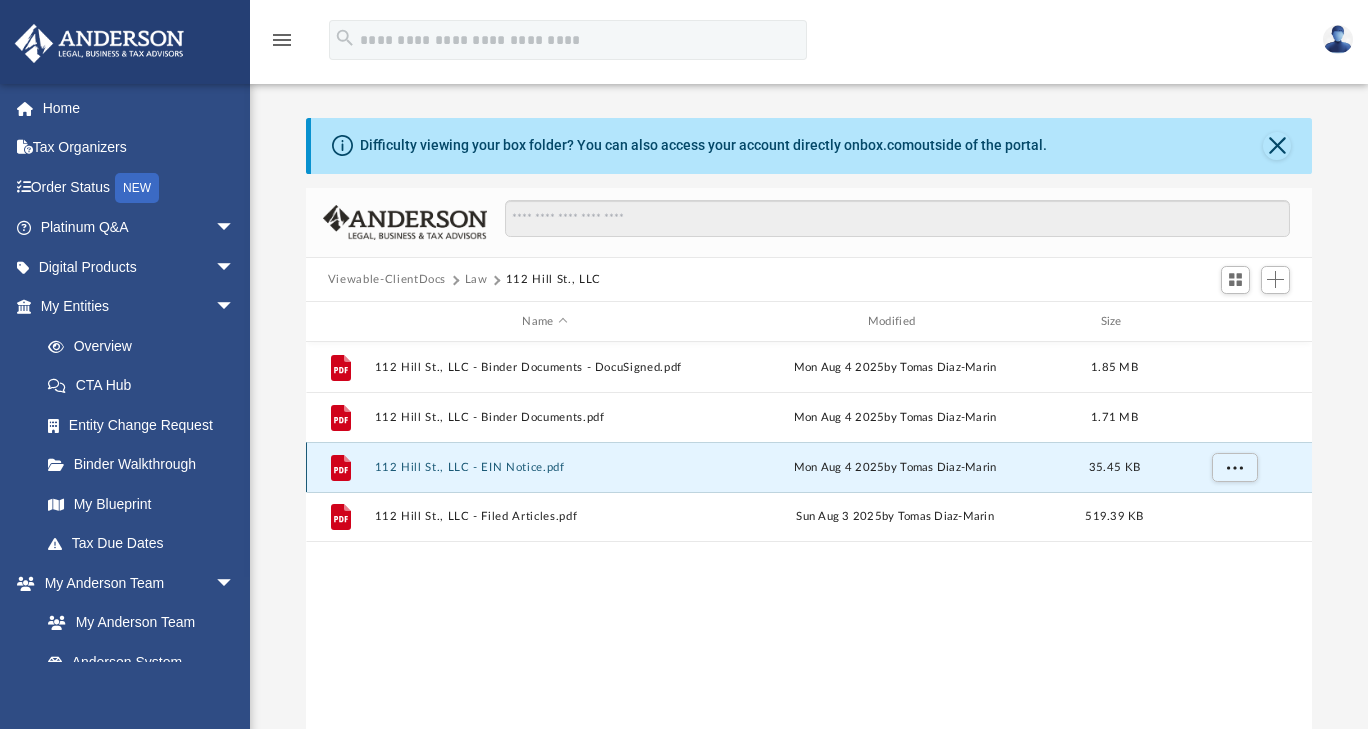 click on "112 Hill St., LLC - EIN Notice.pdf" at bounding box center [544, 467] 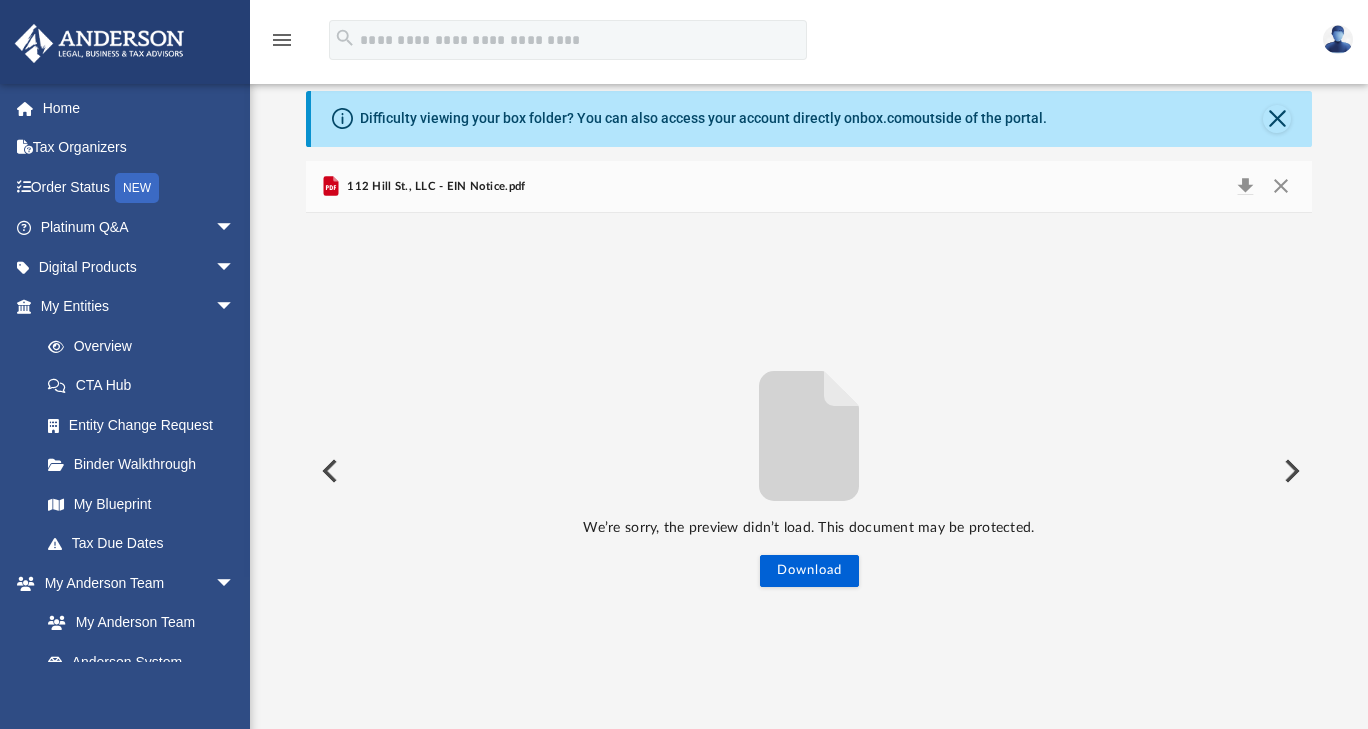 click on "112 Hill St., LLC - EIN Notice.pdf" at bounding box center [434, 187] 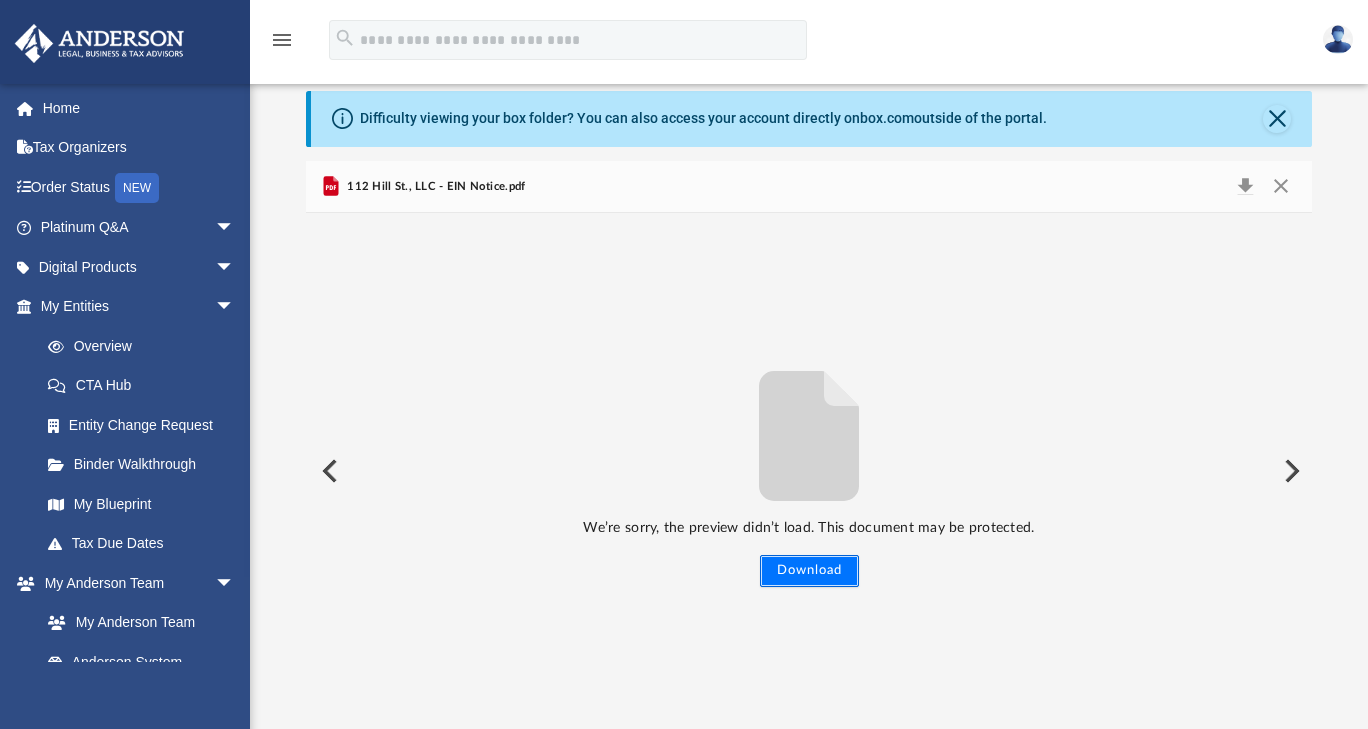 click on "Download" at bounding box center [809, 571] 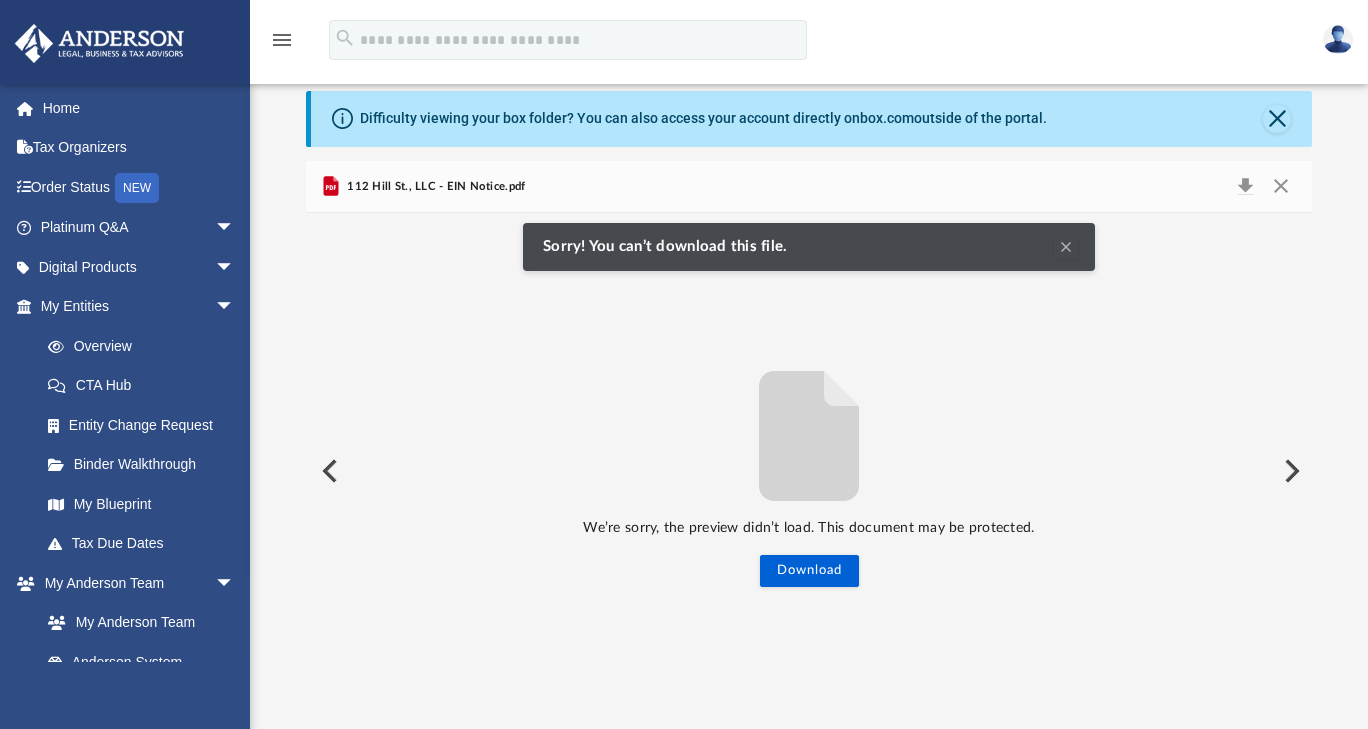click at bounding box center (328, 471) 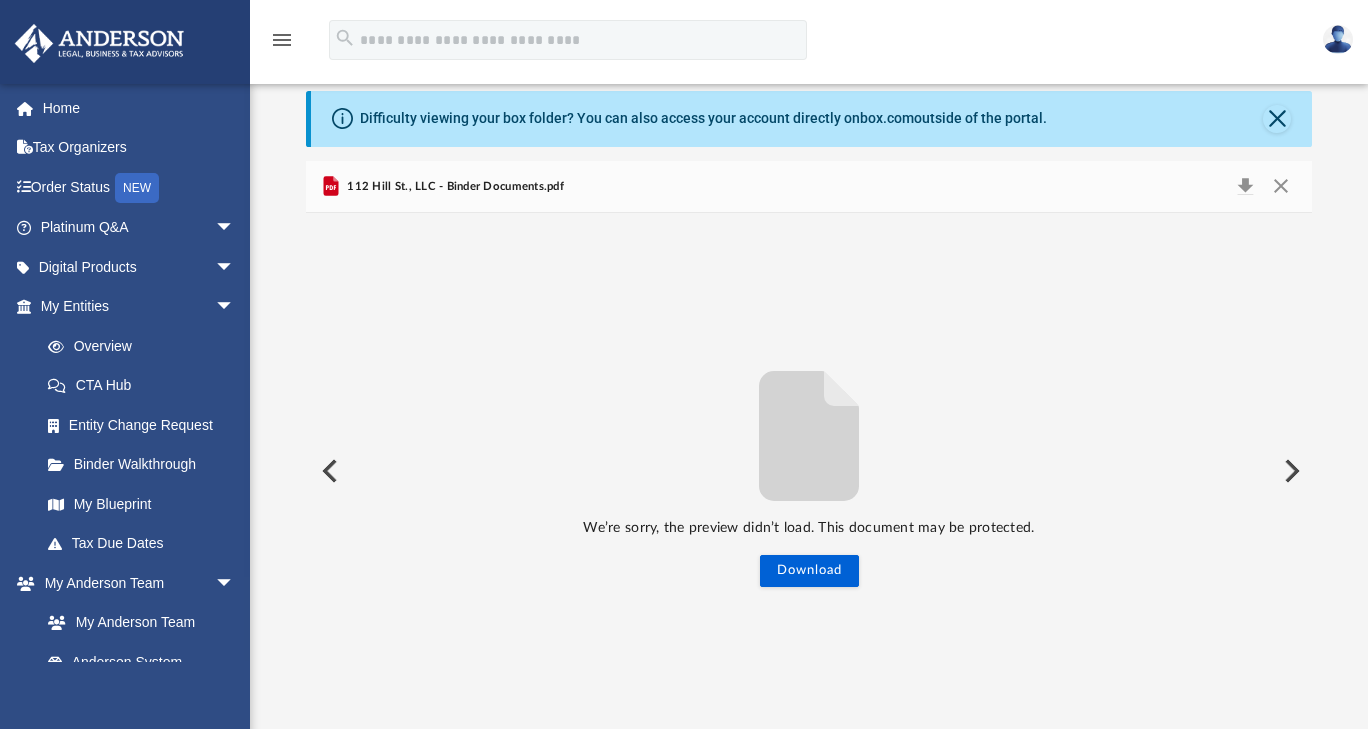 click at bounding box center (328, 471) 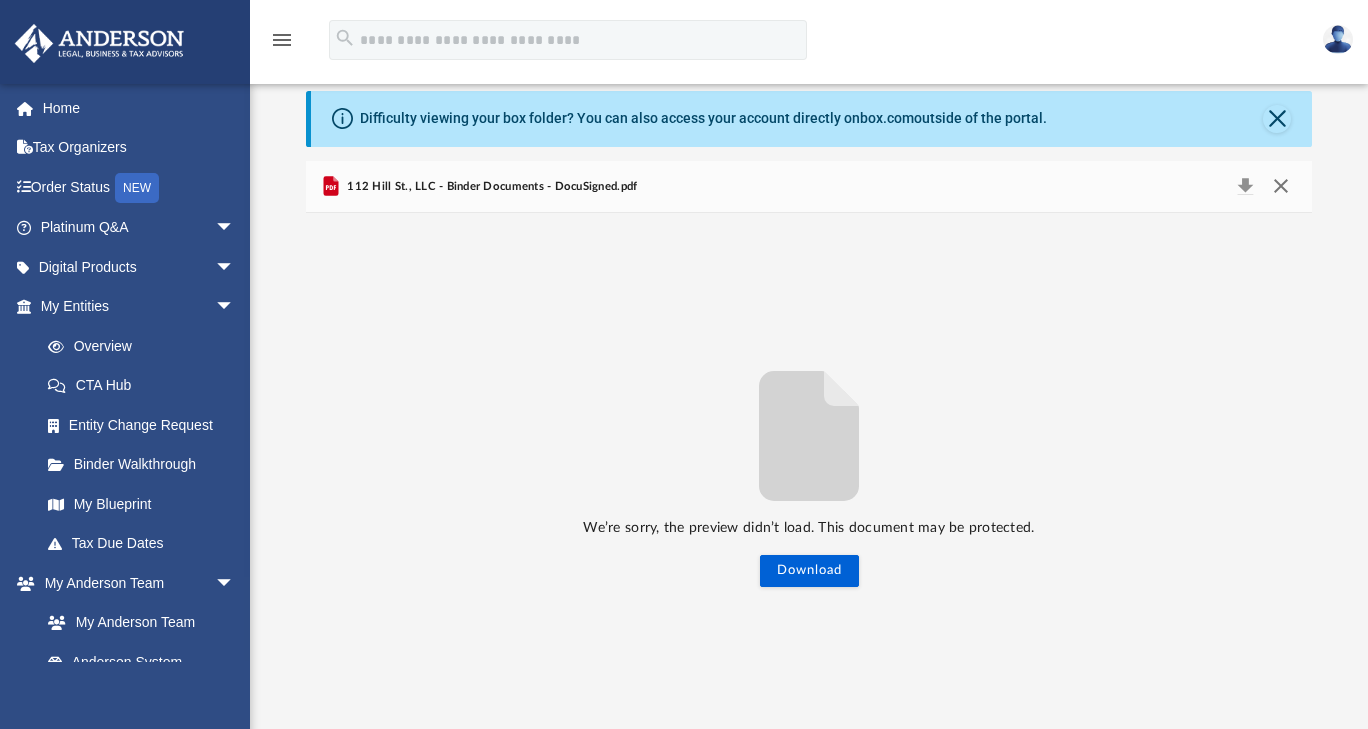click at bounding box center (1281, 187) 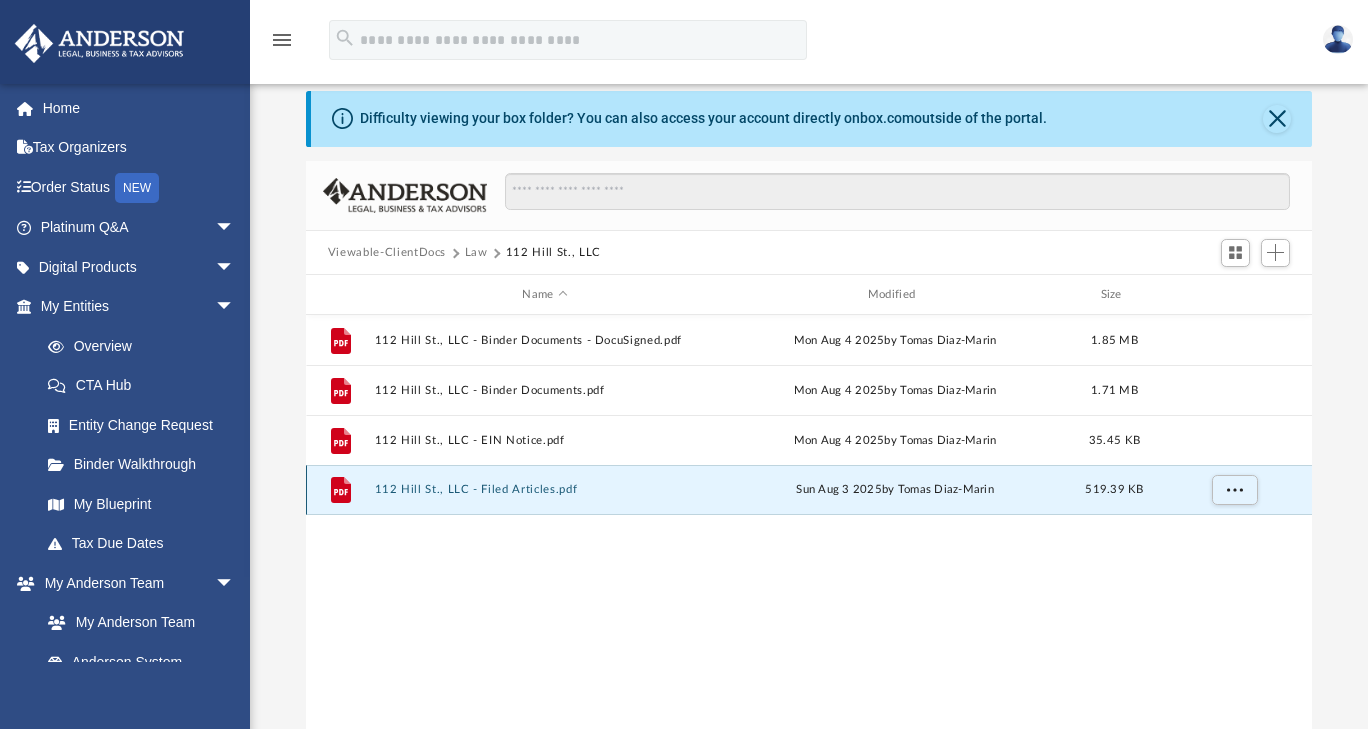 click on "112 Hill St., LLC - Filed Articles.pdf" at bounding box center [544, 490] 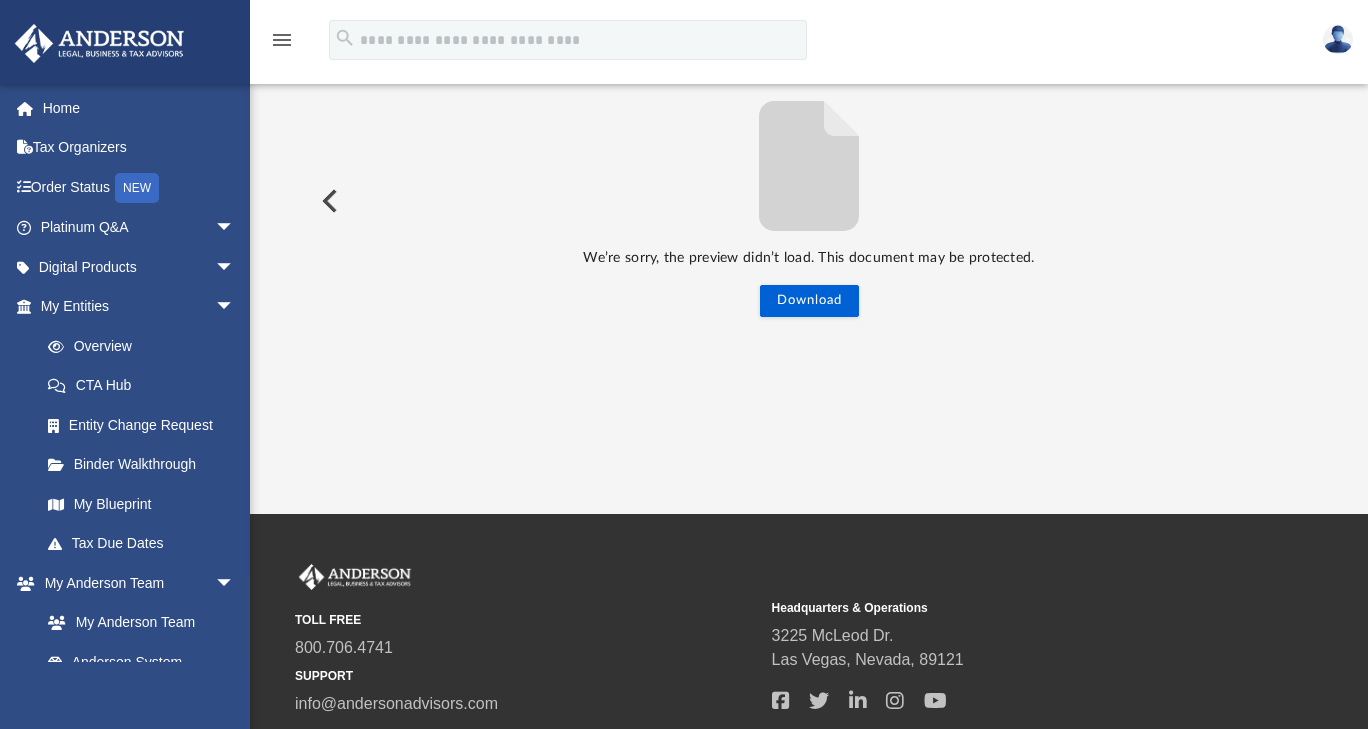 scroll, scrollTop: 0, scrollLeft: 0, axis: both 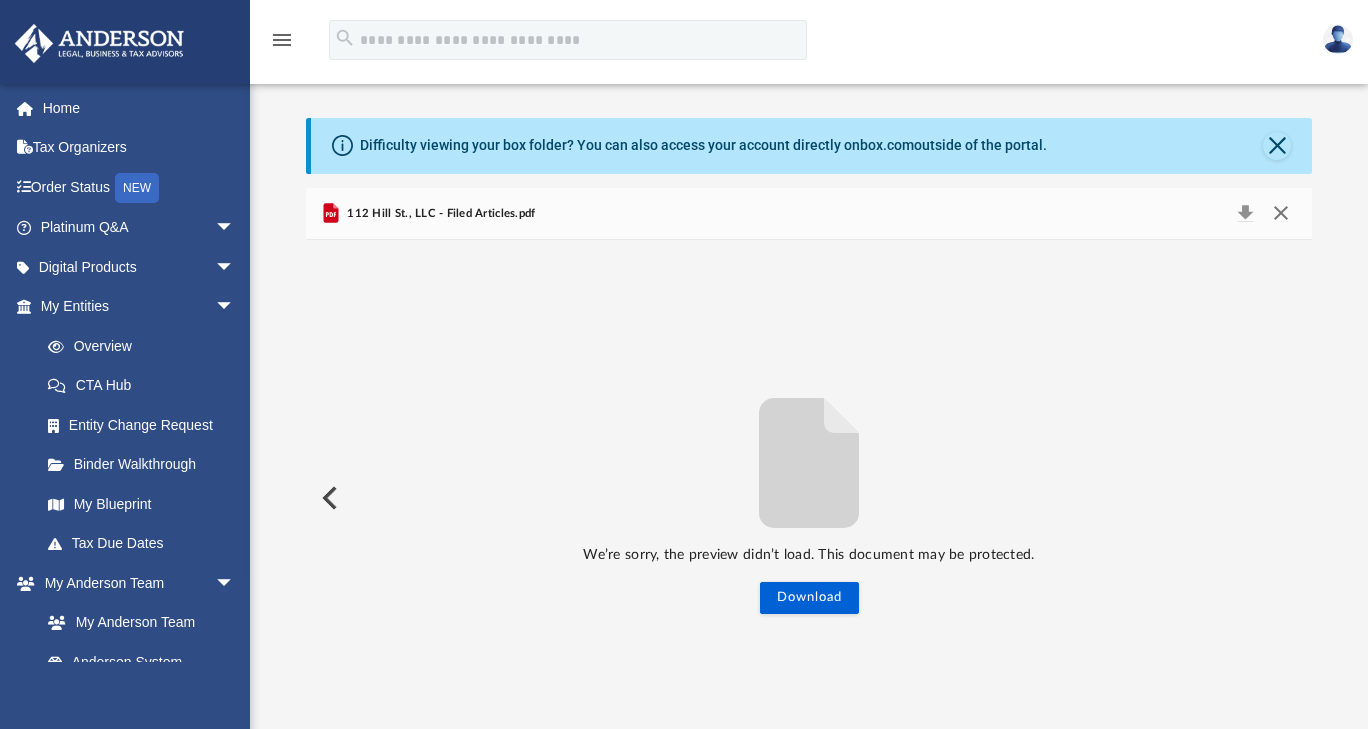 click at bounding box center [1281, 214] 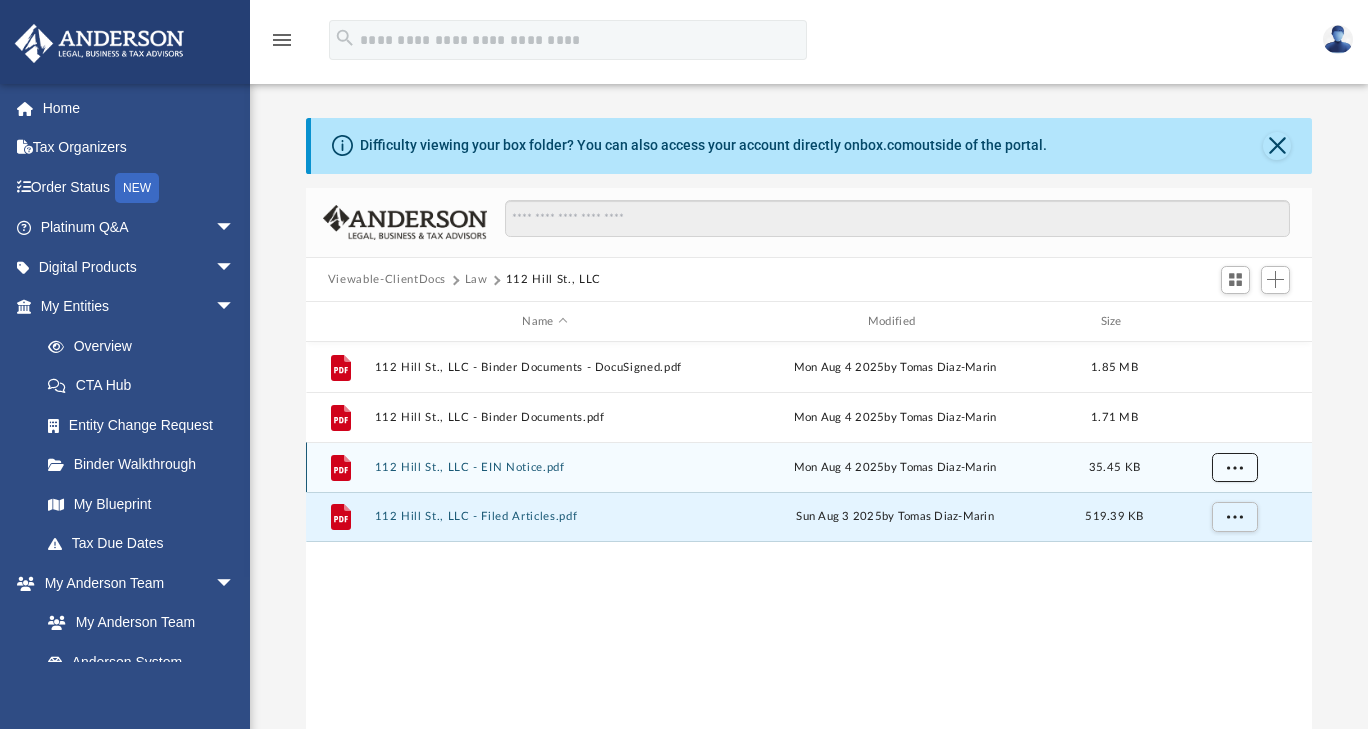 click at bounding box center (1234, 467) 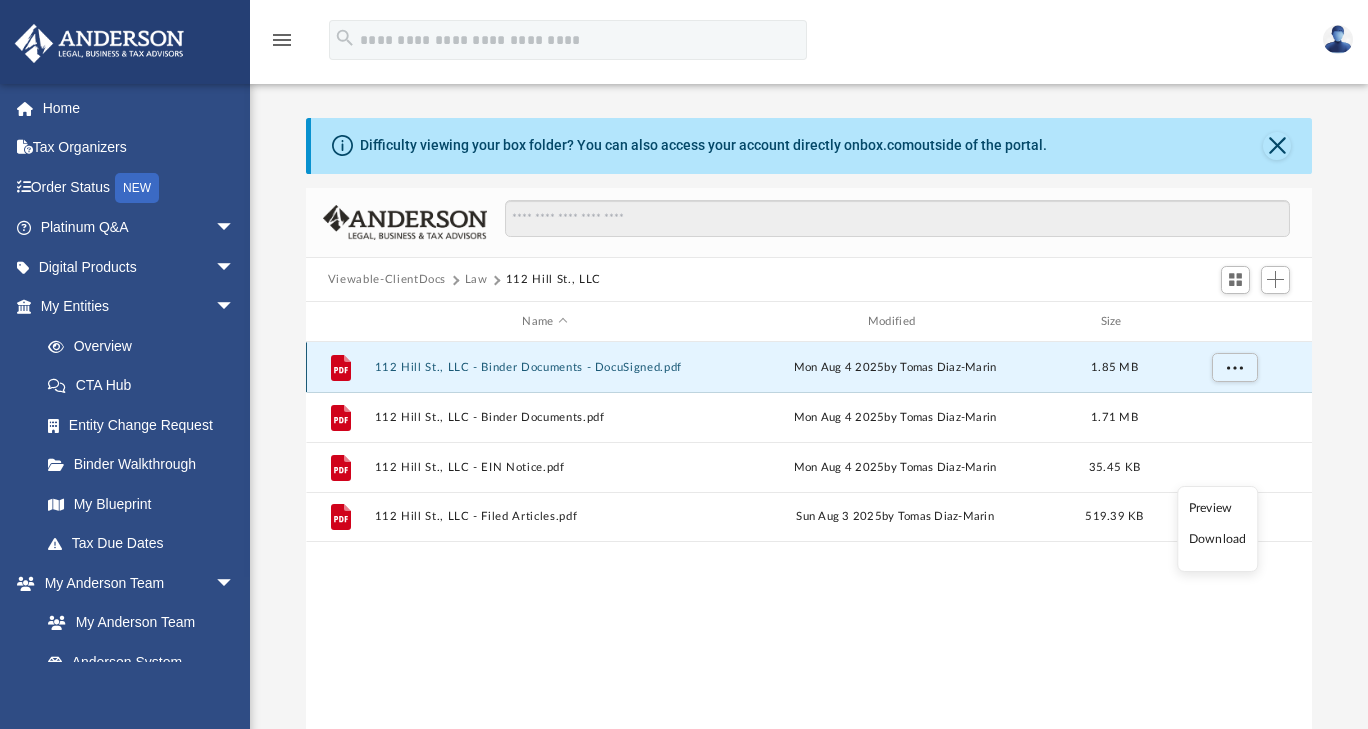 click on "112 Hill St., LLC - Binder Documents - DocuSigned.pdf" at bounding box center [544, 367] 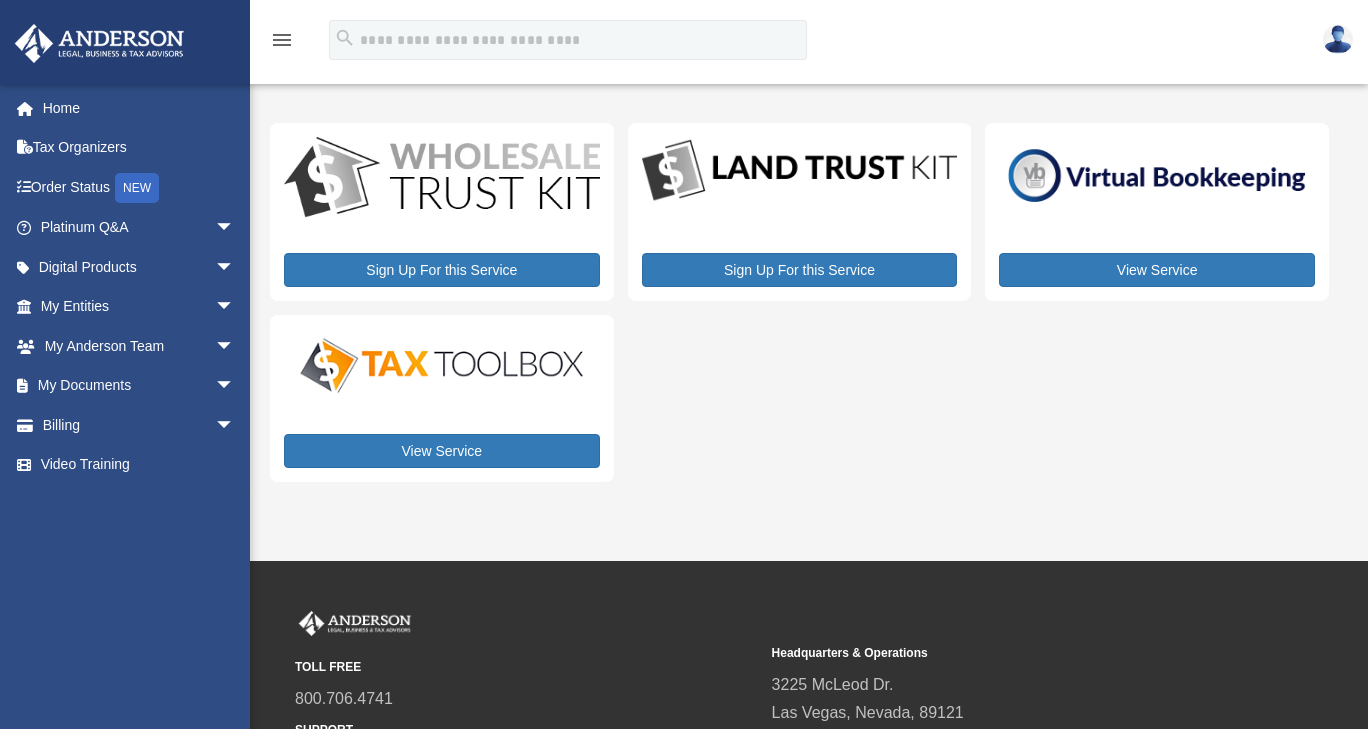 scroll, scrollTop: 0, scrollLeft: 0, axis: both 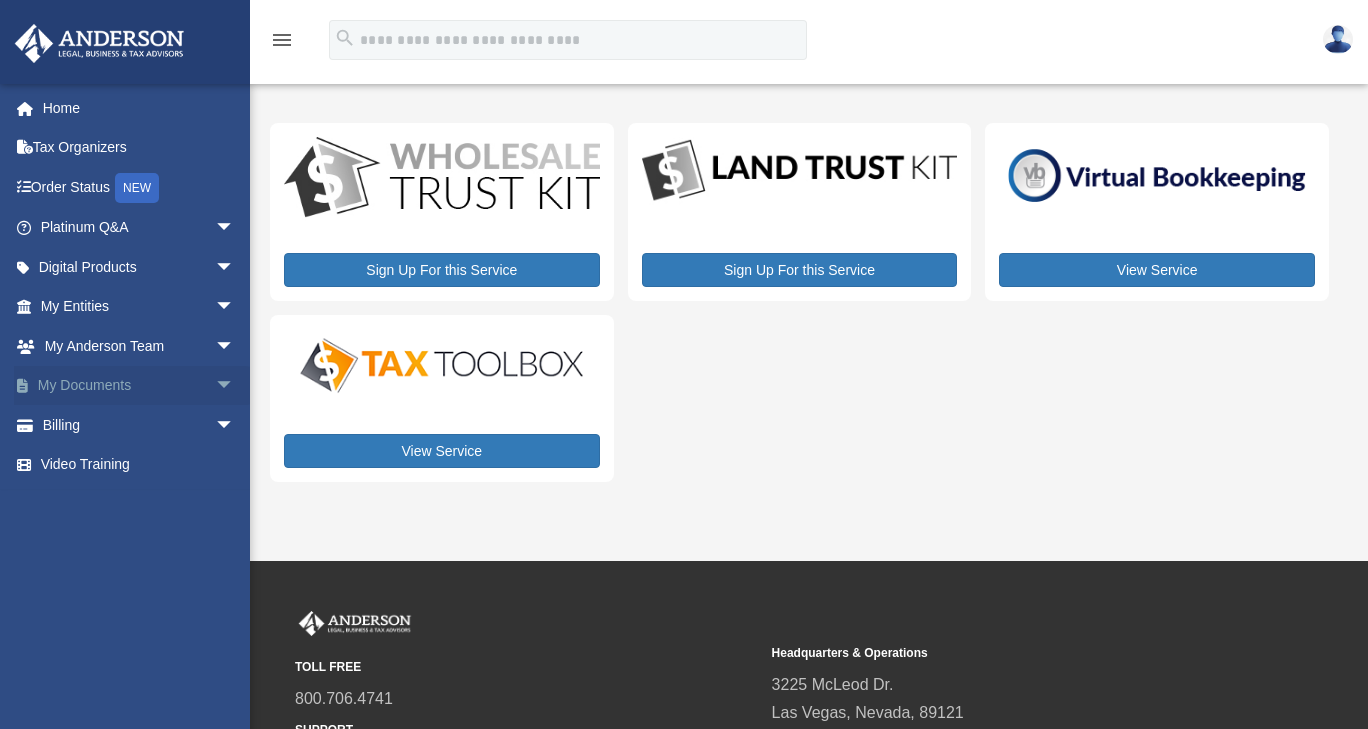 click on "My Documents arrow_drop_down" at bounding box center (139, 386) 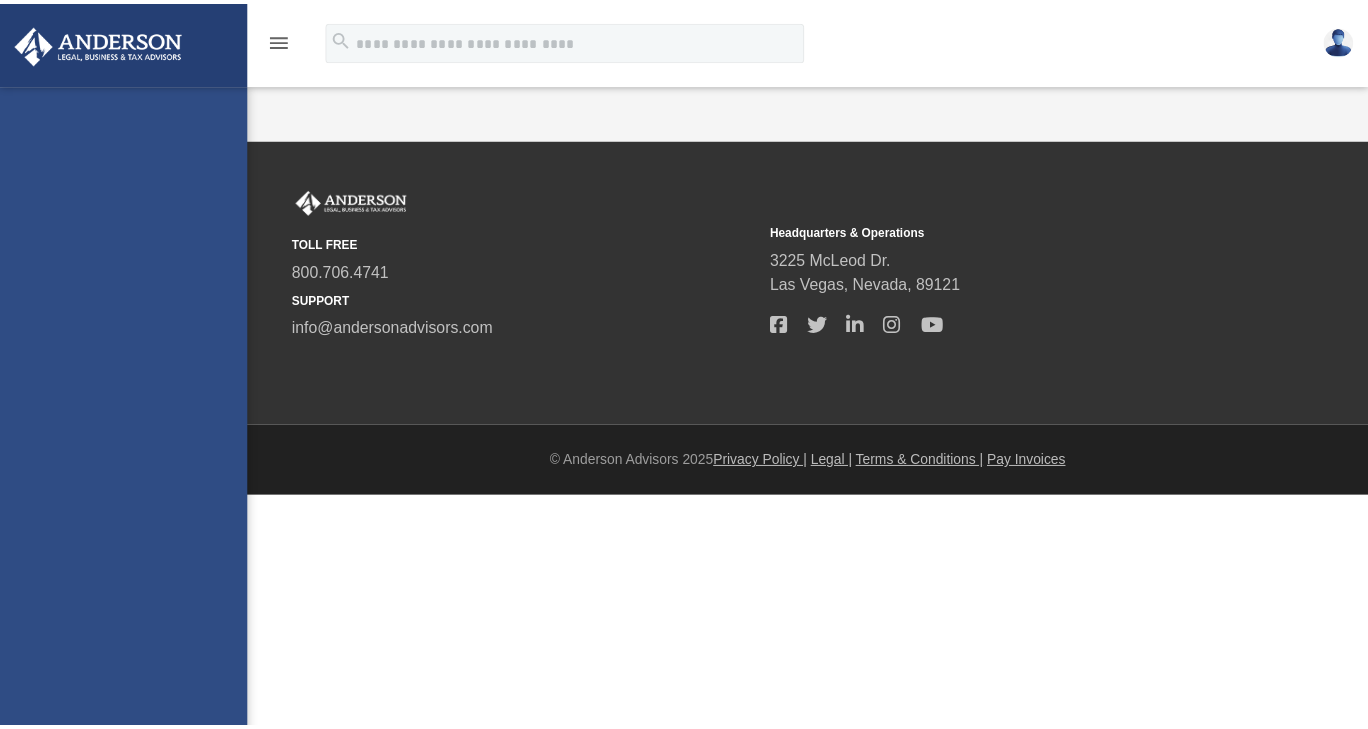 scroll, scrollTop: 0, scrollLeft: 0, axis: both 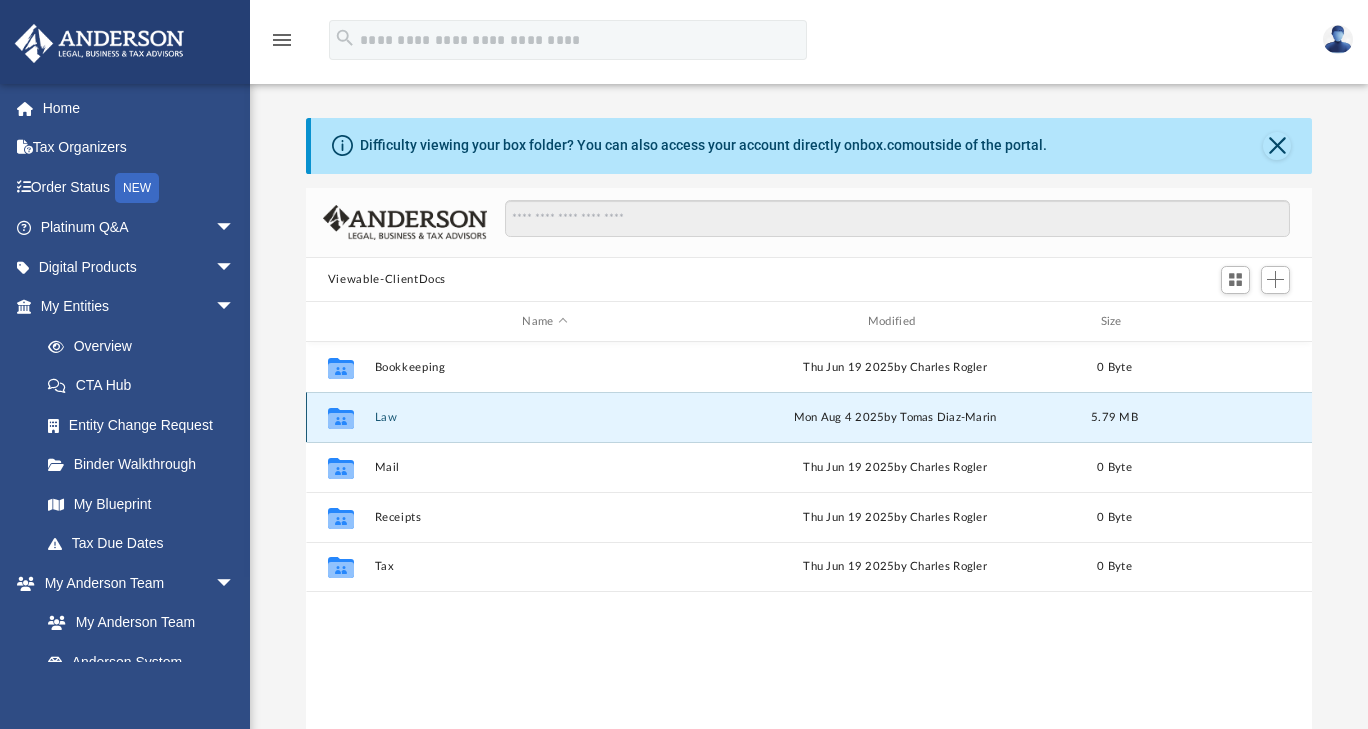 click on "Law" at bounding box center (544, 417) 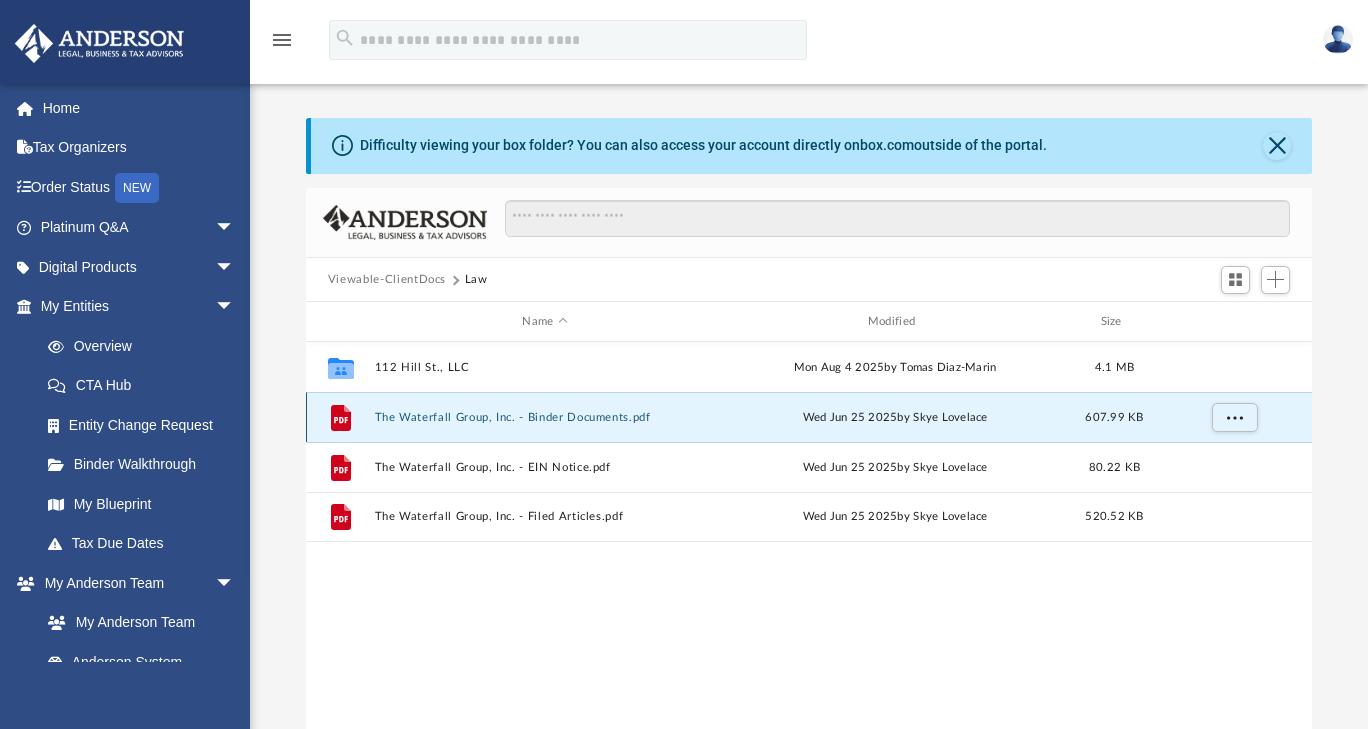 click on "The Waterfall Group, Inc. - Binder Documents.pdf" at bounding box center (544, 417) 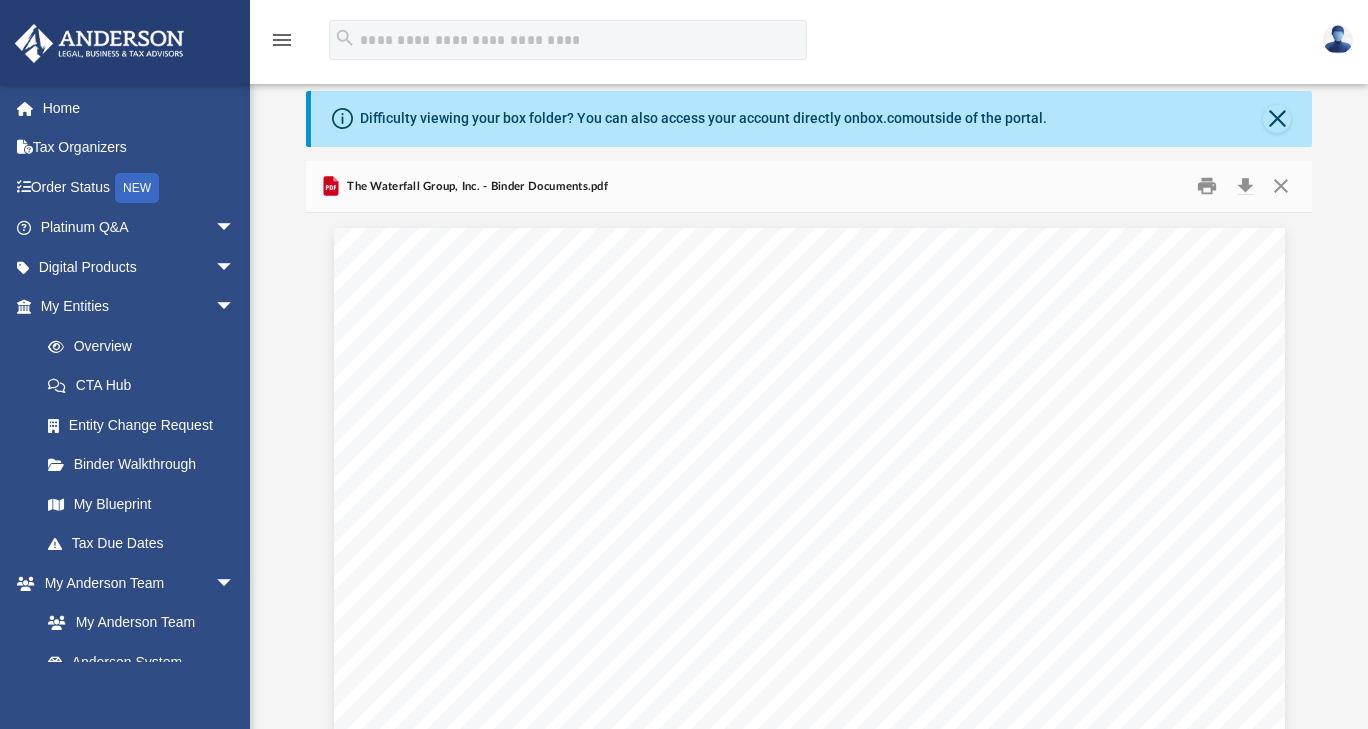 scroll, scrollTop: 49167, scrollLeft: 0, axis: vertical 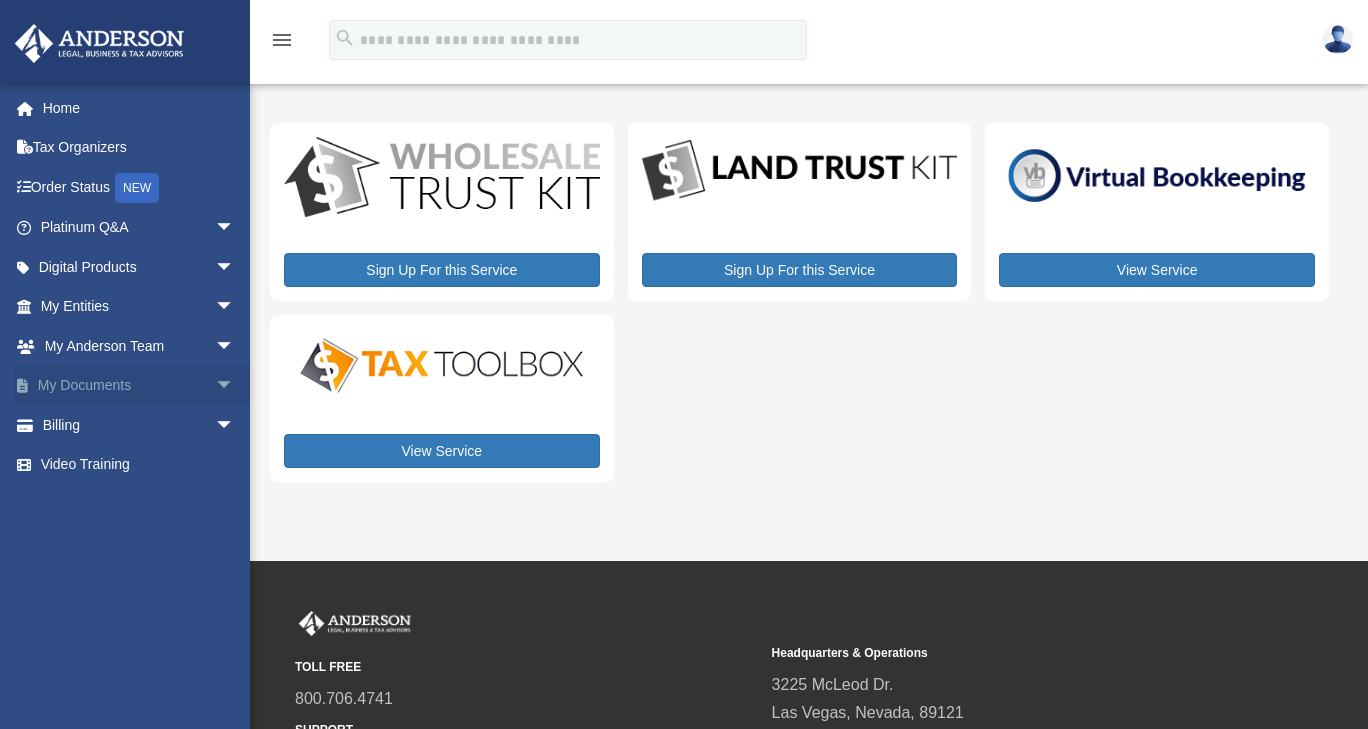 click on "My Documents arrow_drop_down" at bounding box center [139, 386] 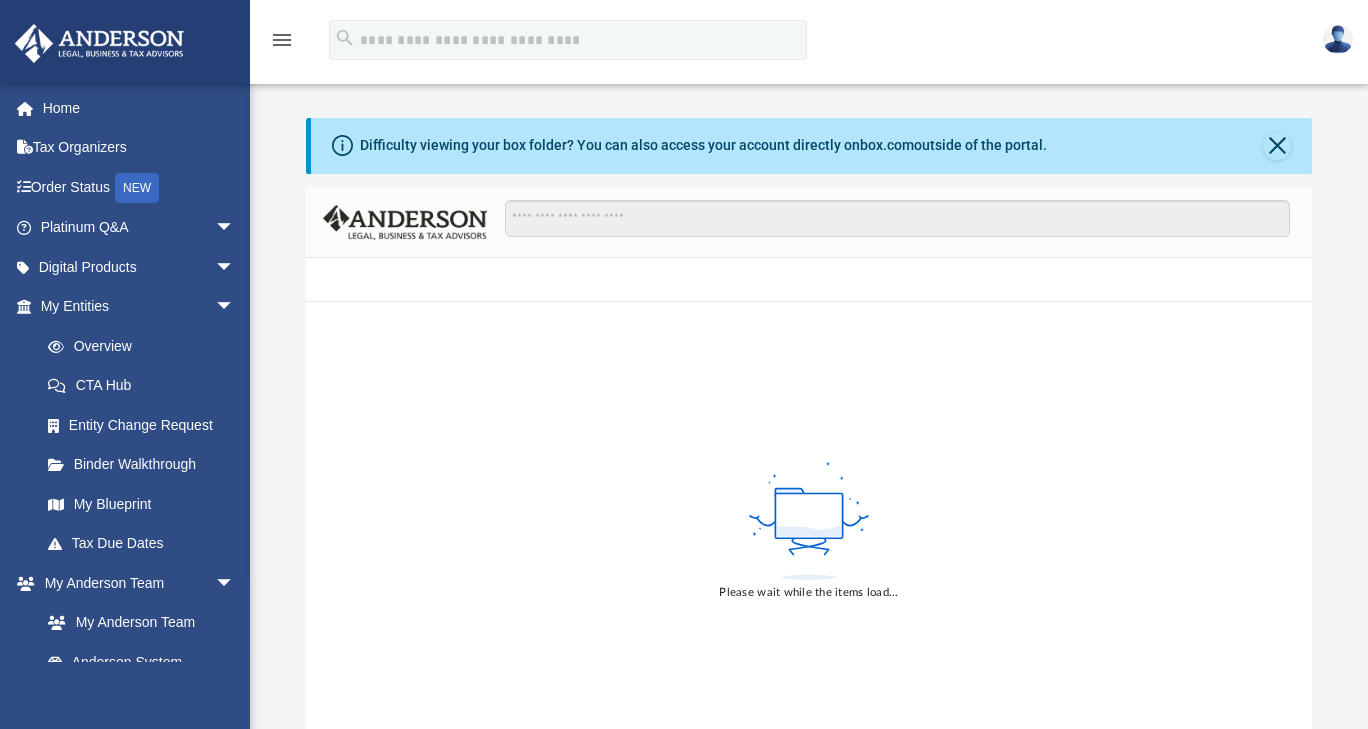 scroll, scrollTop: 0, scrollLeft: 0, axis: both 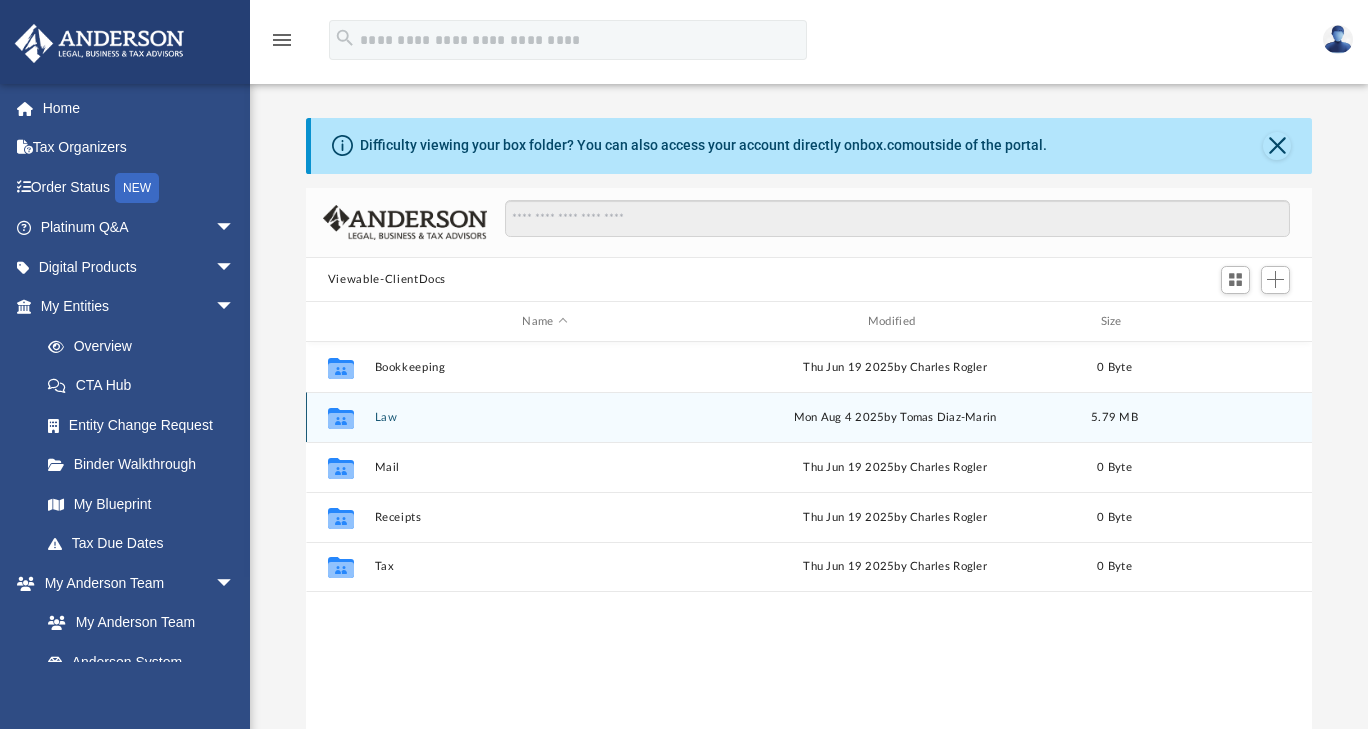 click on "Law" at bounding box center (544, 417) 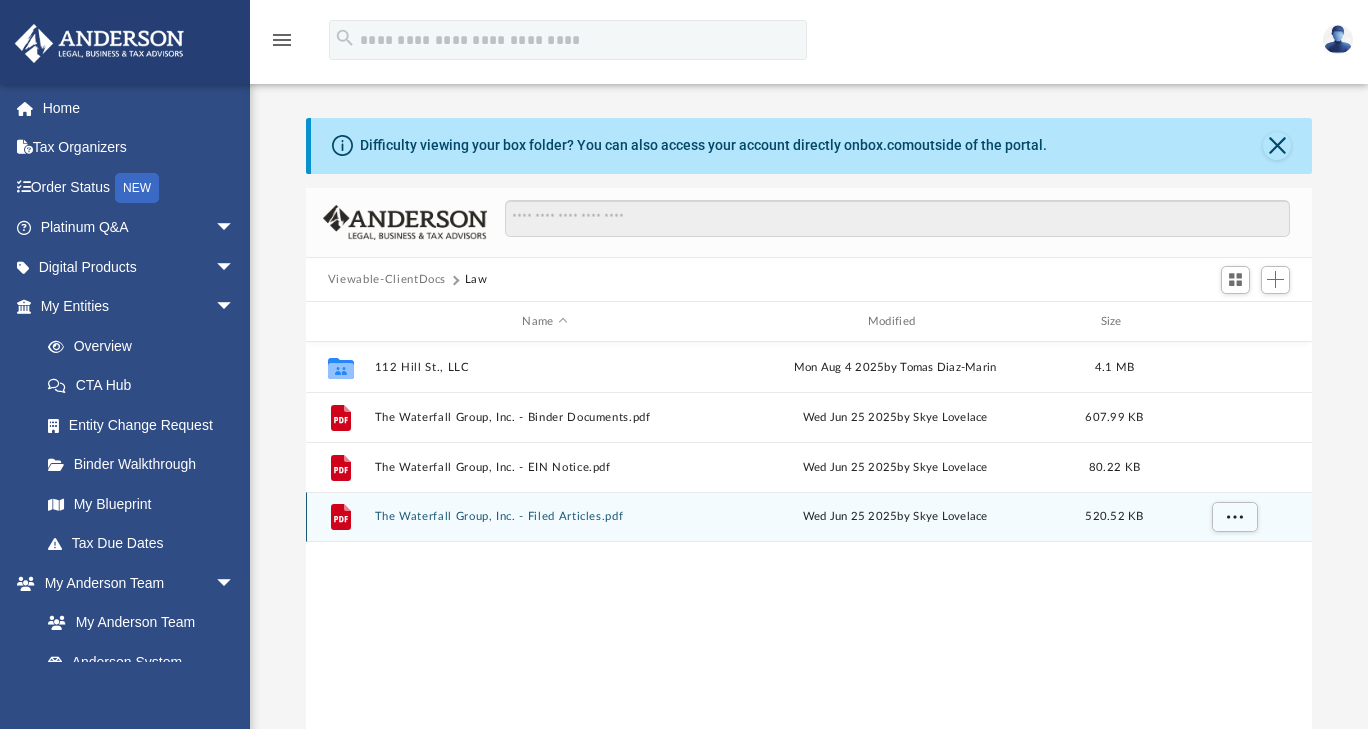 click on "The Waterfall Group, Inc. - Filed Articles.pdf" at bounding box center (544, 517) 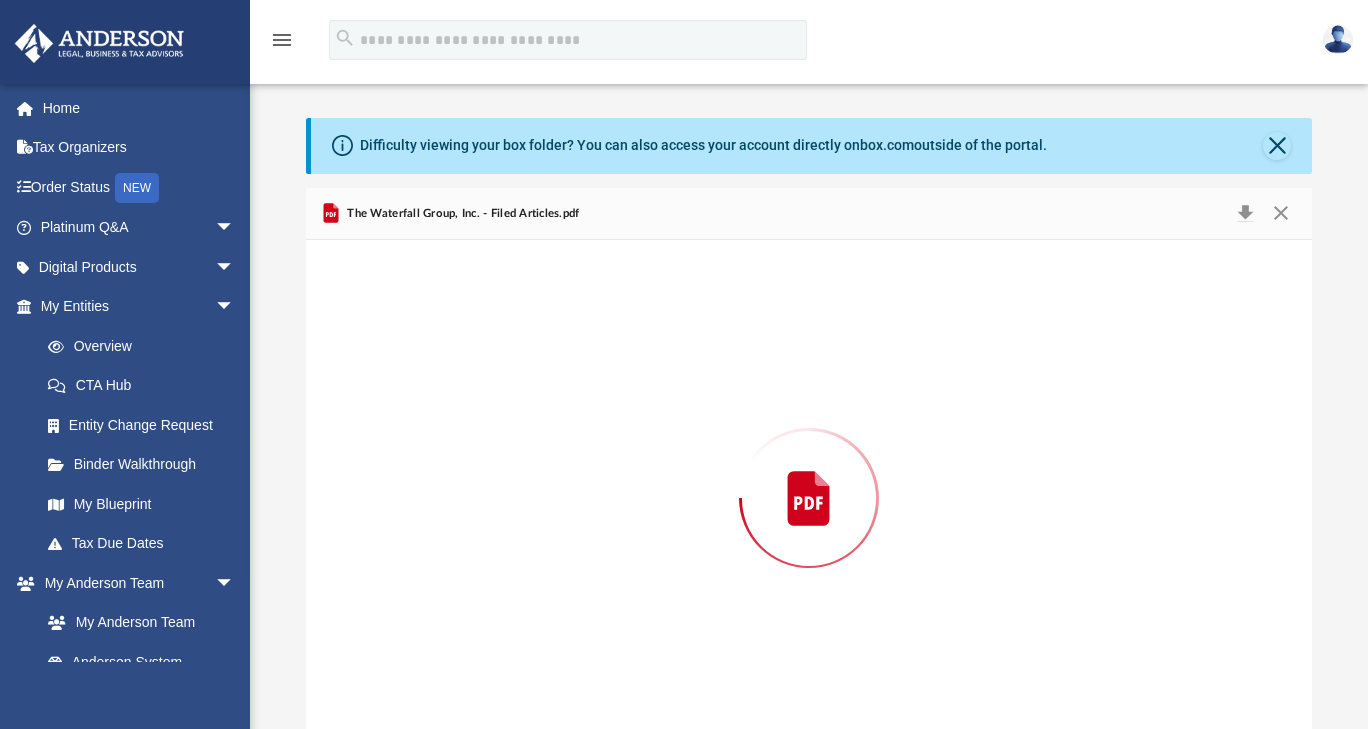 scroll, scrollTop: 27, scrollLeft: 0, axis: vertical 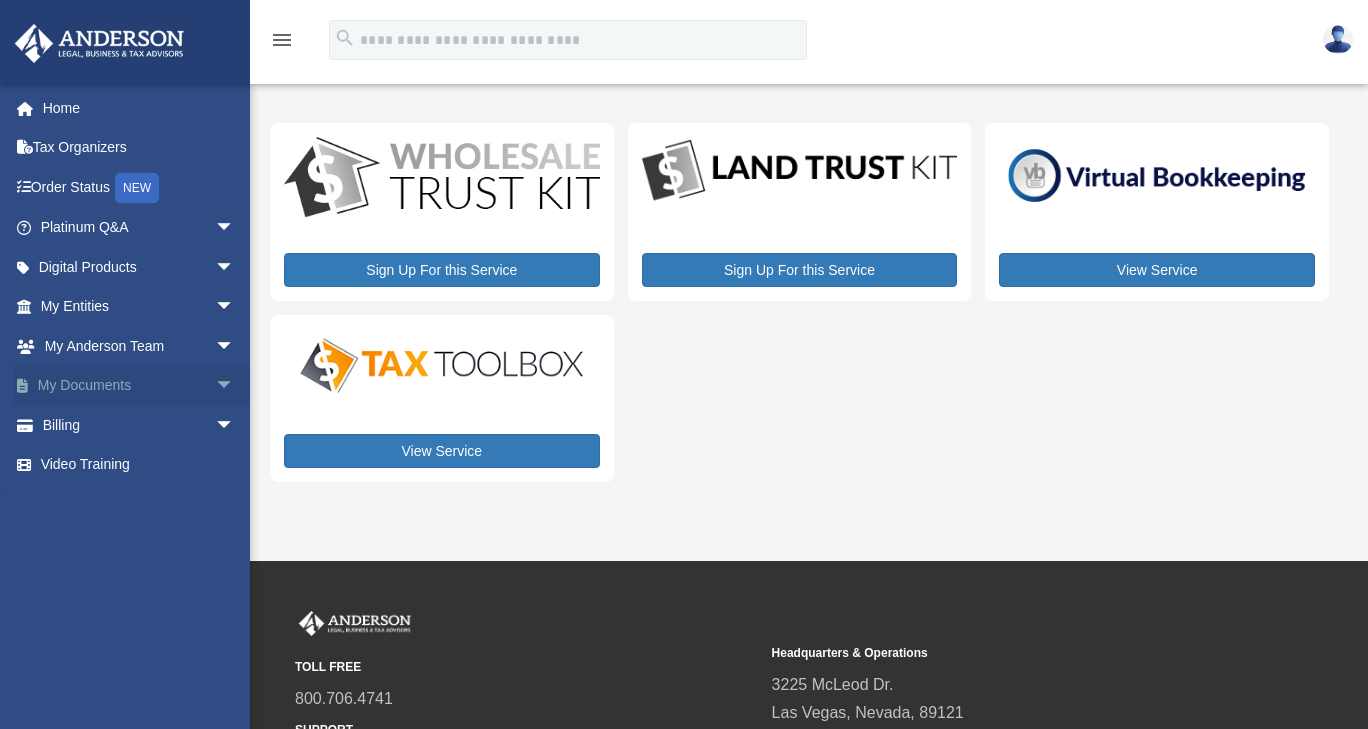 click on "My Documents arrow_drop_down" at bounding box center [139, 386] 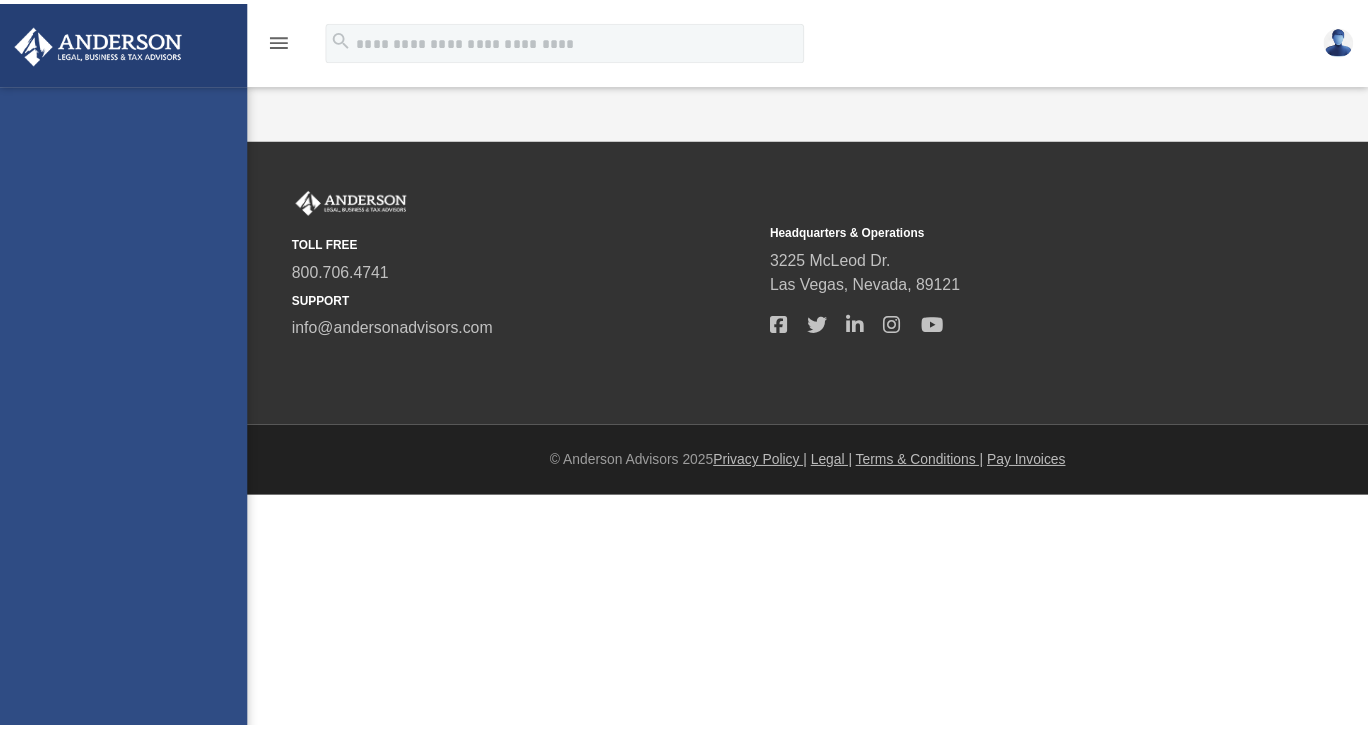 scroll, scrollTop: 0, scrollLeft: 0, axis: both 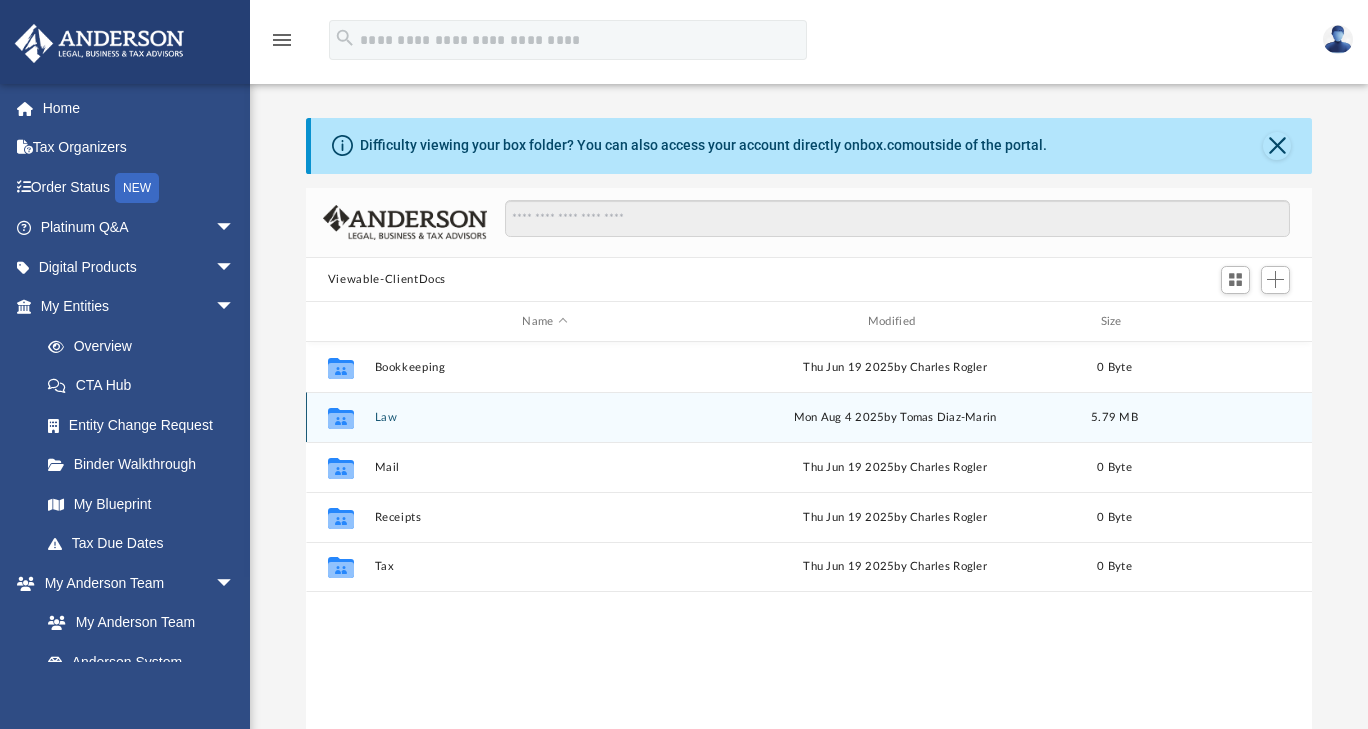 click on "Law" at bounding box center (544, 417) 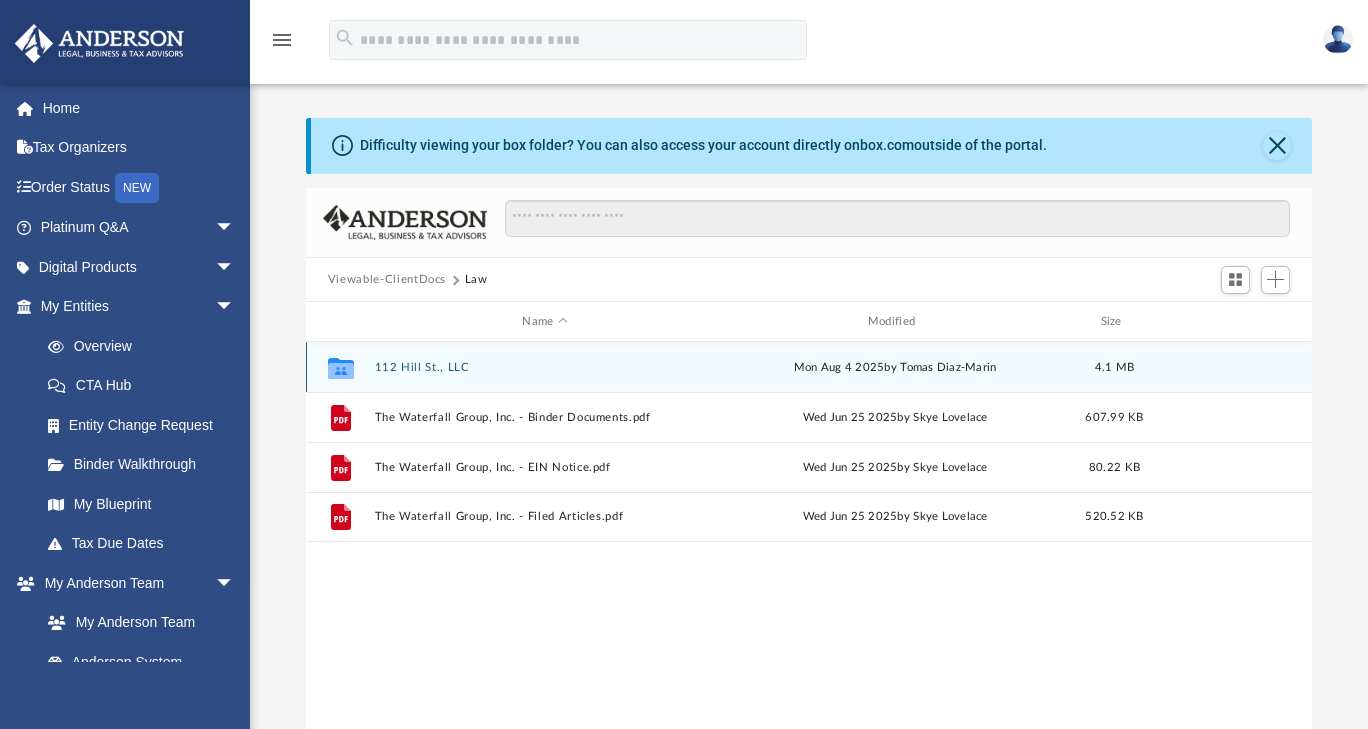 click on "112 Hill St., LLC" at bounding box center (544, 367) 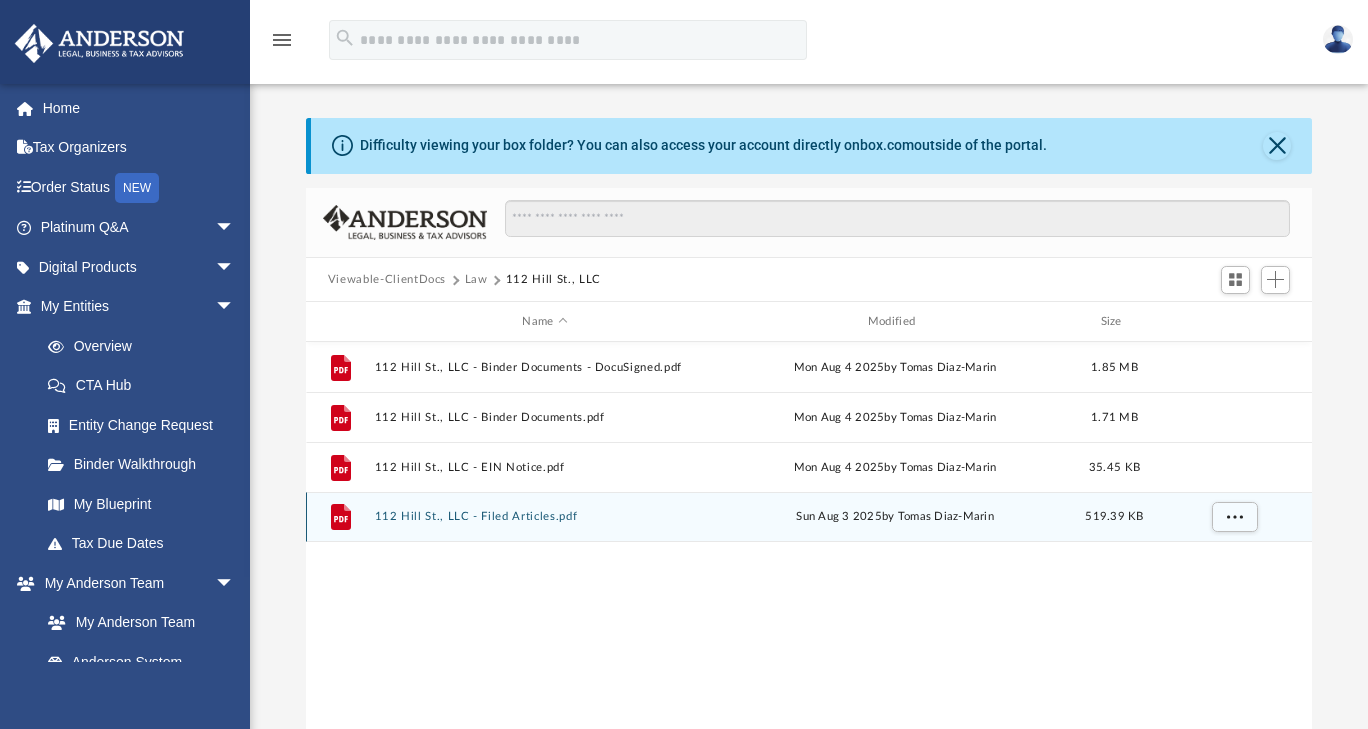 click on "112 Hill St., LLC - Filed Articles.pdf" at bounding box center [544, 517] 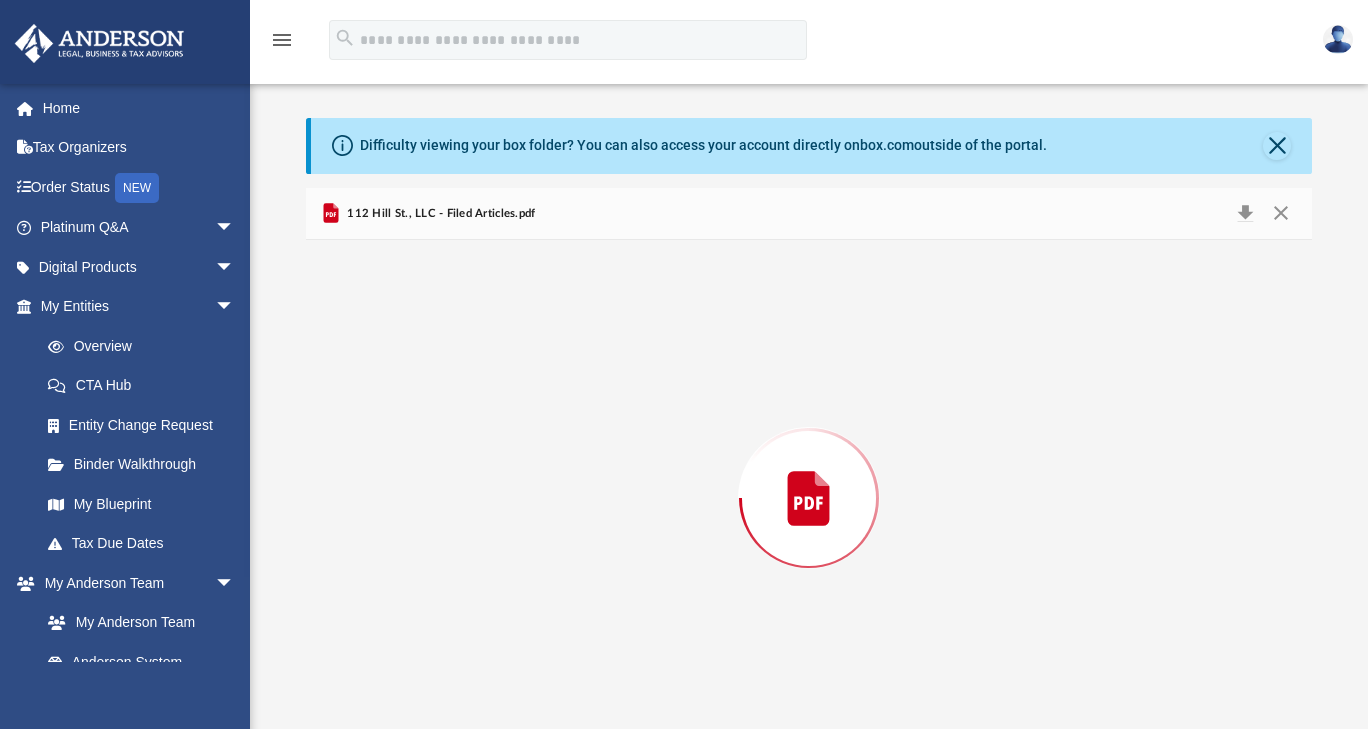 scroll, scrollTop: 27, scrollLeft: 0, axis: vertical 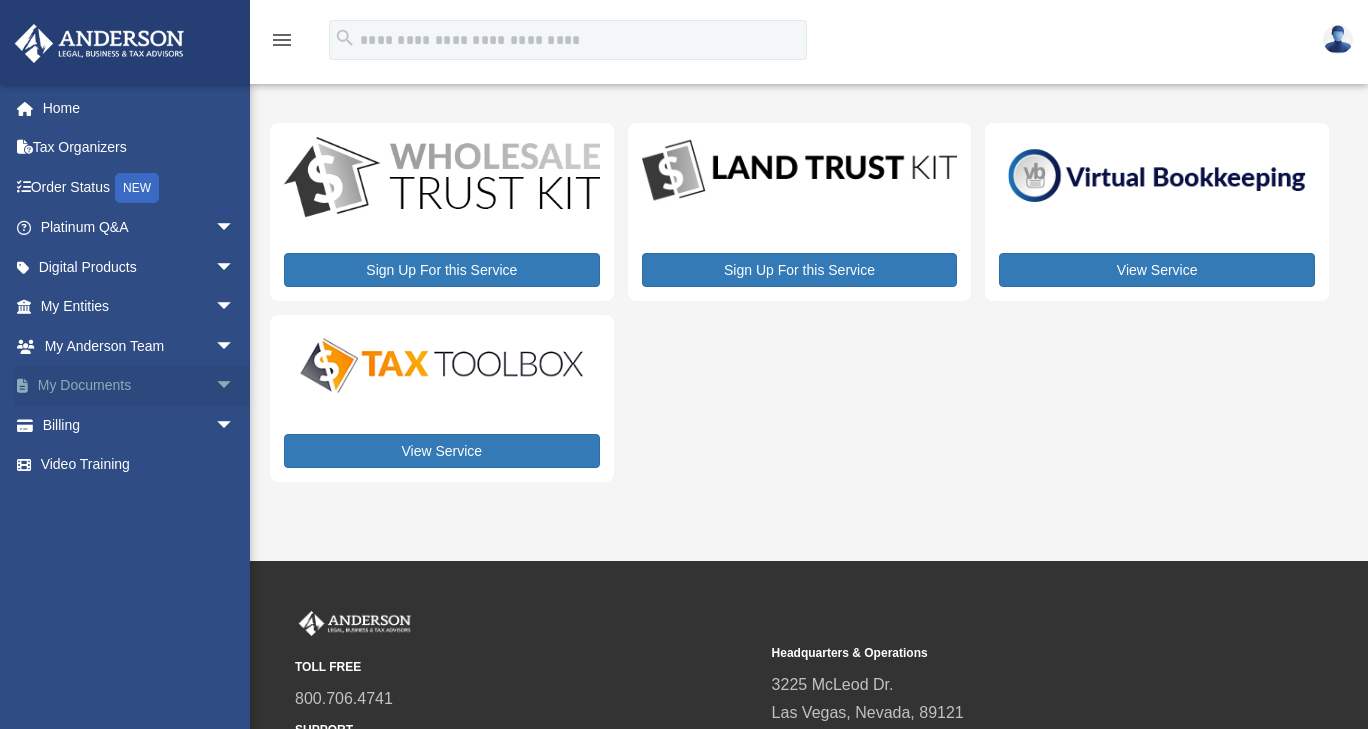click on "My Documents arrow_drop_down" at bounding box center [139, 386] 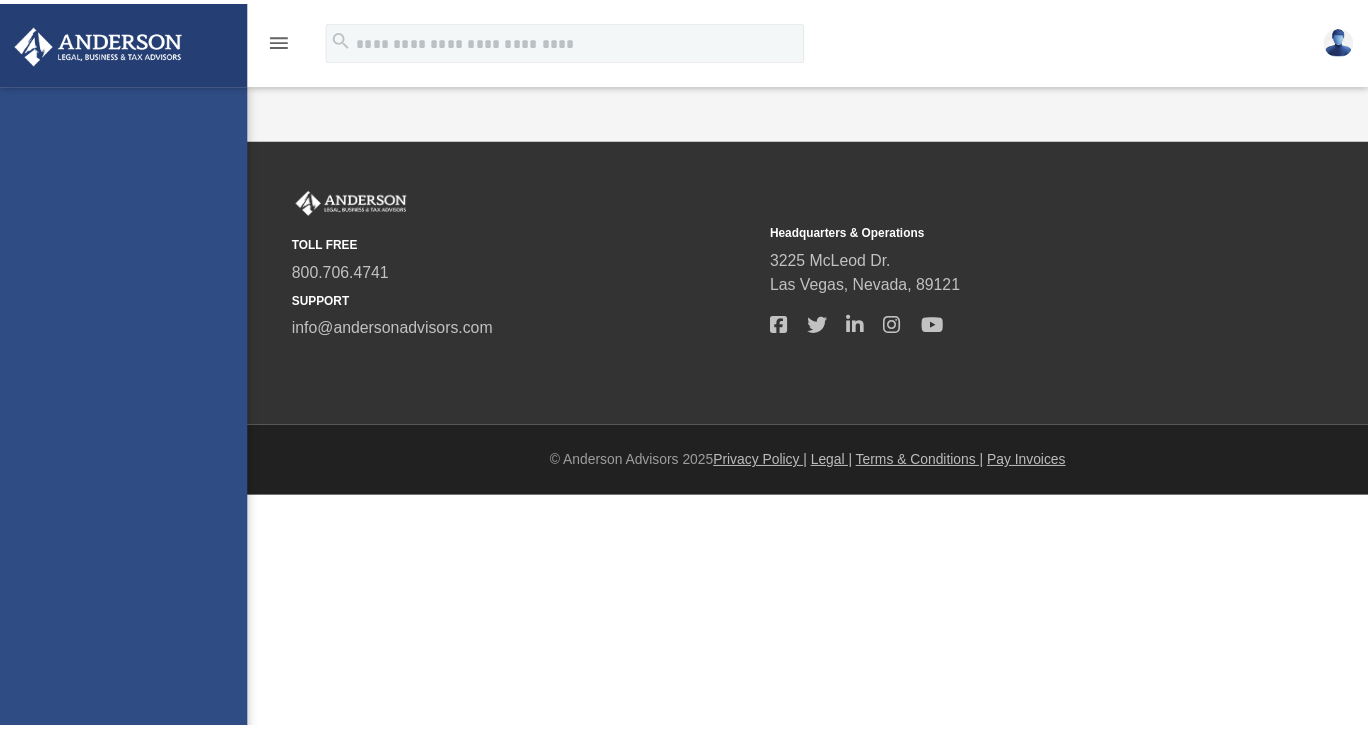 scroll, scrollTop: 0, scrollLeft: 0, axis: both 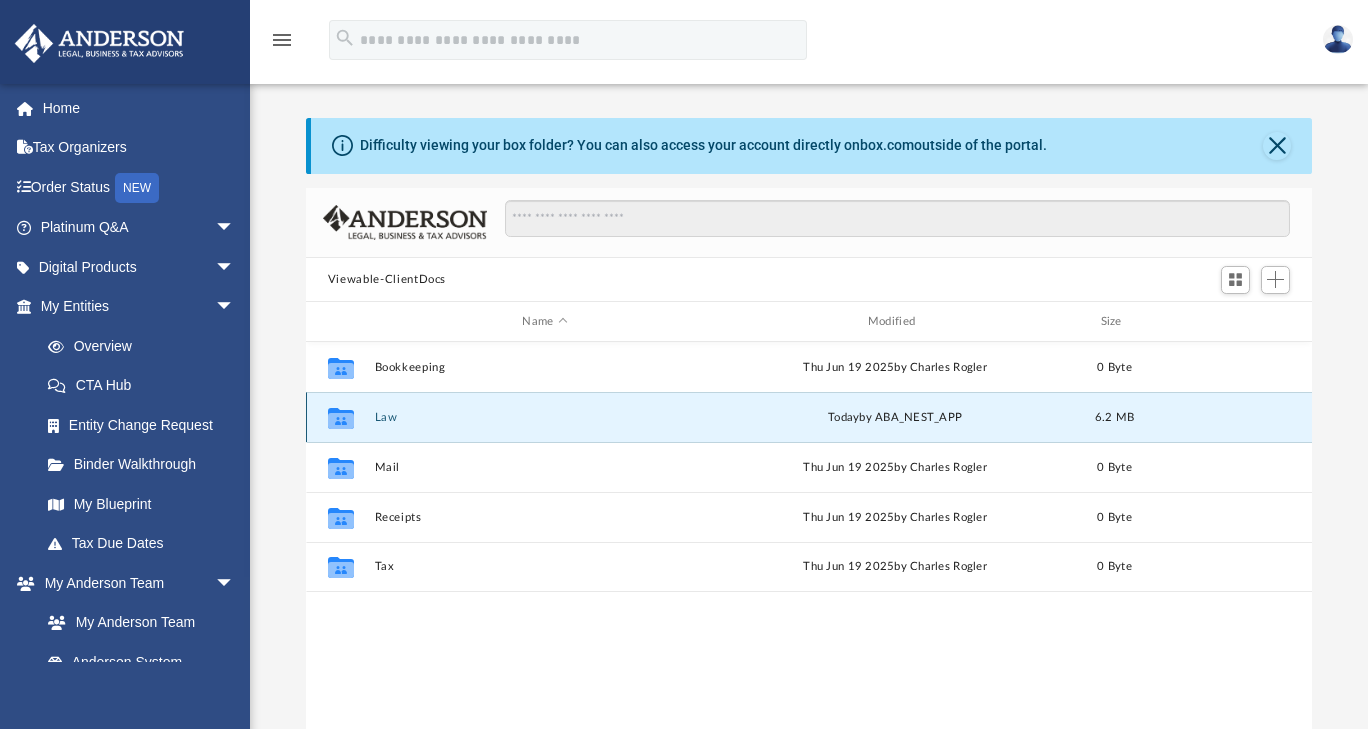 click on "Law" at bounding box center [544, 417] 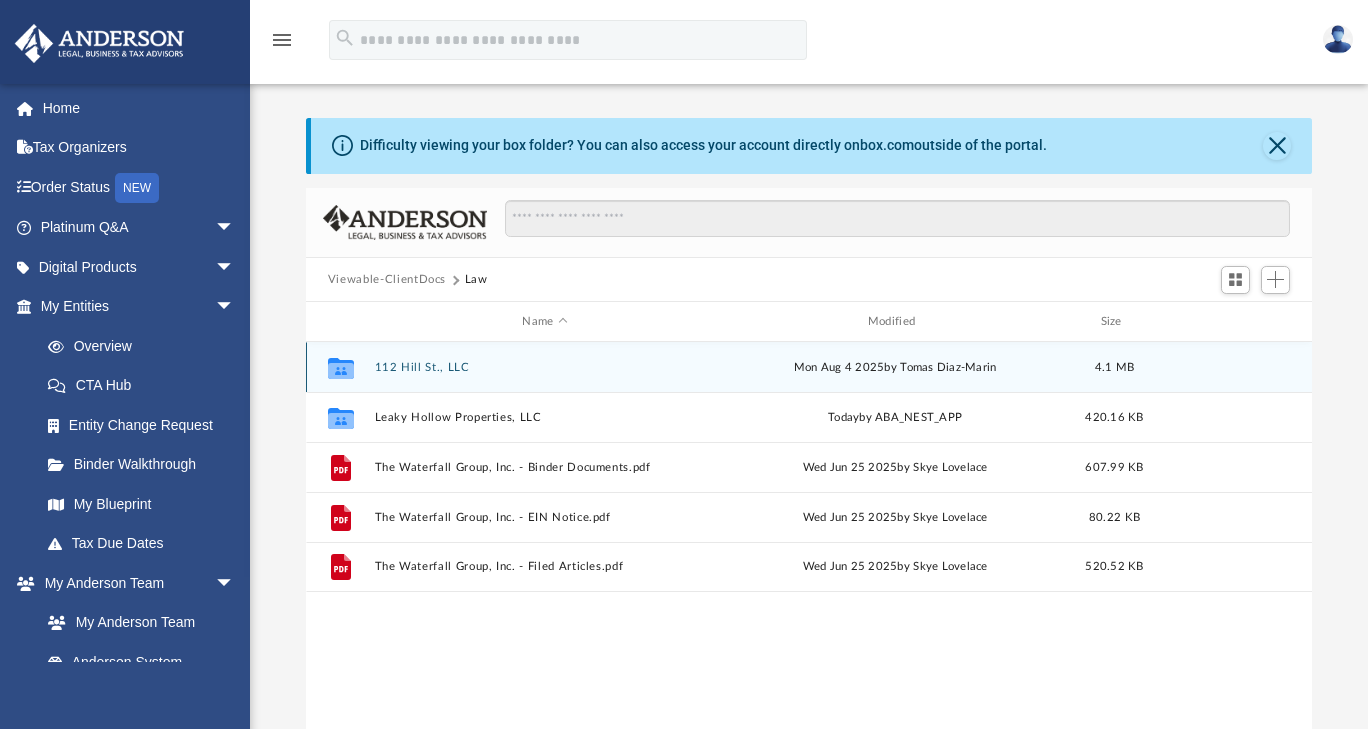 click on "112 Hill St., LLC" at bounding box center (544, 367) 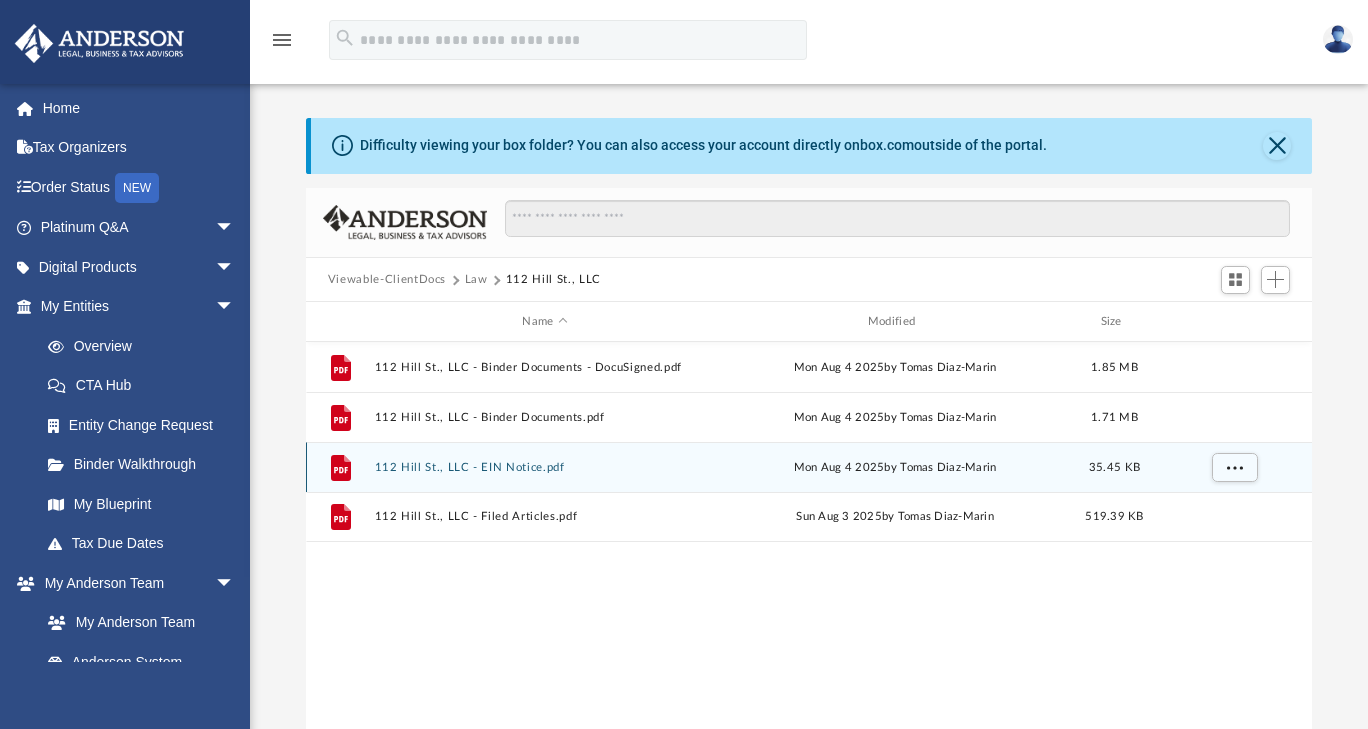 click on "112 Hill St., LLC - EIN Notice.pdf" at bounding box center (544, 467) 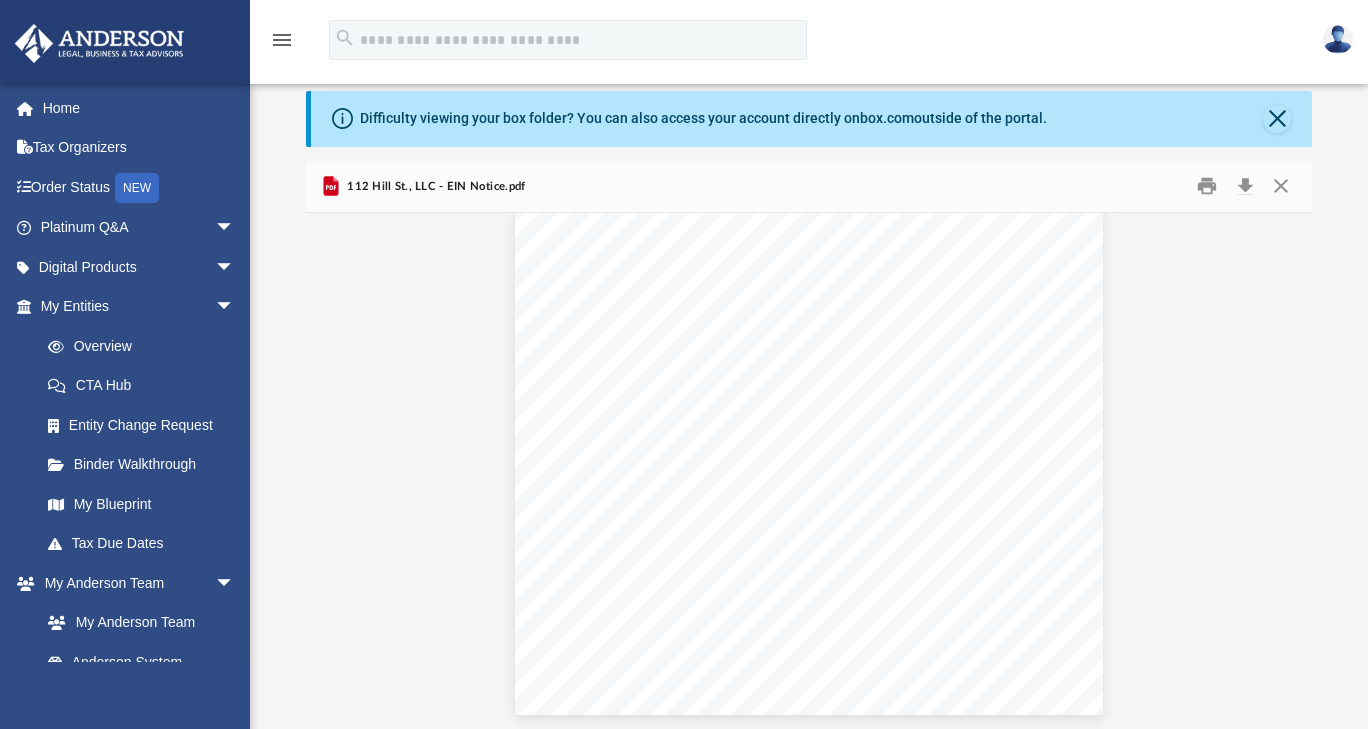 scroll, scrollTop: 0, scrollLeft: 0, axis: both 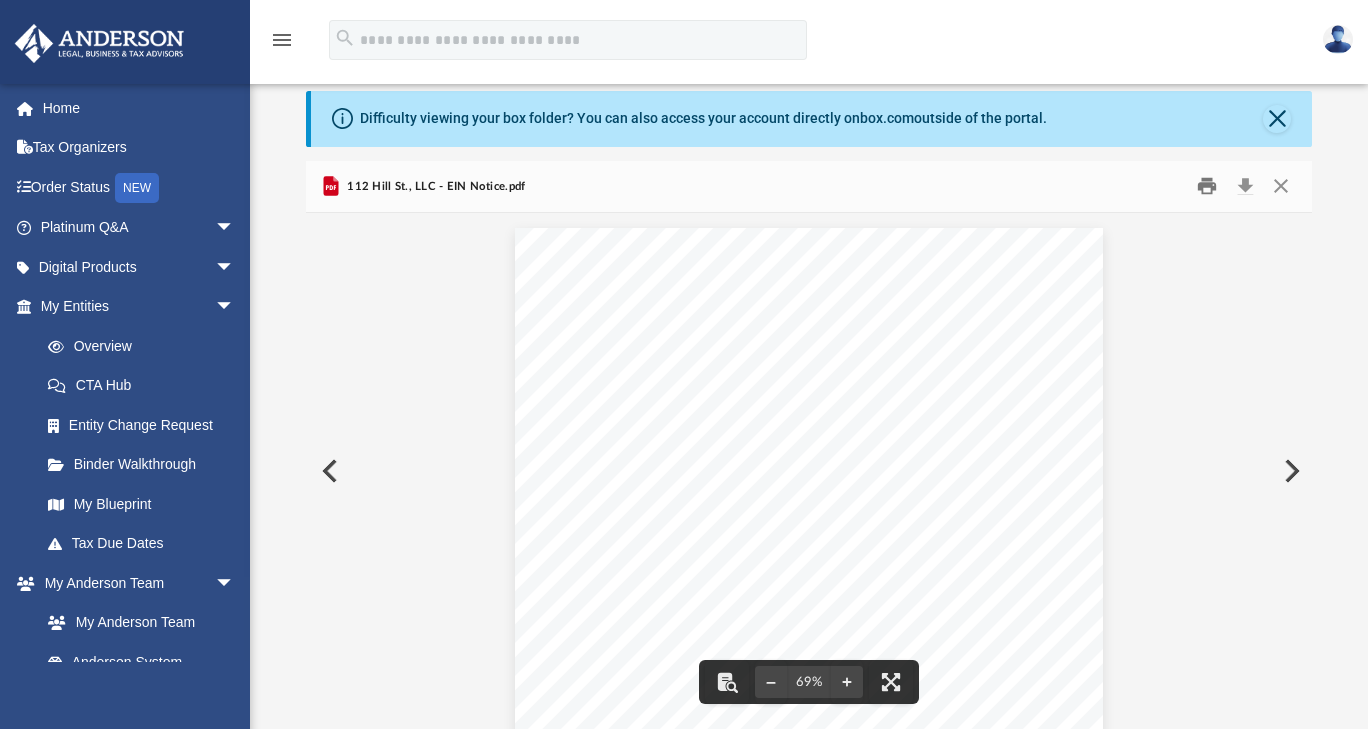 click at bounding box center (1208, 186) 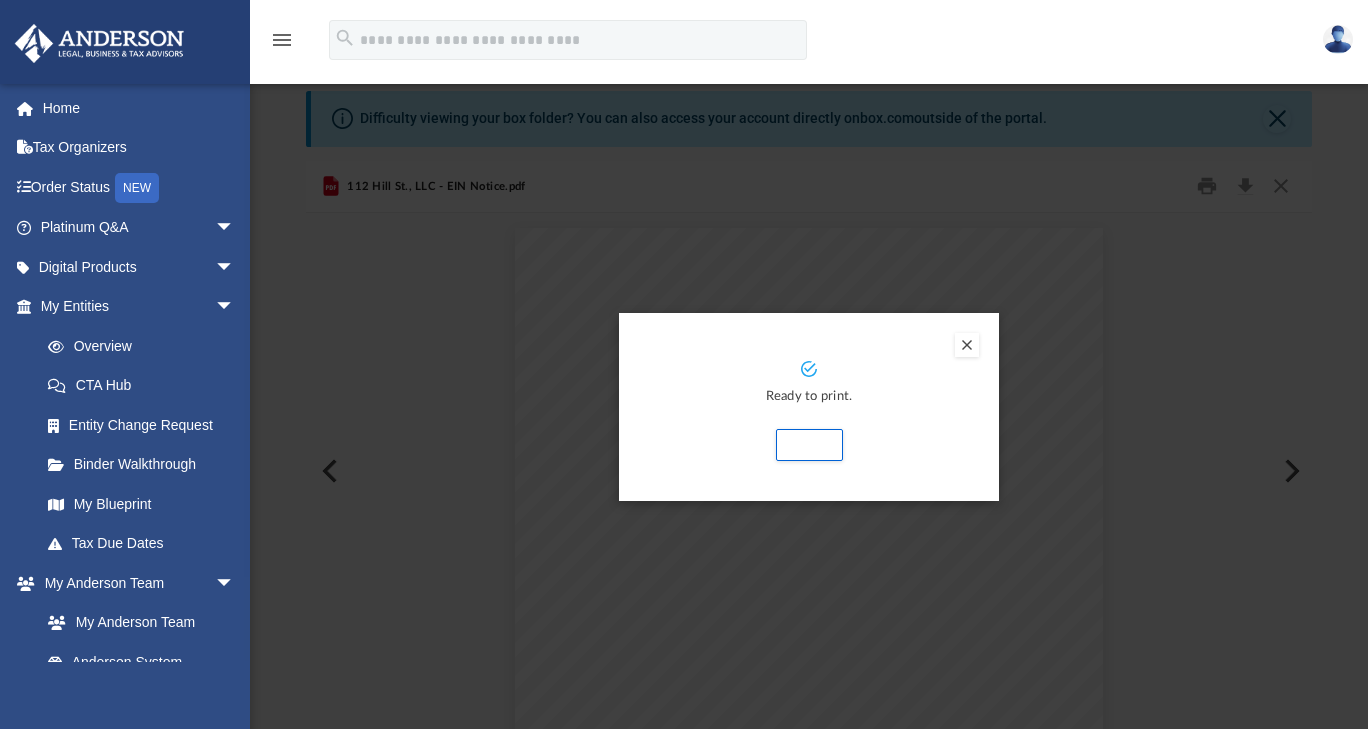 click at bounding box center [967, 345] 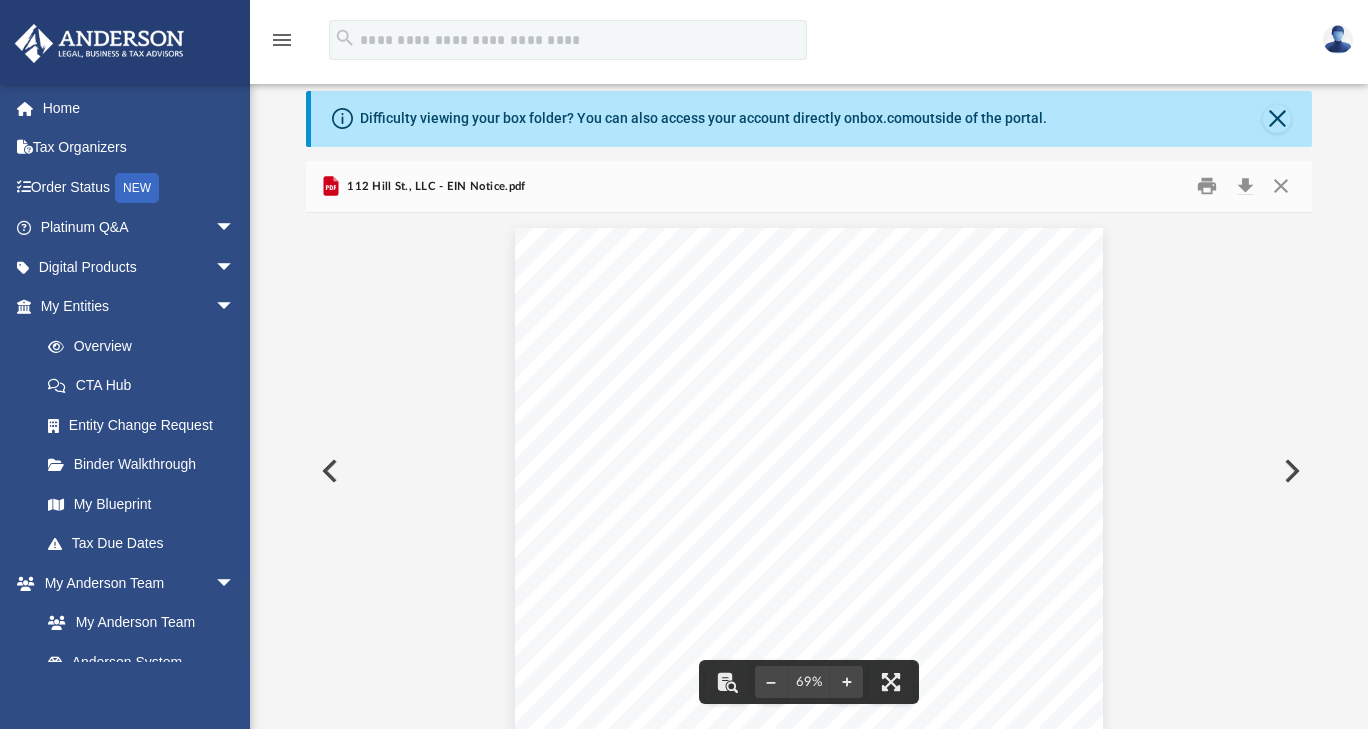 scroll, scrollTop: 24, scrollLeft: 0, axis: vertical 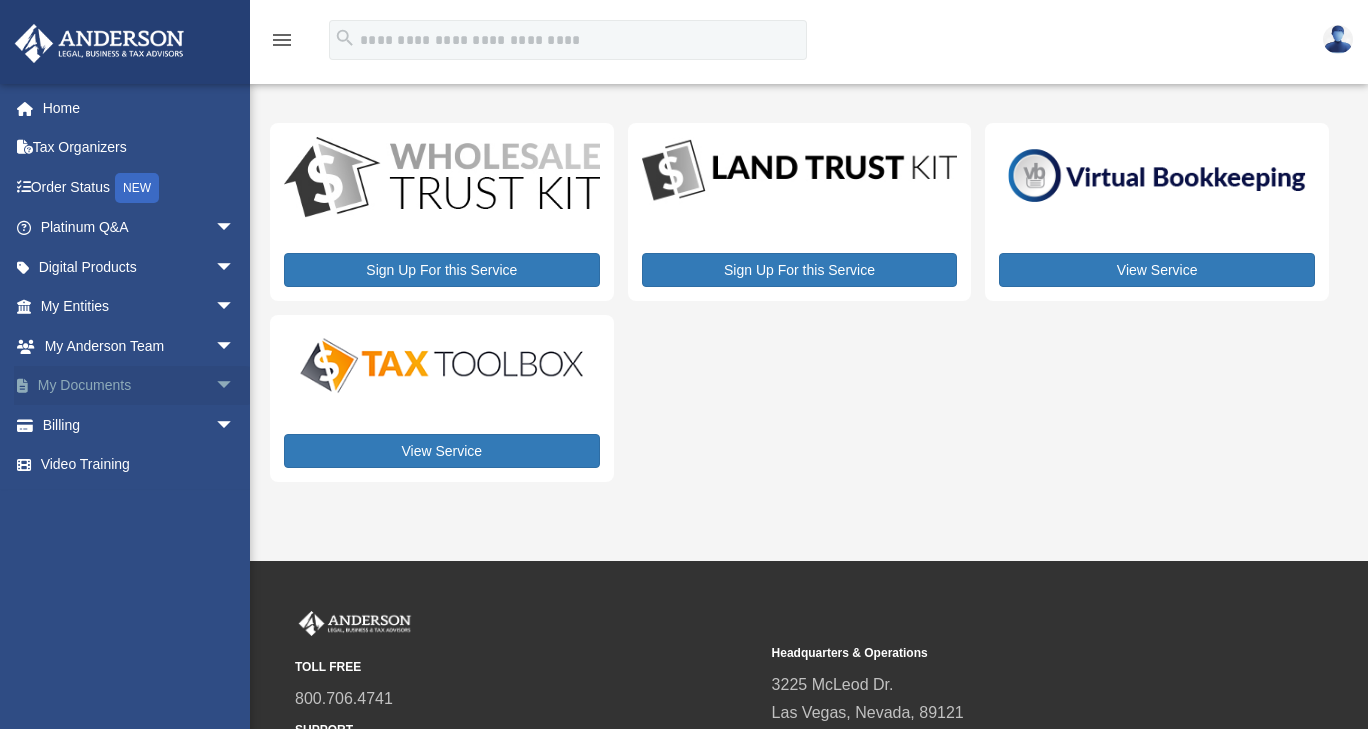 click on "My Documents arrow_drop_down" at bounding box center [139, 386] 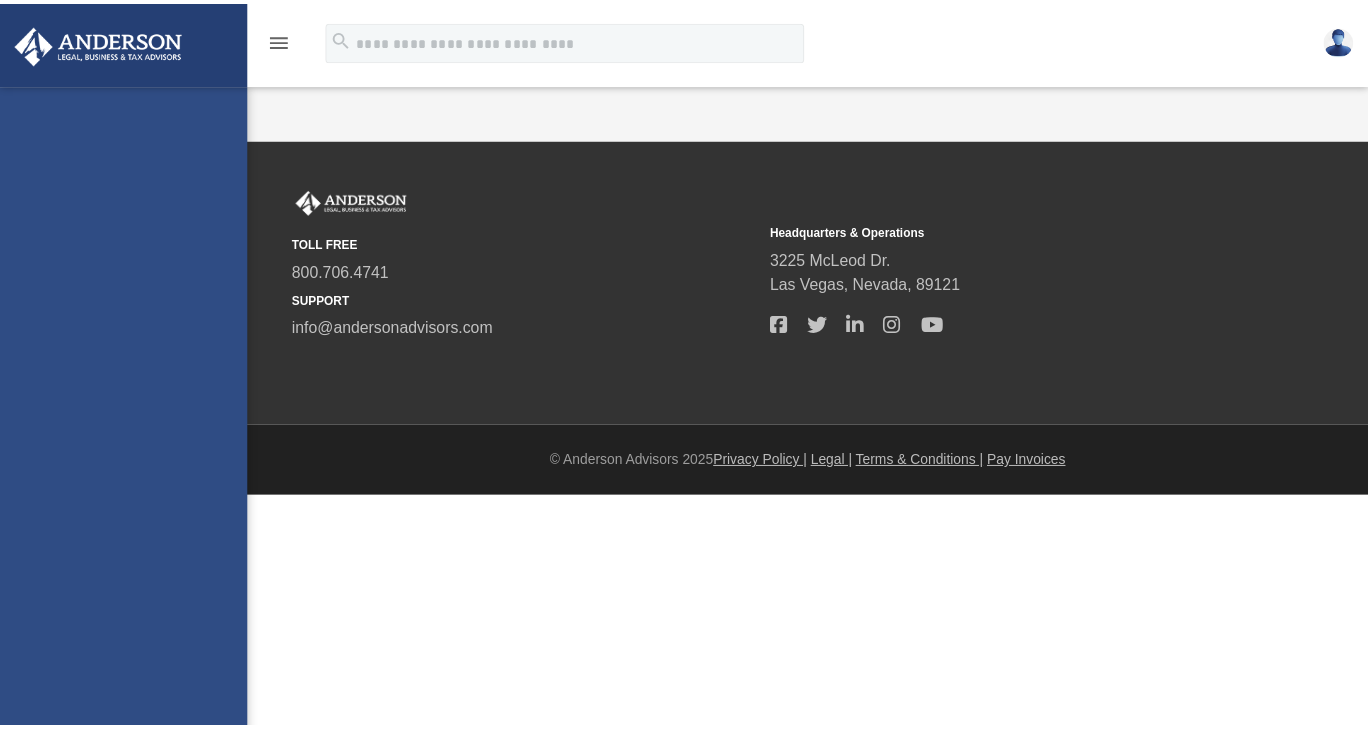 scroll, scrollTop: 0, scrollLeft: 0, axis: both 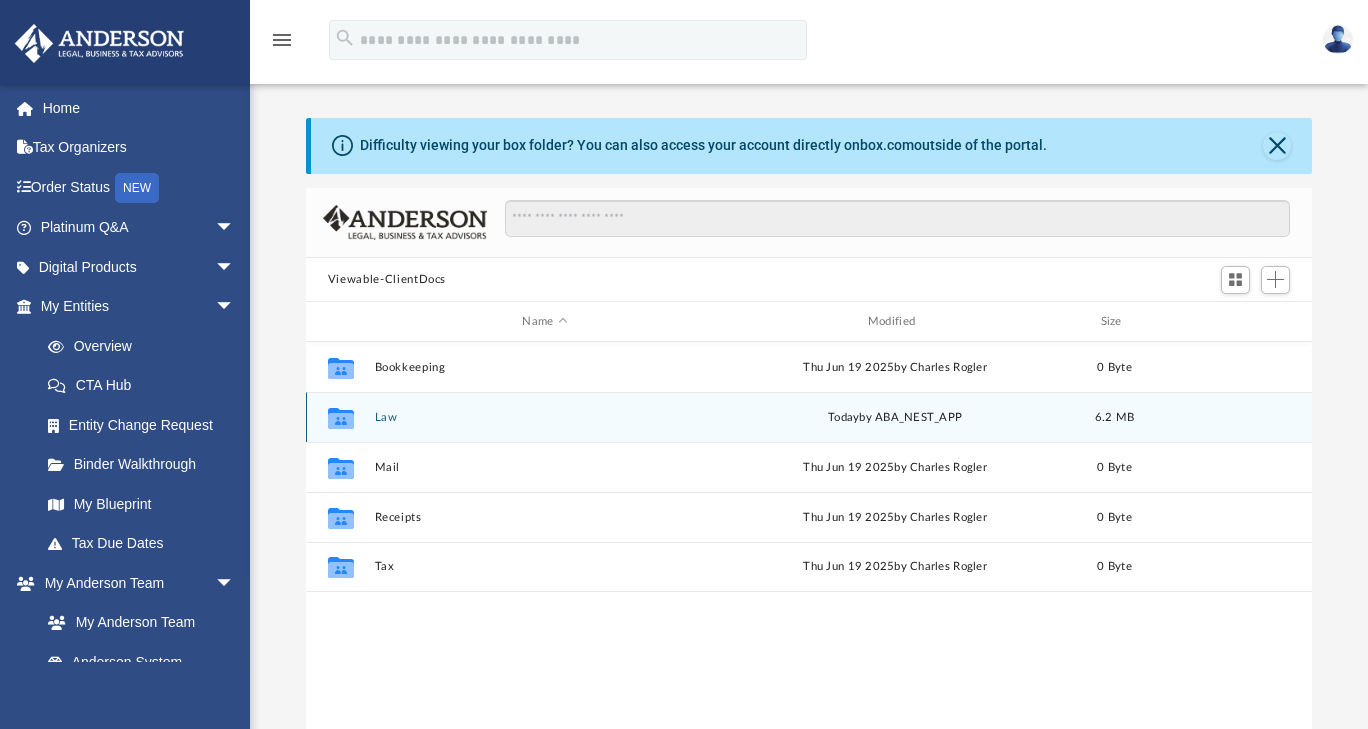 click on "Law" at bounding box center [544, 417] 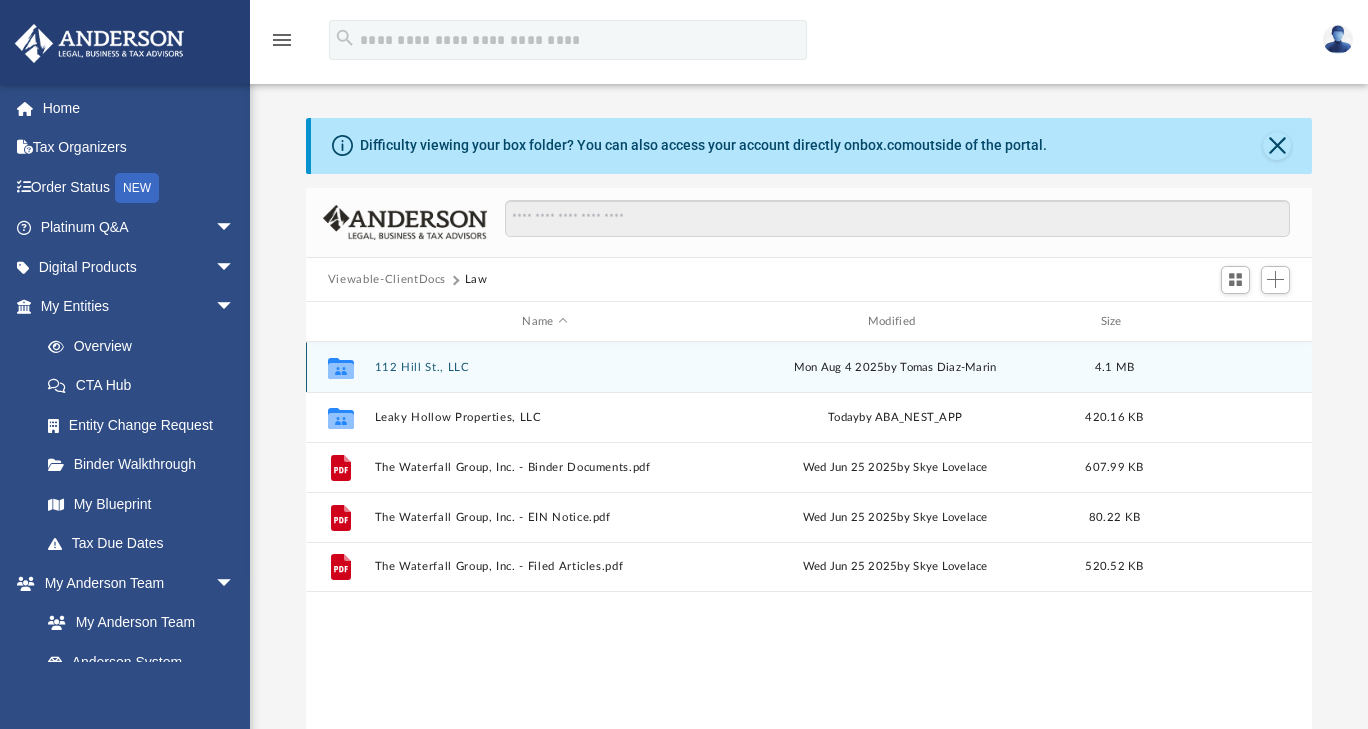 click on "112 Hill St., LLC" at bounding box center [544, 367] 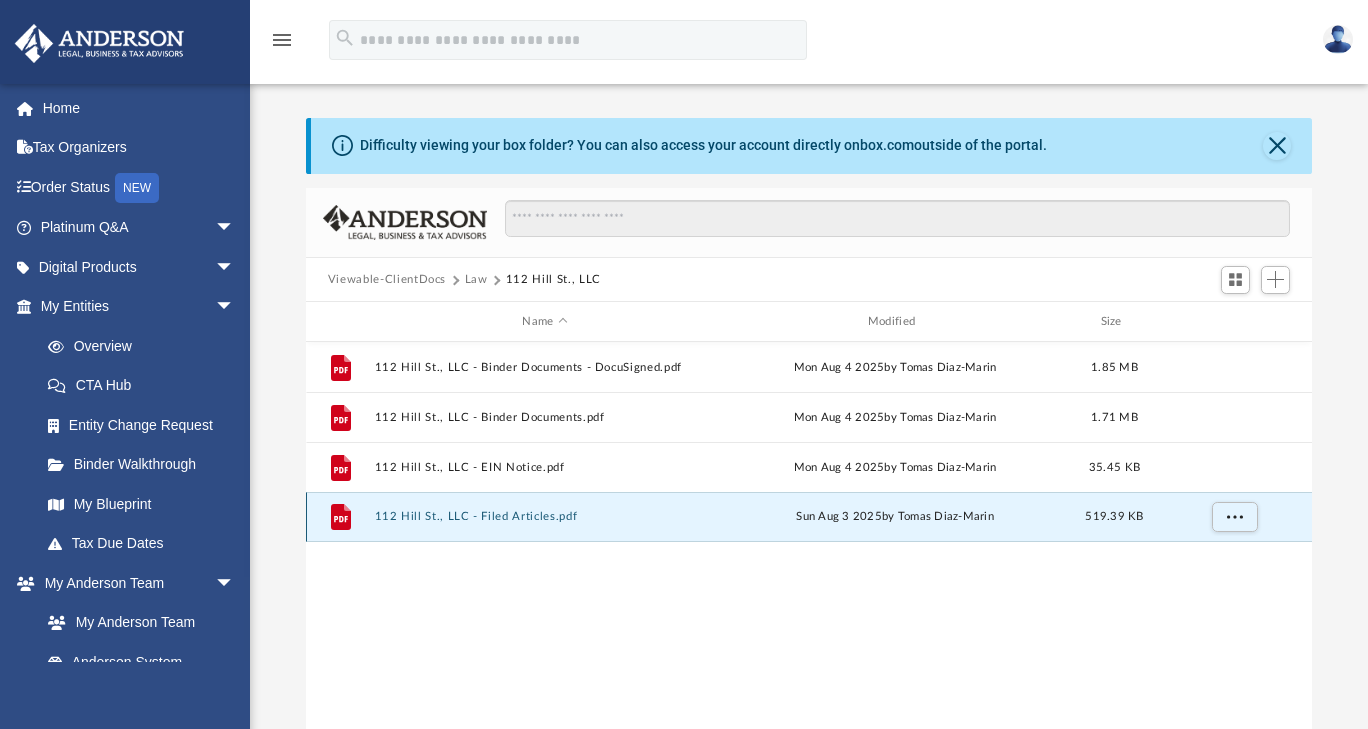 click on "112 Hill St., LLC - Filed Articles.pdf" at bounding box center [544, 517] 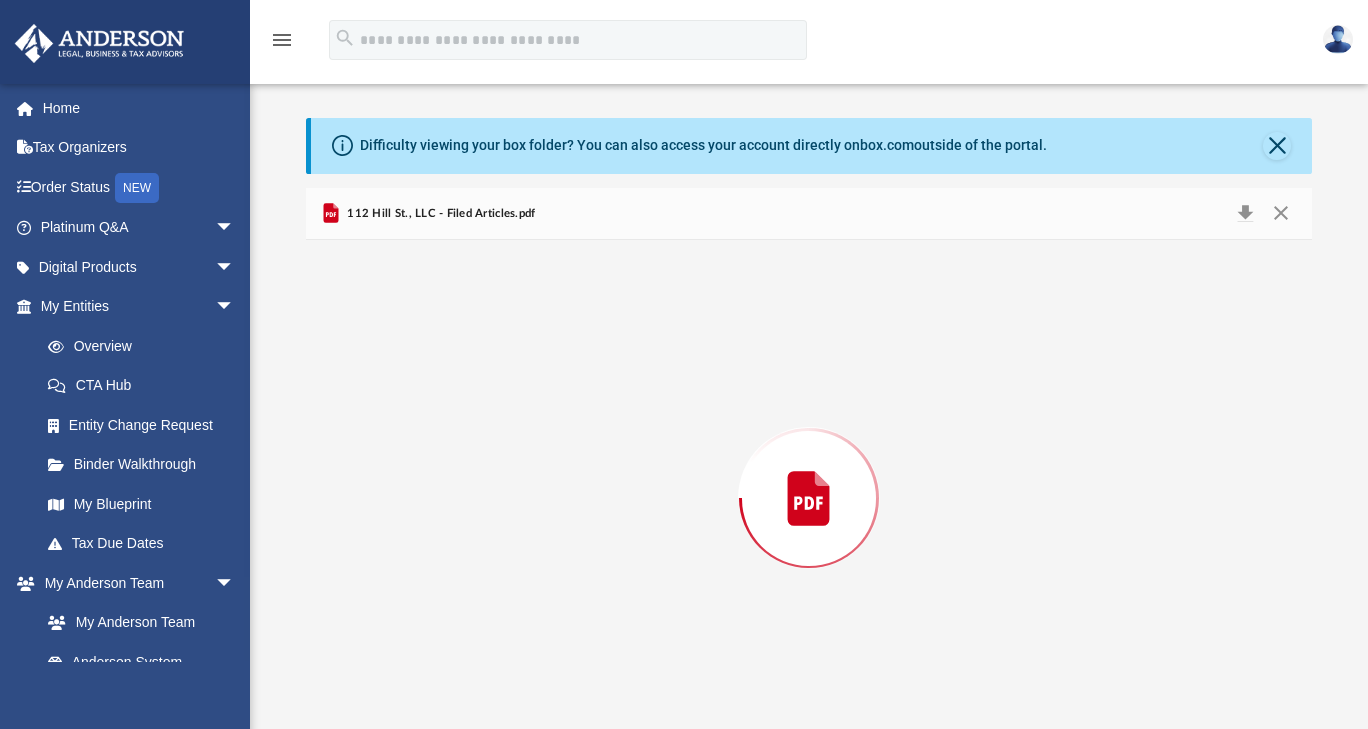 scroll, scrollTop: 27, scrollLeft: 0, axis: vertical 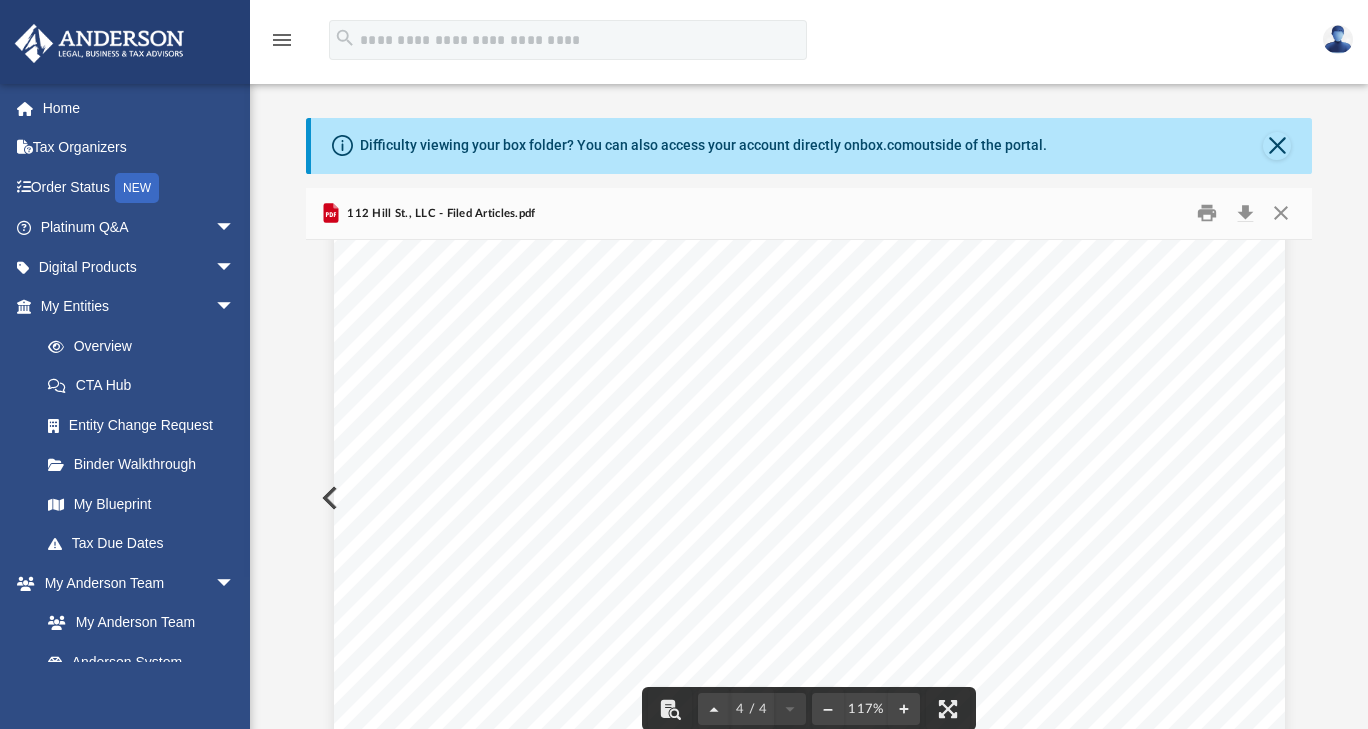 click on "Page 1 of 1 Date:   08/03/2025   Invoice:   2025-572996 Division of Business and Charitable Organizations Department   of State State of Tennessee 312 Rosa L. Parks Avenue, 6th Floor Nashville, Tennessee 37243 Phone: 615-741-2286 sos.tn.gov/ Tre Hargett Secretary of State Customer Information JAMES MORRIS 112 HILL ST., LLC 3225 MCLEOD DRIVE, SUITE 1OO LAS VEGAS,   NV   89121, USA Tracking #   Description   Amount Paid B2025514967   Articles of Organization - Limited Liability Company for 112 HILL ST., LLC (LLC Filings)   $ 300.00 Payment Details Fee Total:   $ 300.00 Payment Total:   $ 0.00 Amount Due:   $ 0.00 Payment Method Payment Type: Credit Card Check/Confirmation Number: 3903610448" at bounding box center [809, 198] 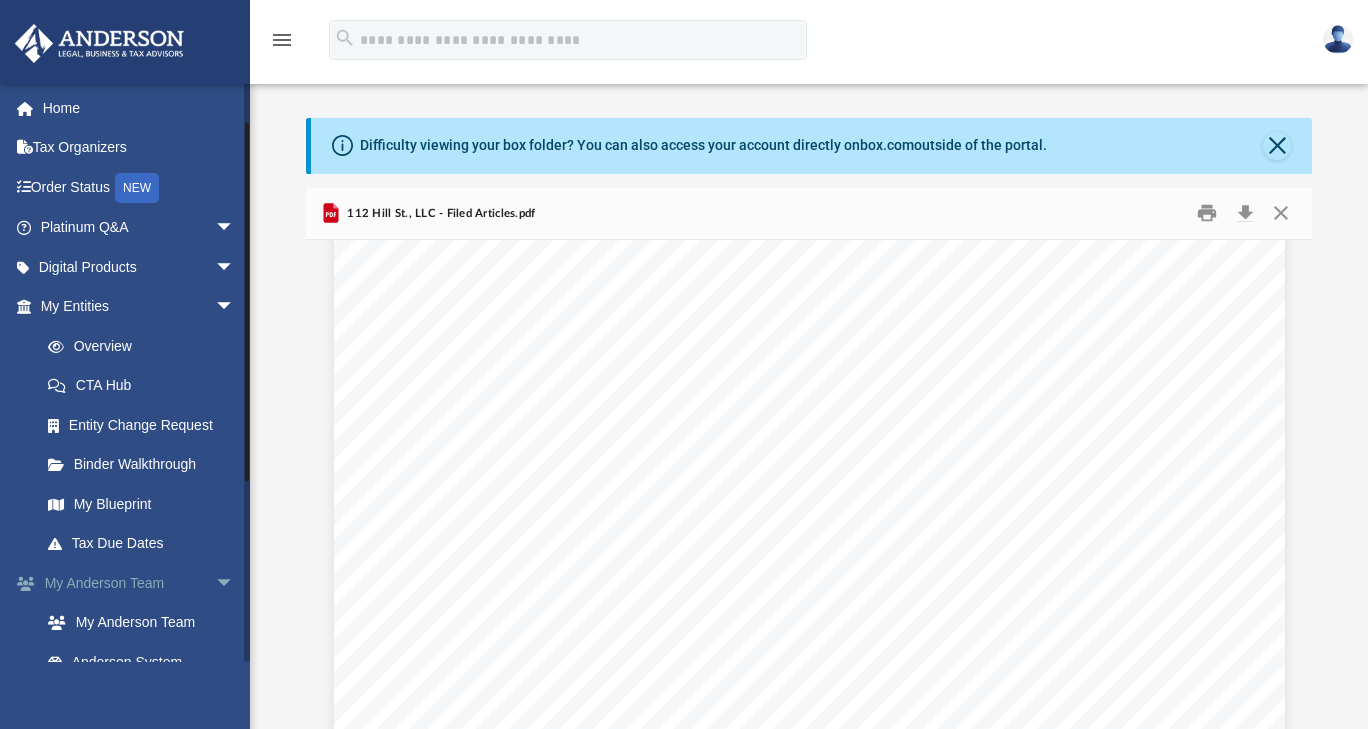 scroll, scrollTop: 340, scrollLeft: 0, axis: vertical 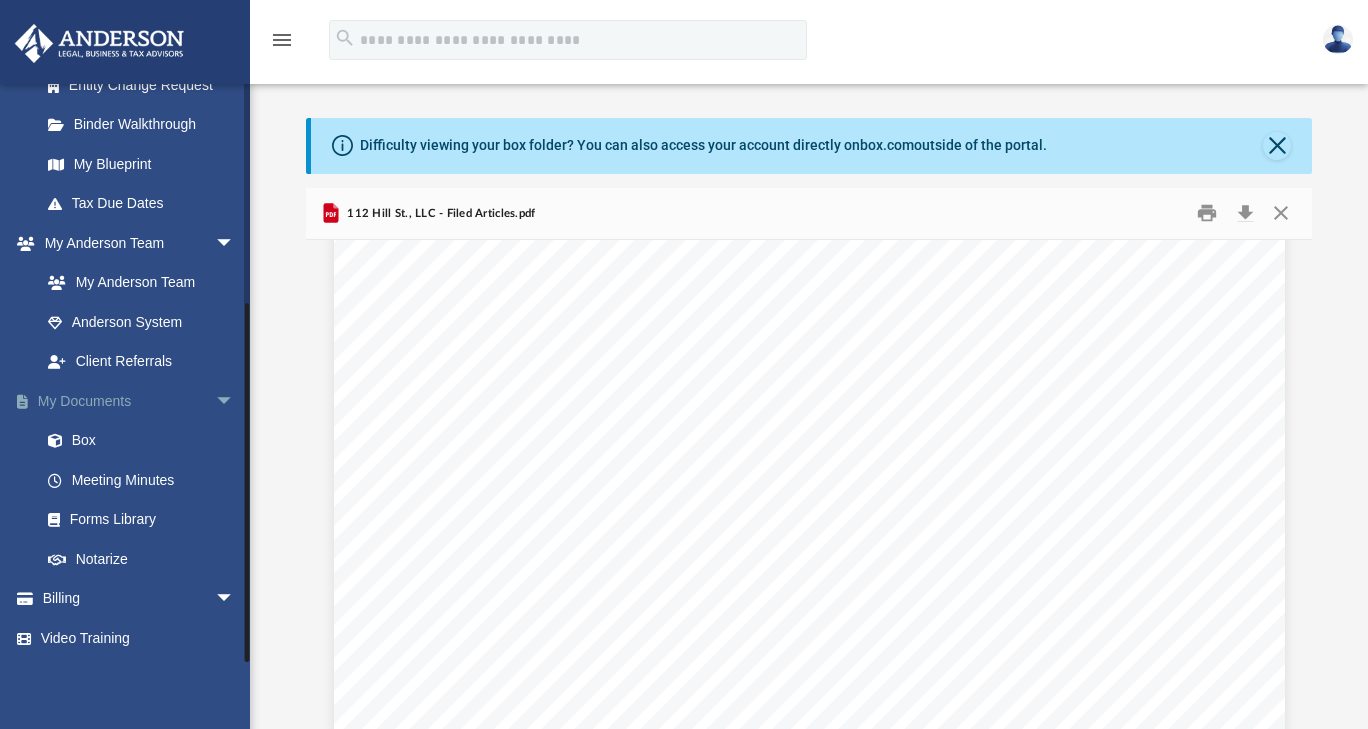 click on "My Documents arrow_drop_down" at bounding box center [139, 401] 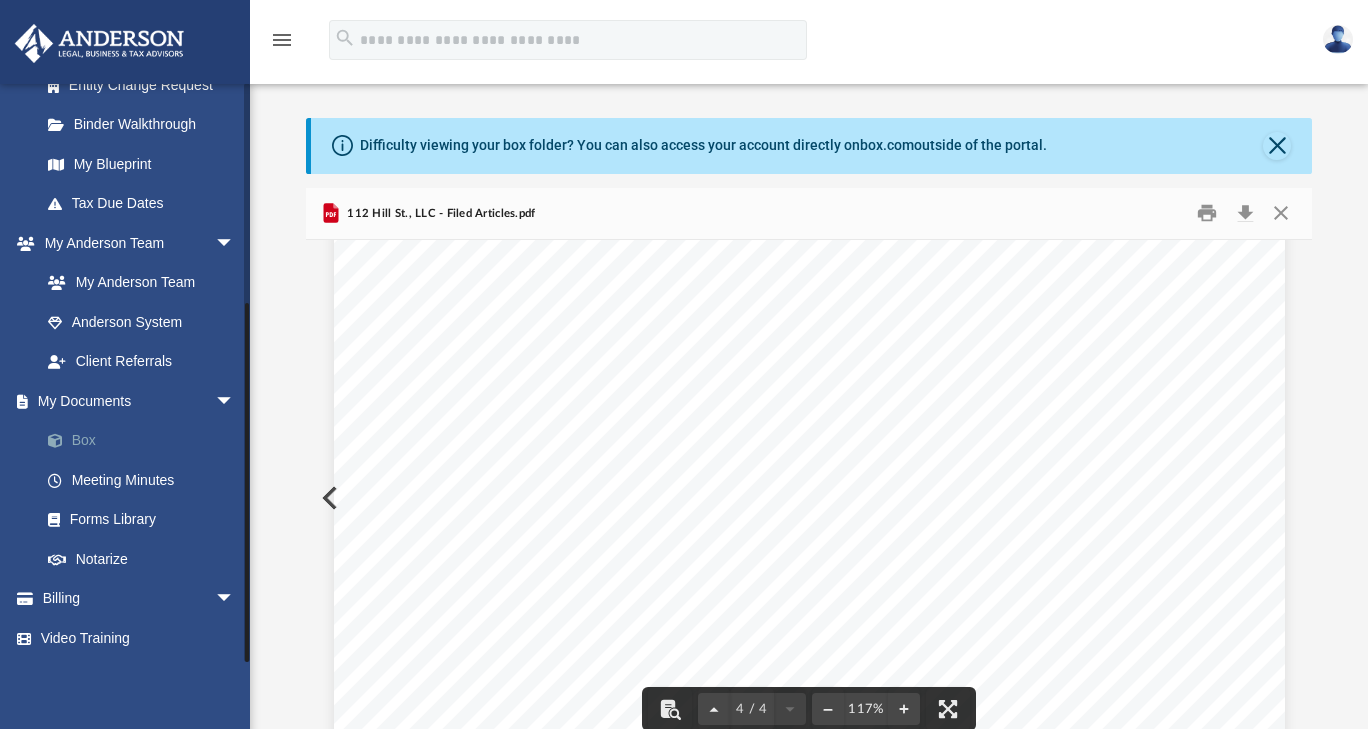 click on "Box" at bounding box center (146, 441) 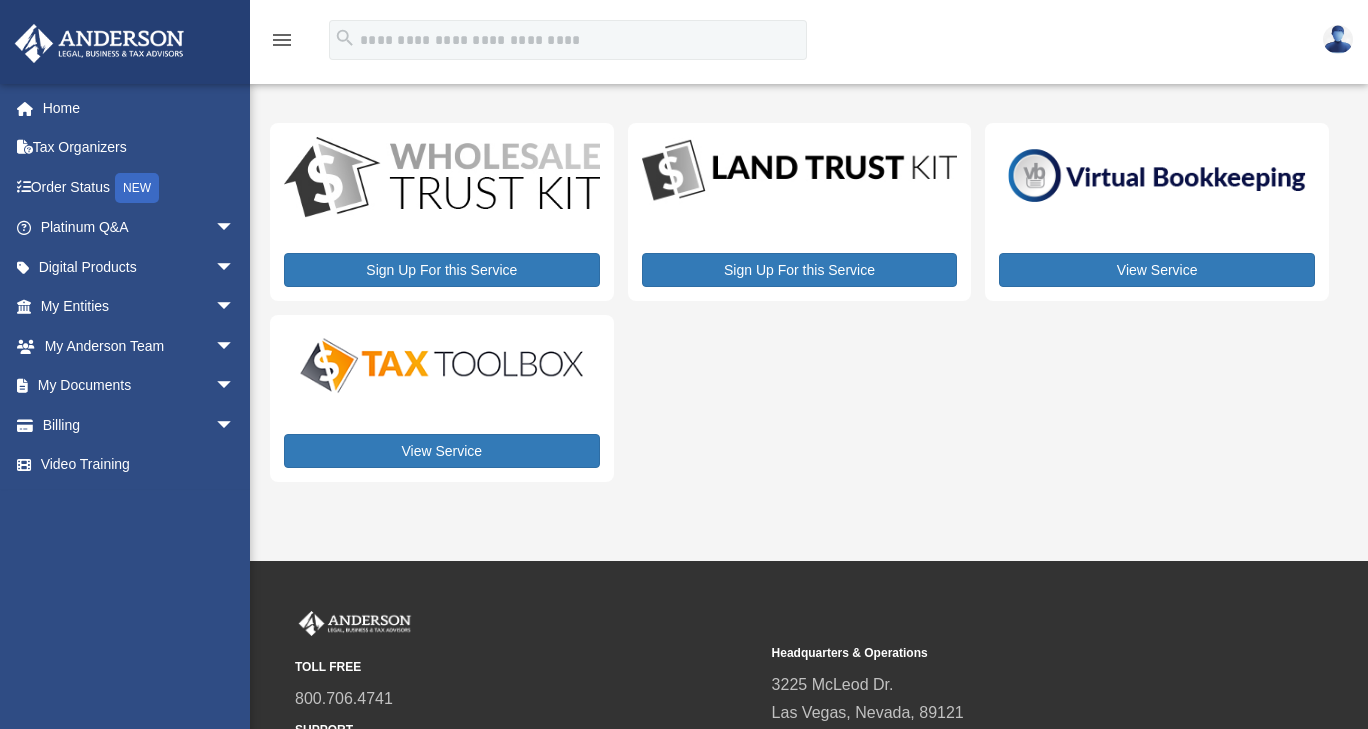 scroll, scrollTop: 0, scrollLeft: 0, axis: both 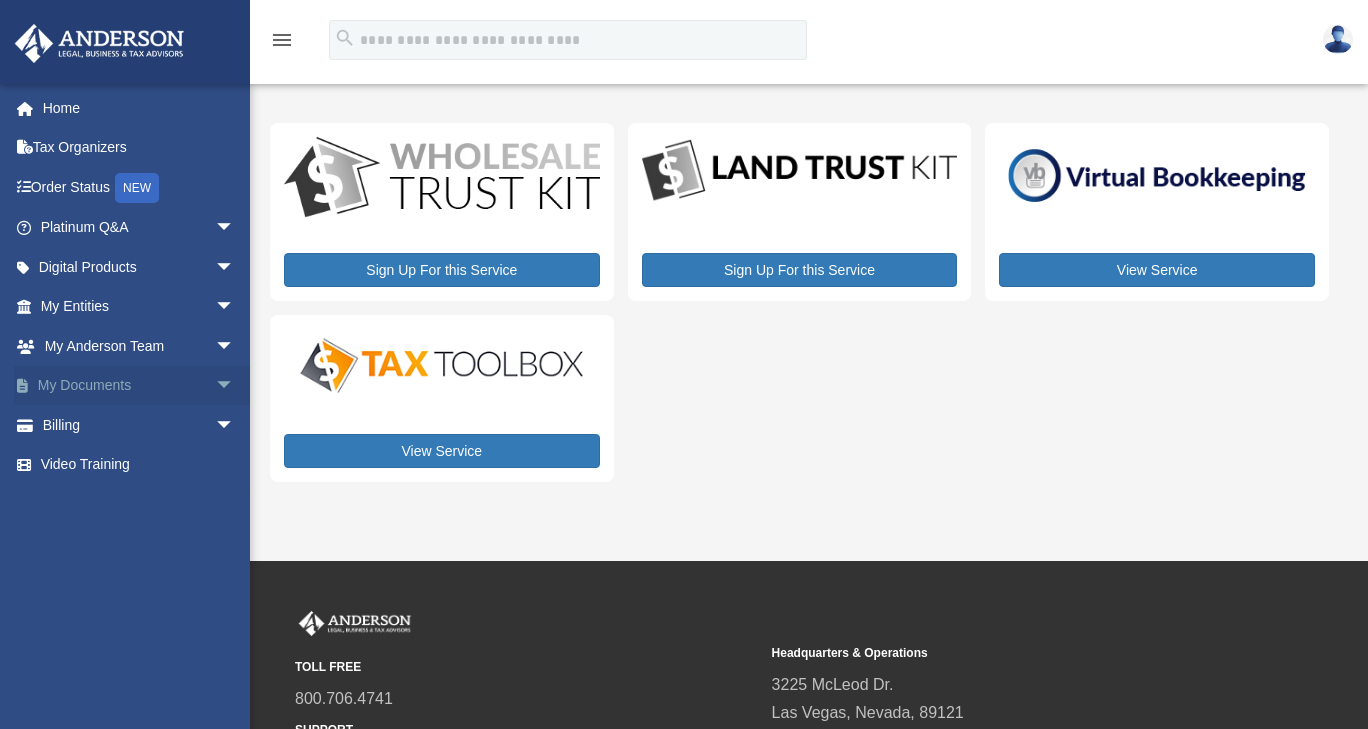 click on "My Documents arrow_drop_down" at bounding box center (139, 386) 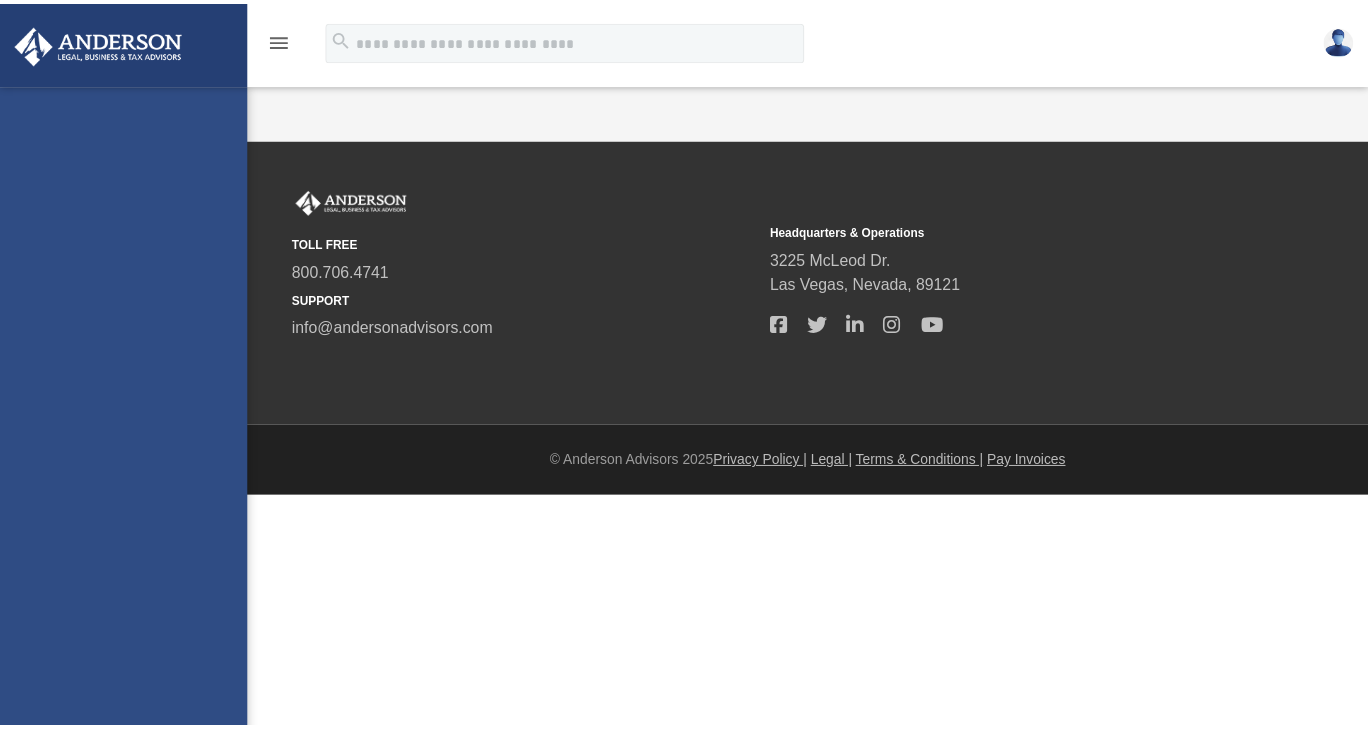 scroll, scrollTop: 0, scrollLeft: 0, axis: both 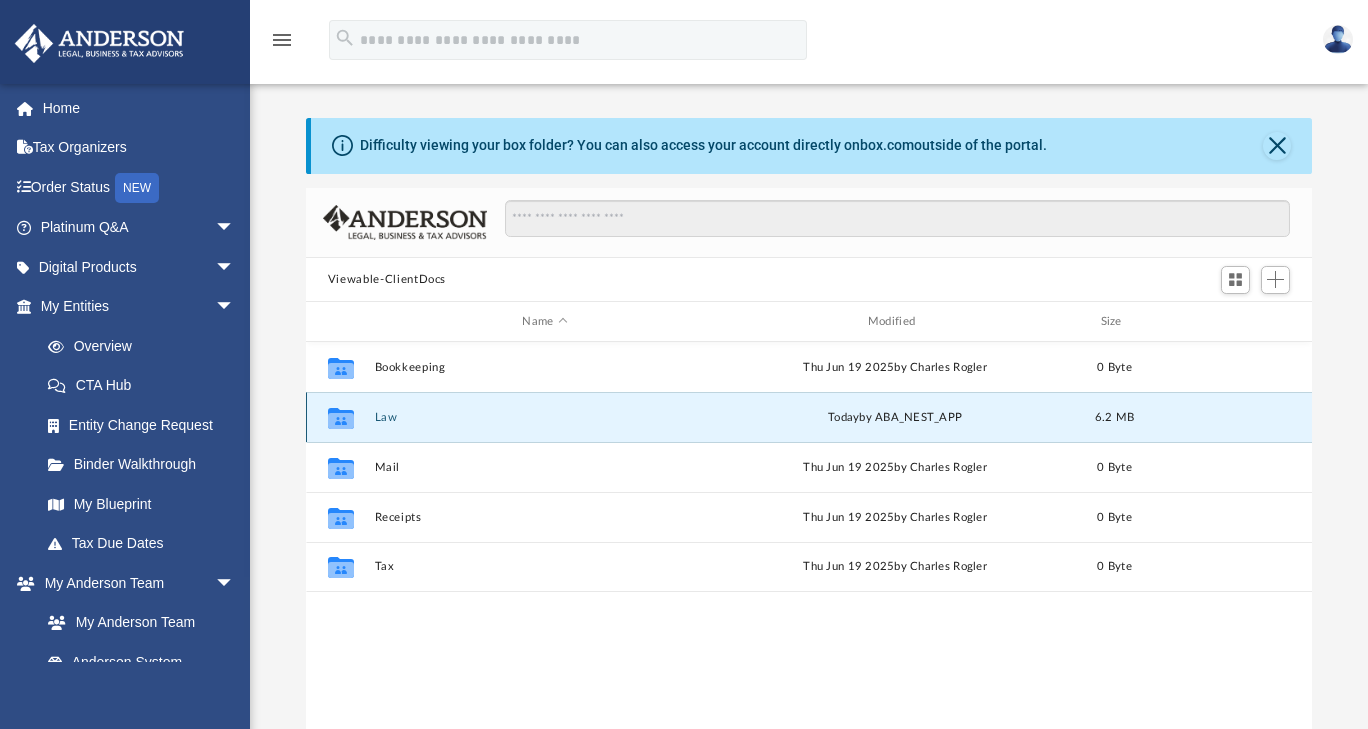 click on "Law" at bounding box center [544, 417] 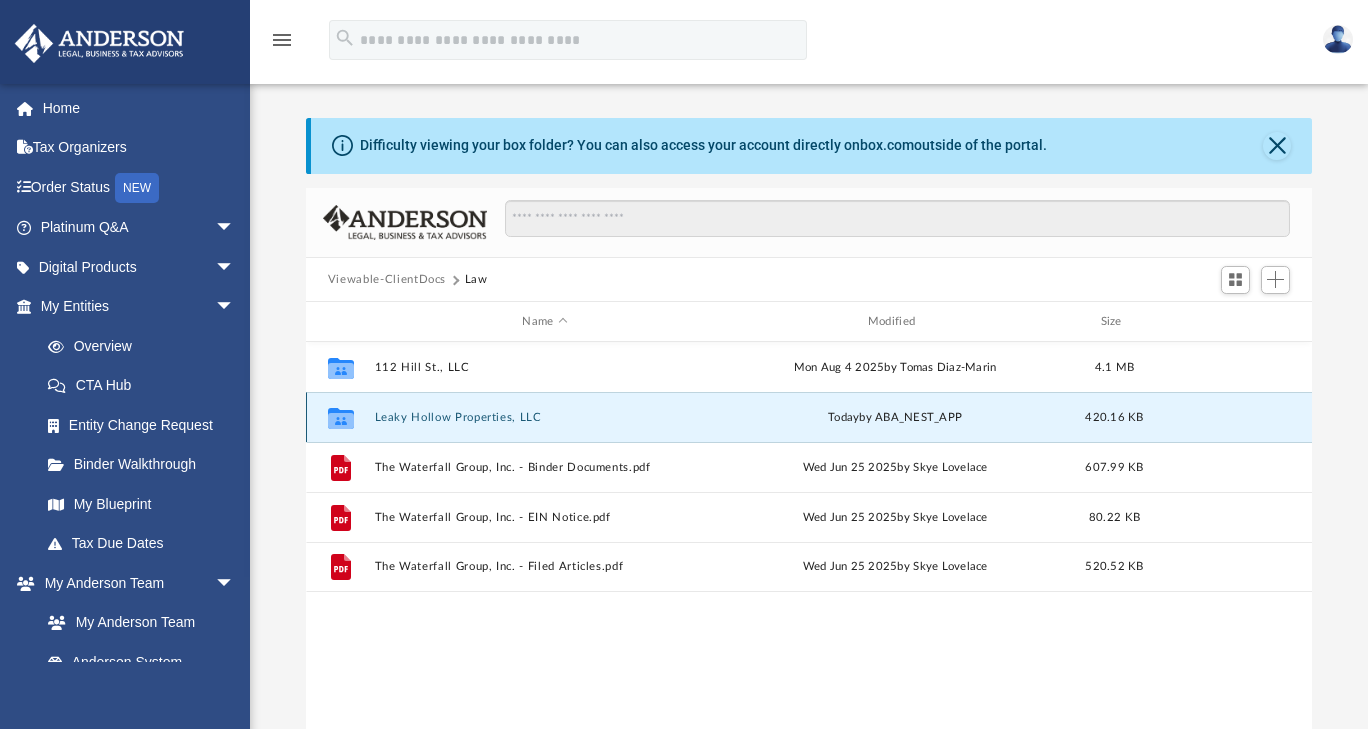 click on "Leaky Hollow Properties, LLC" at bounding box center [544, 417] 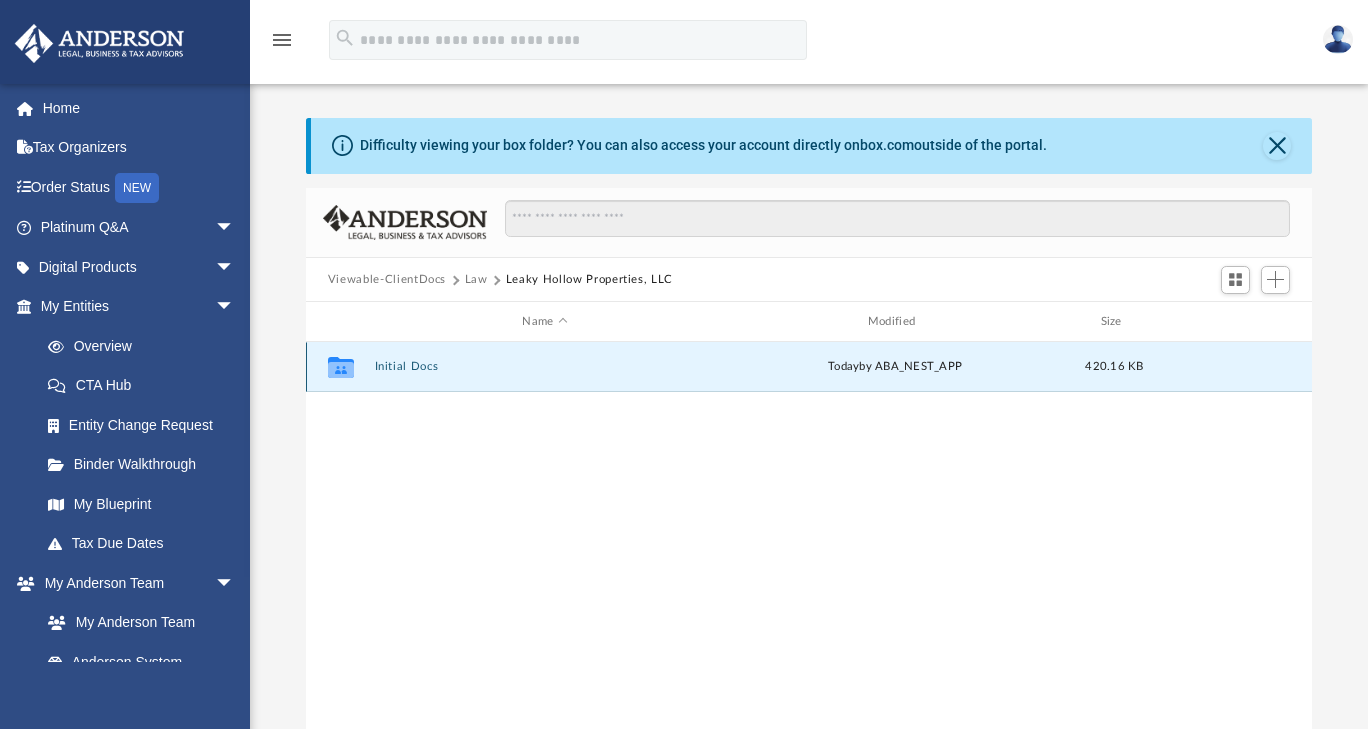 click on "Initial Docs" at bounding box center [544, 367] 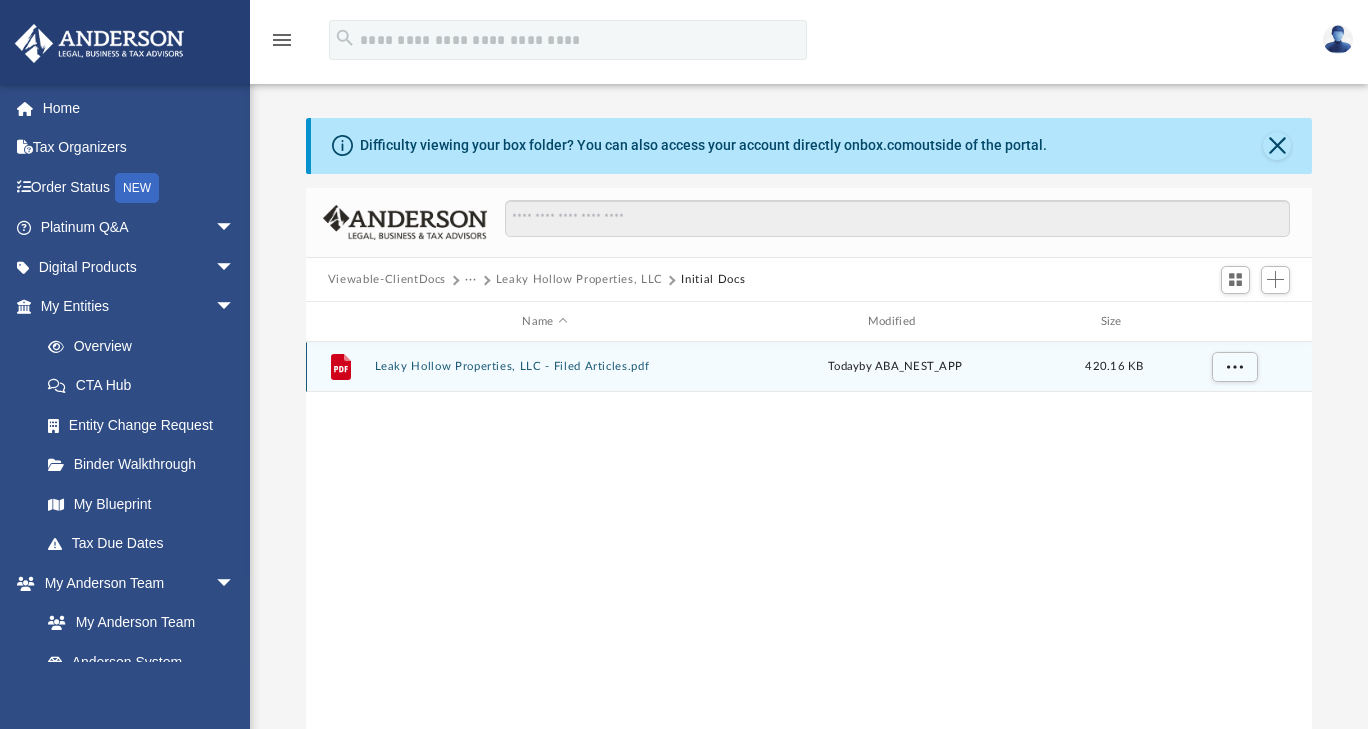 click on "Leaky Hollow Properties, LLC - Filed Articles.pdf" at bounding box center [544, 367] 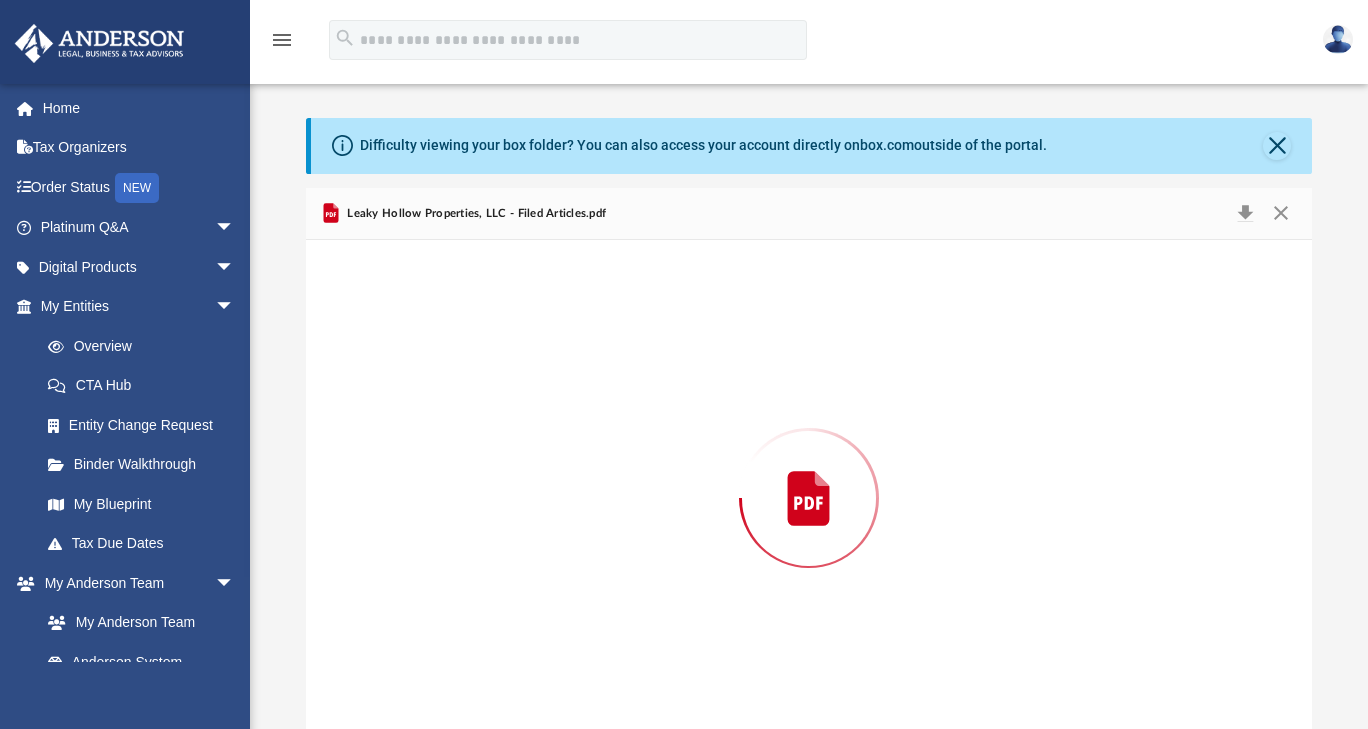 scroll, scrollTop: 27, scrollLeft: 0, axis: vertical 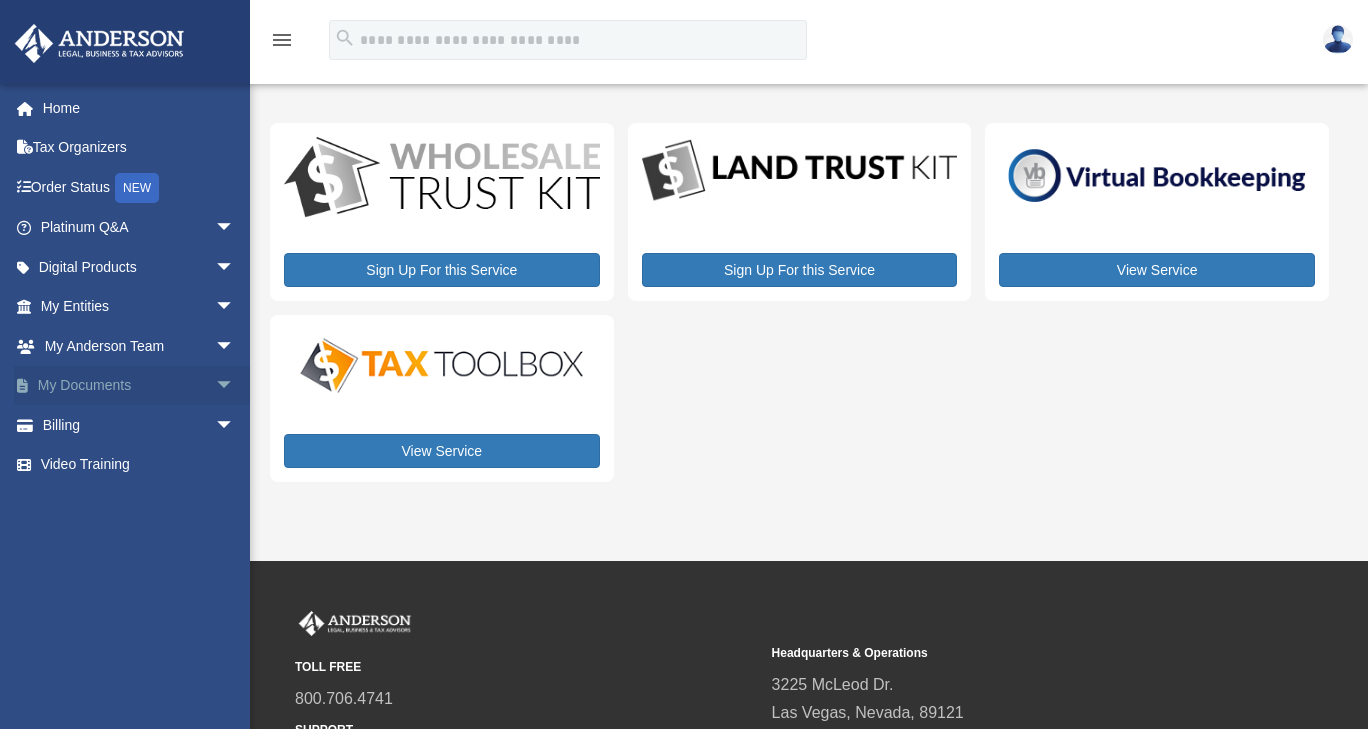 click on "My Documents arrow_drop_down" at bounding box center (139, 386) 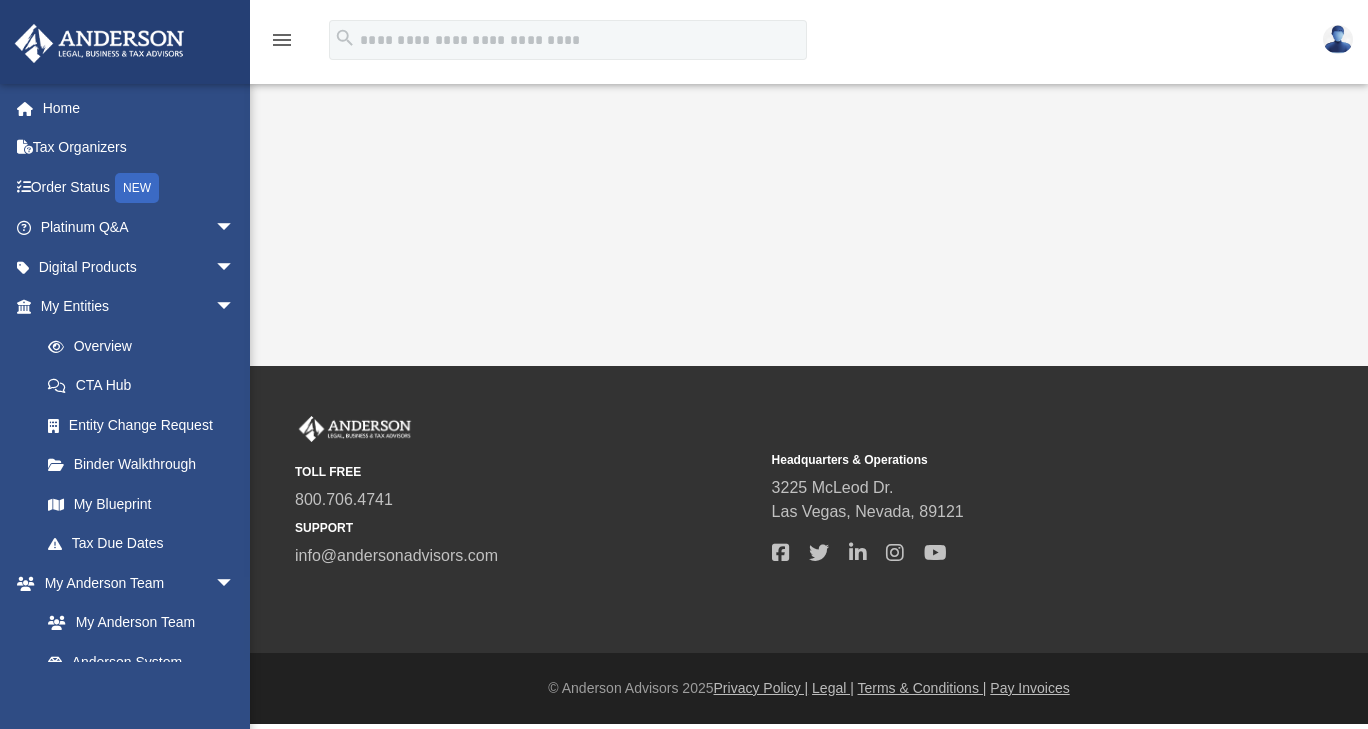scroll, scrollTop: 0, scrollLeft: 0, axis: both 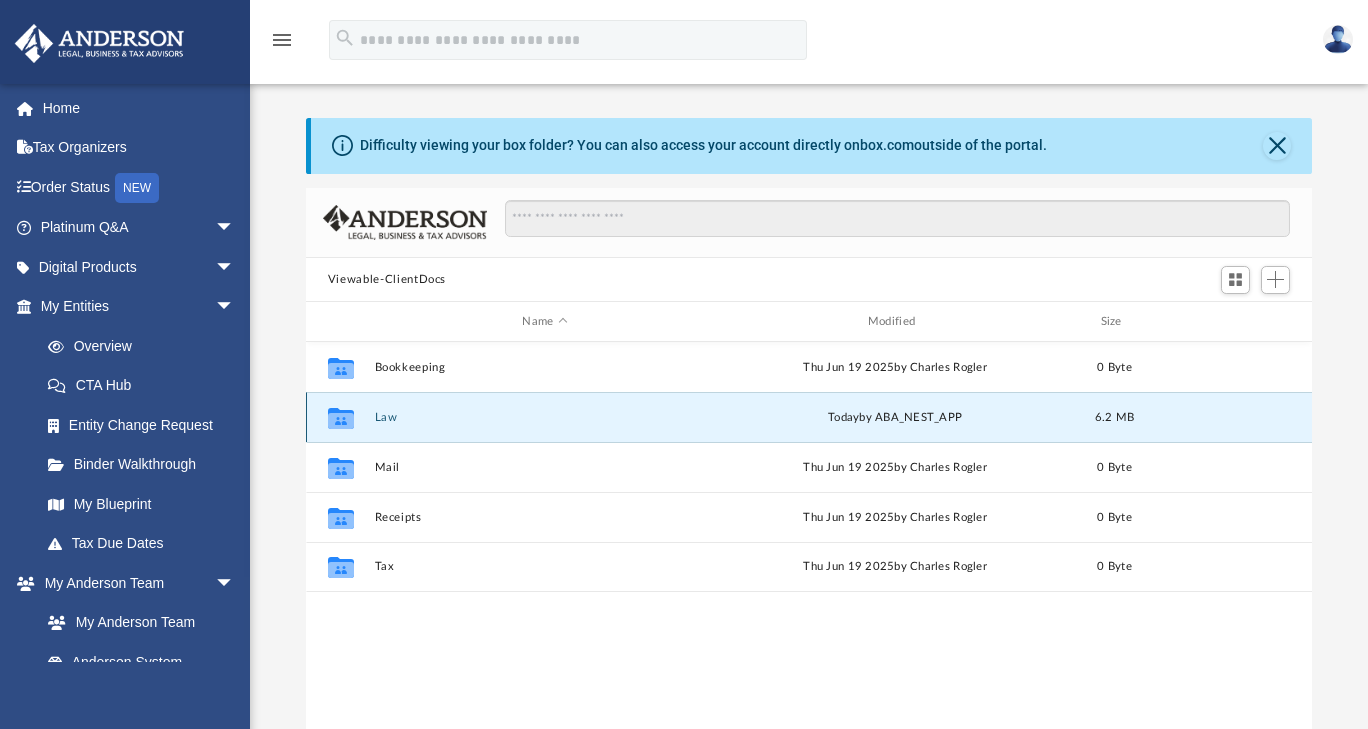 click on "Law" at bounding box center [544, 417] 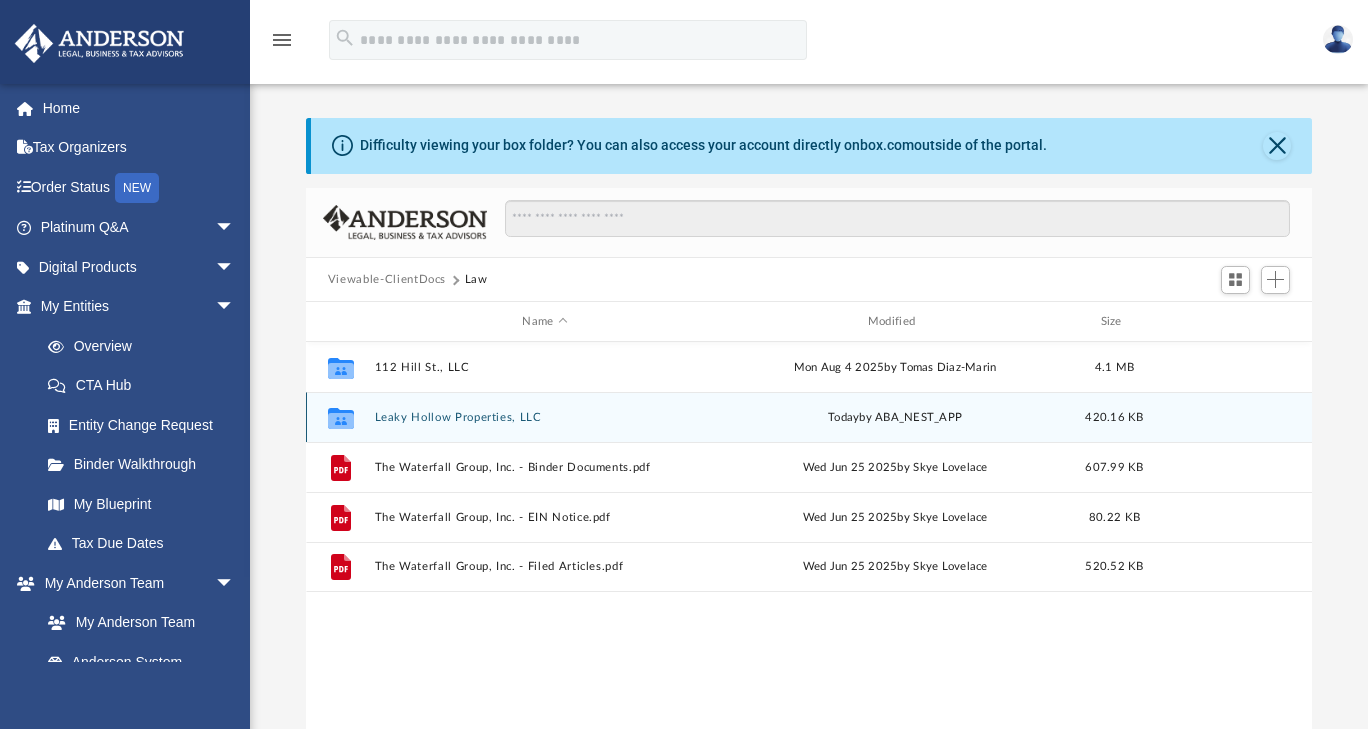 click on "Leaky Hollow Properties, LLC" at bounding box center [544, 417] 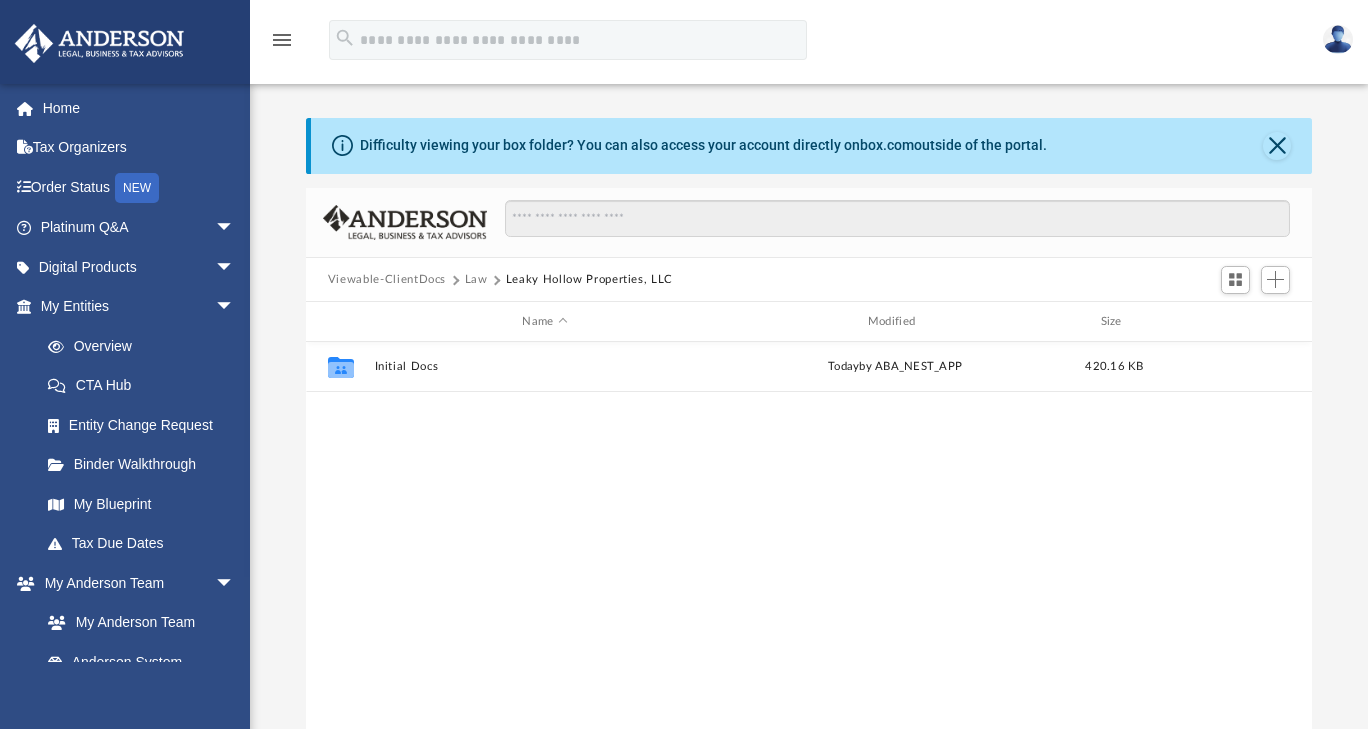 click on "Law" at bounding box center [476, 280] 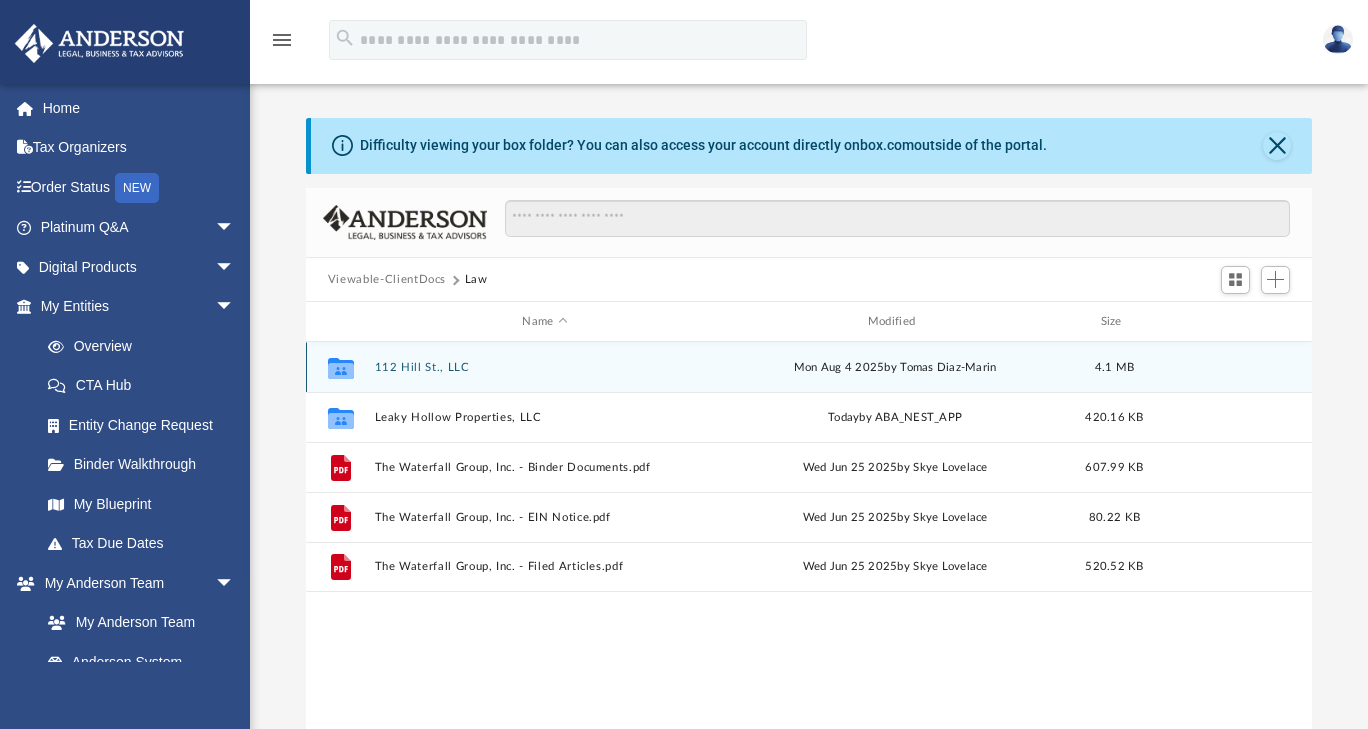 click on "112 Hill St., LLC" at bounding box center [544, 367] 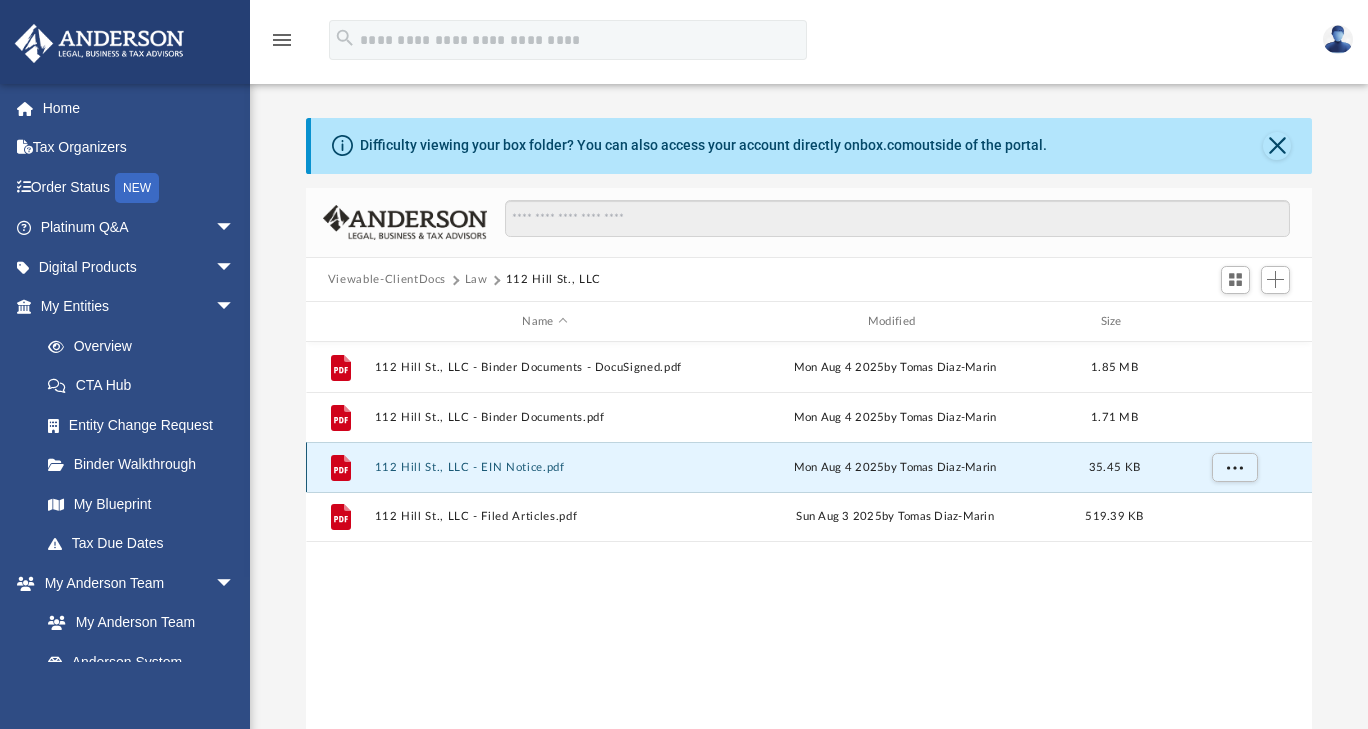 click on "112 Hill St., LLC - EIN Notice.pdf" at bounding box center (544, 467) 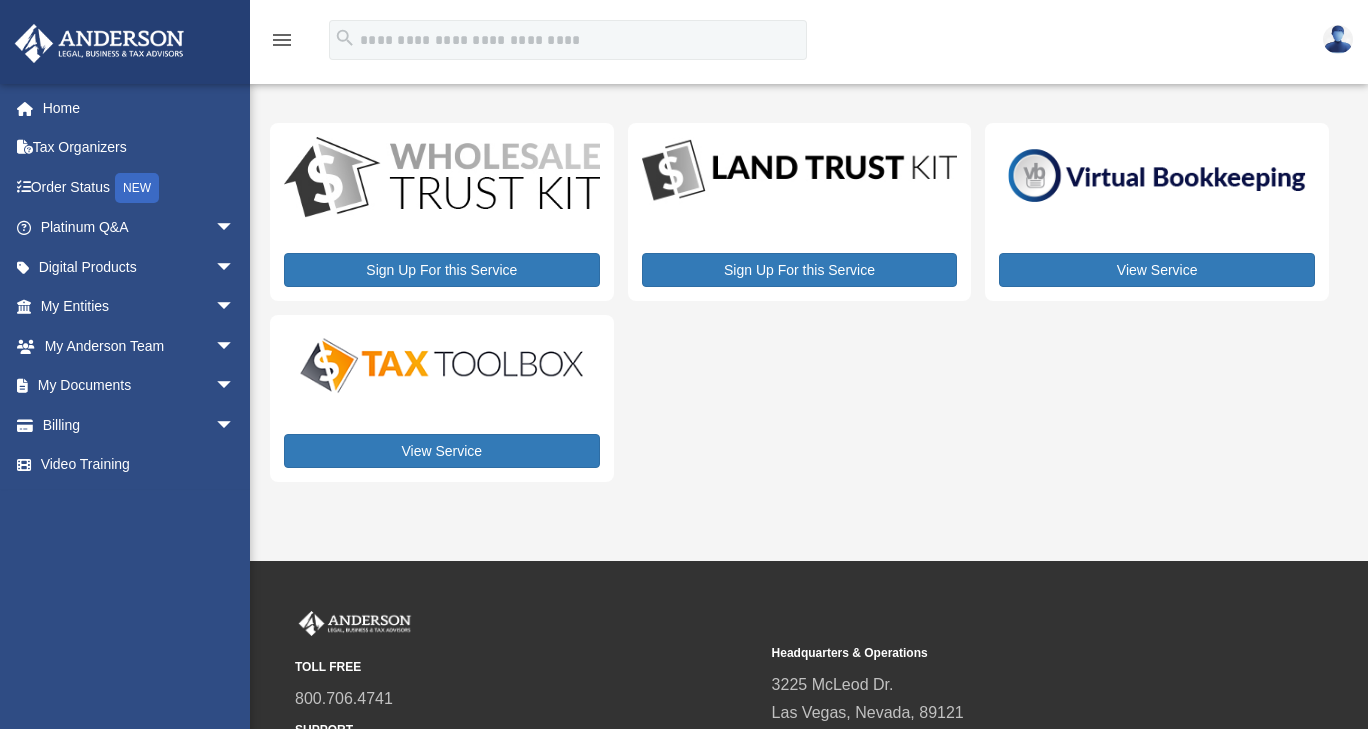 scroll, scrollTop: 0, scrollLeft: 0, axis: both 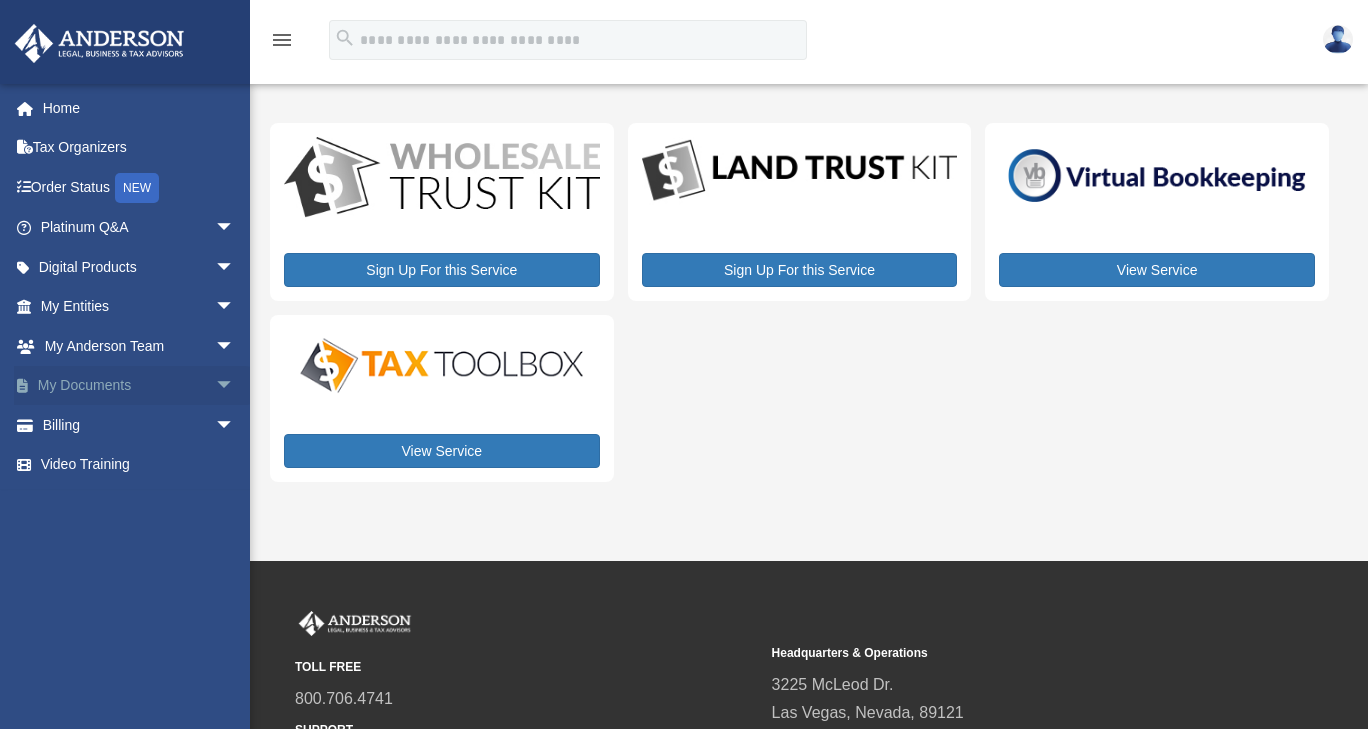 click on "My Documents arrow_drop_down" at bounding box center (139, 386) 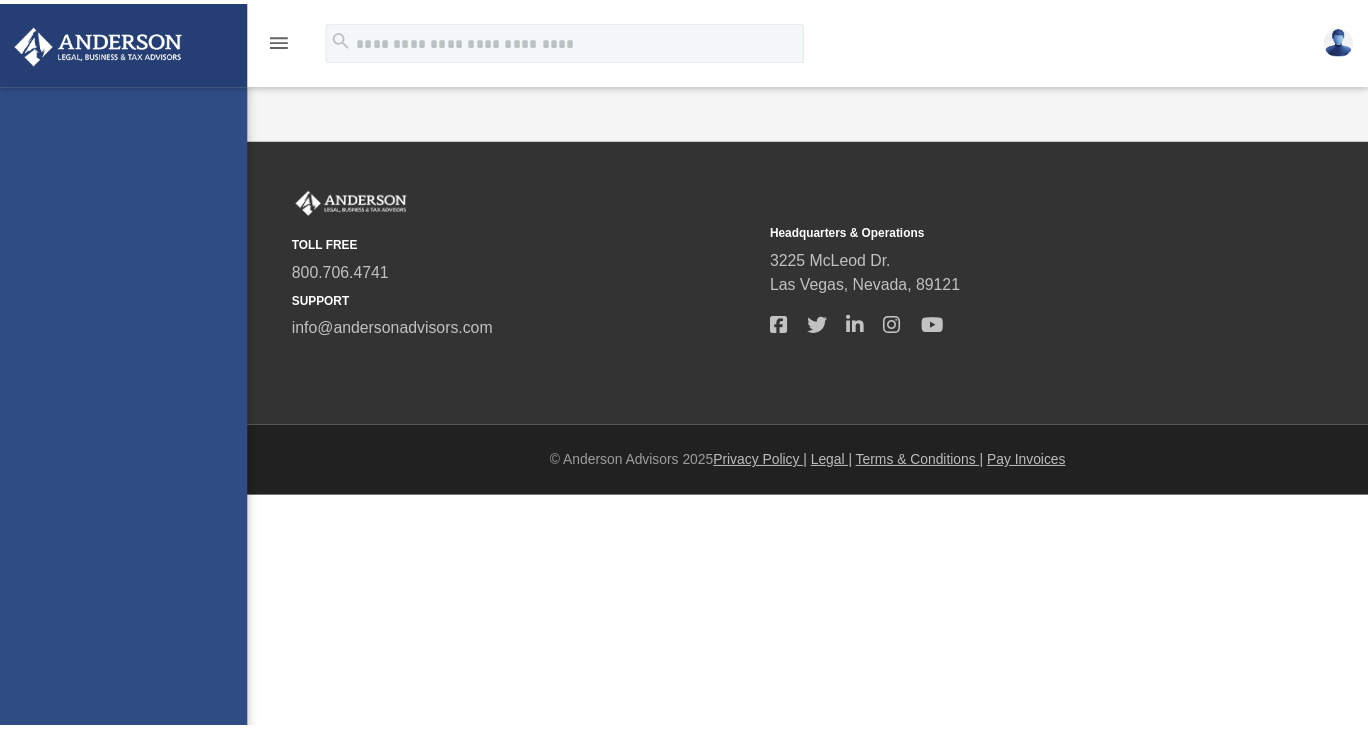 scroll, scrollTop: 0, scrollLeft: 0, axis: both 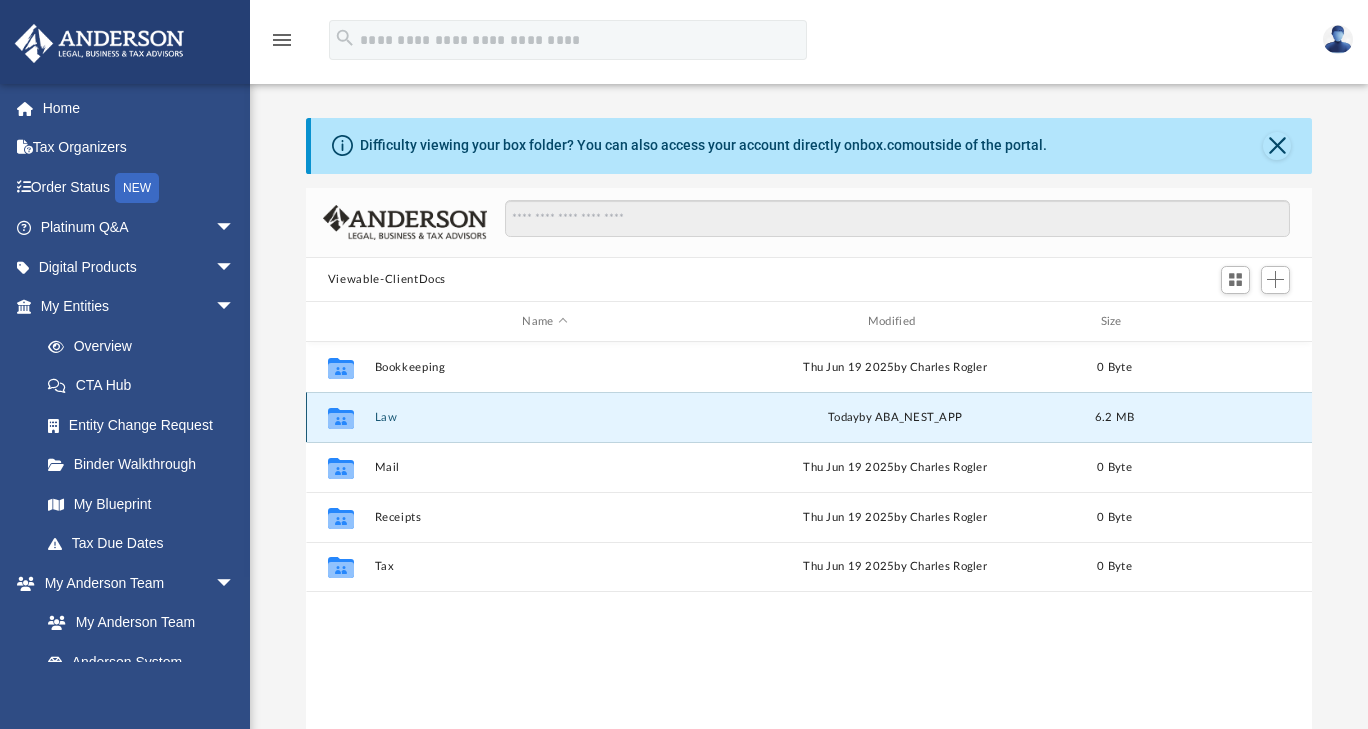click on "Law" at bounding box center (544, 417) 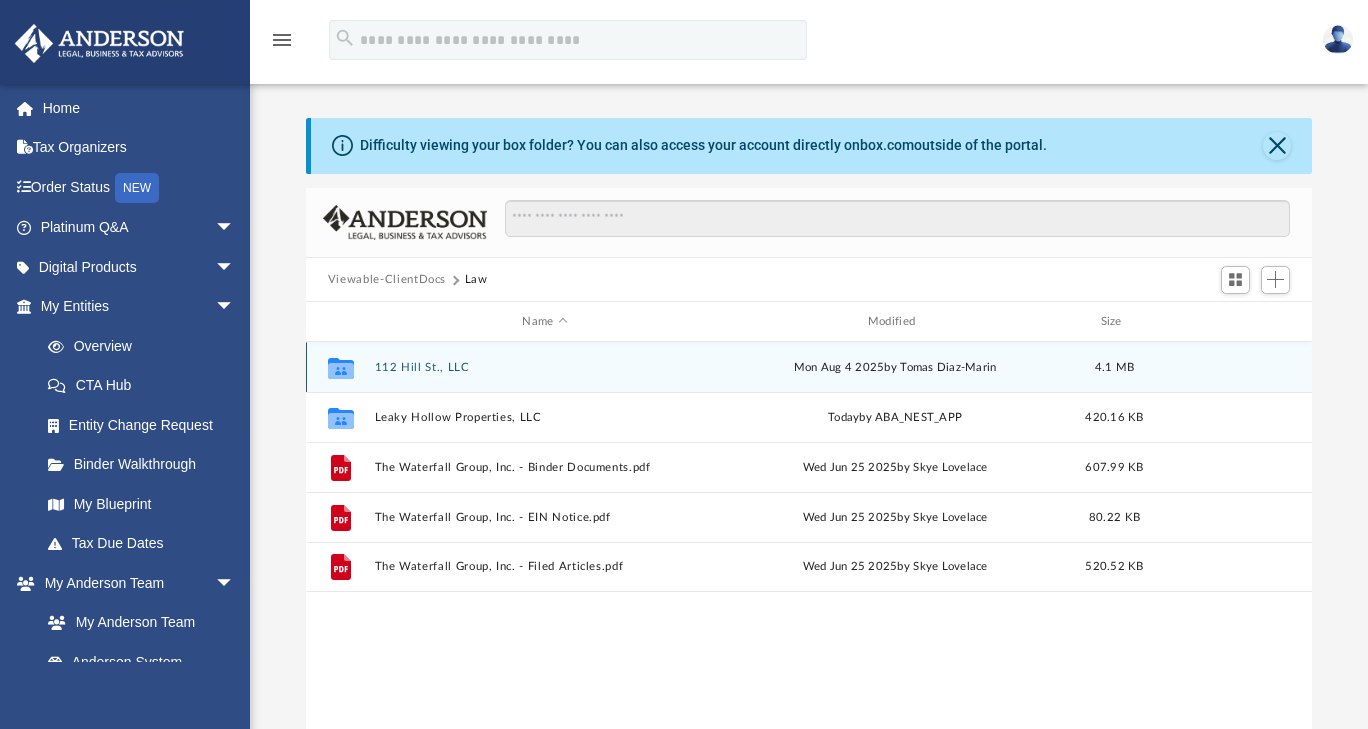 click on "112 Hill St., LLC" at bounding box center [544, 367] 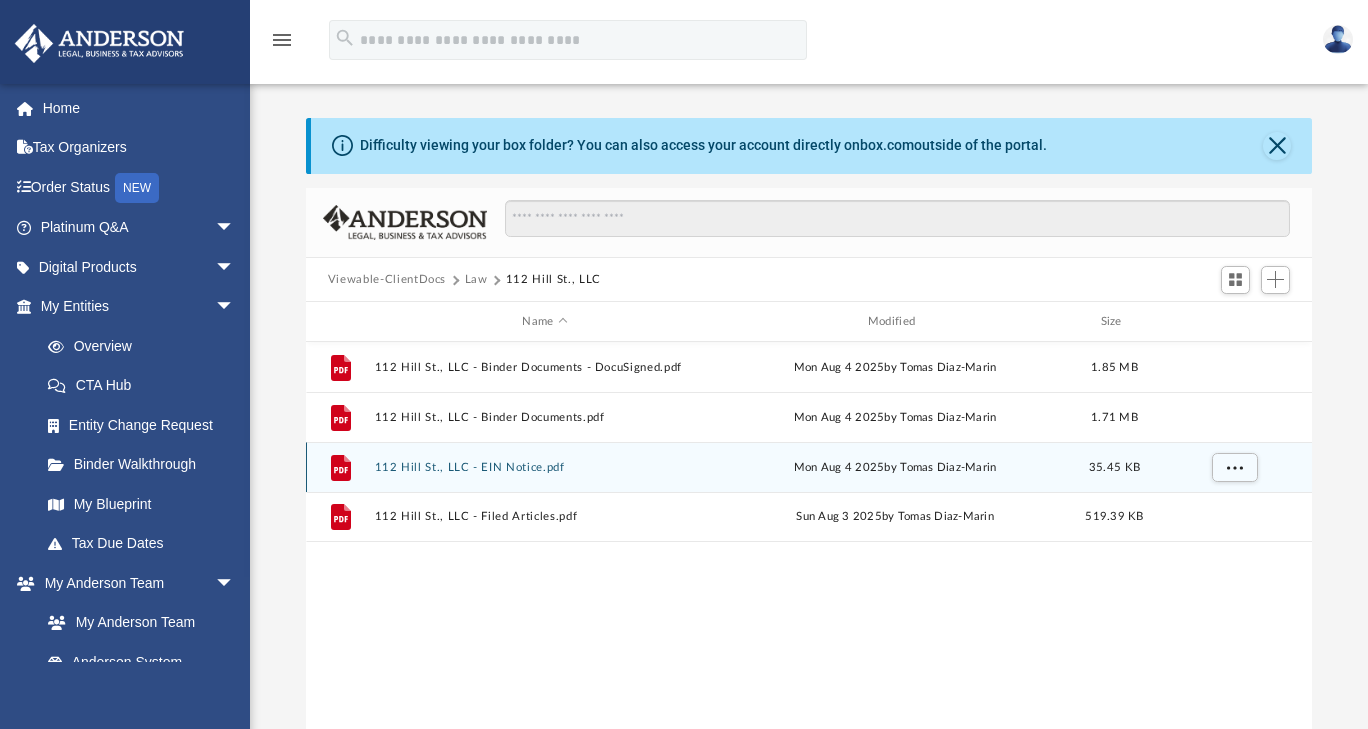 click on "112 Hill St., LLC - EIN Notice.pdf" at bounding box center [544, 467] 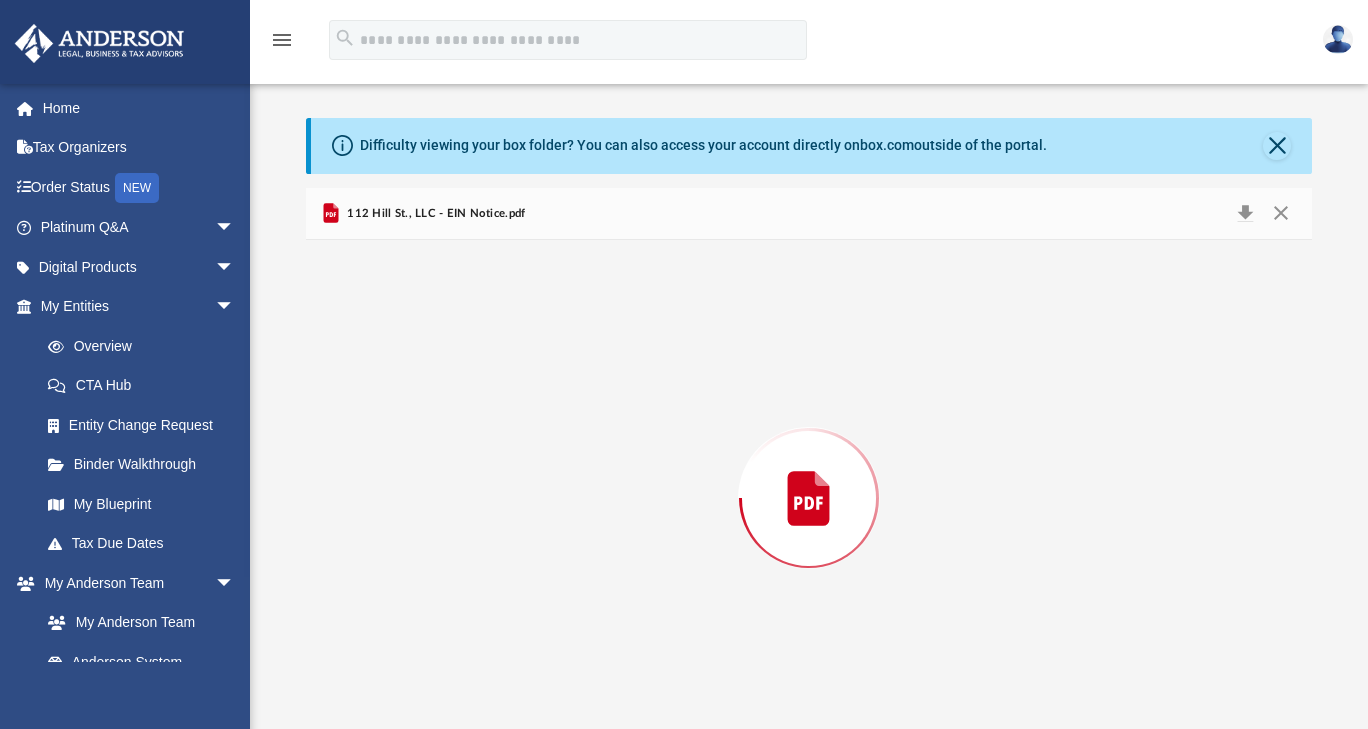 scroll, scrollTop: 27, scrollLeft: 0, axis: vertical 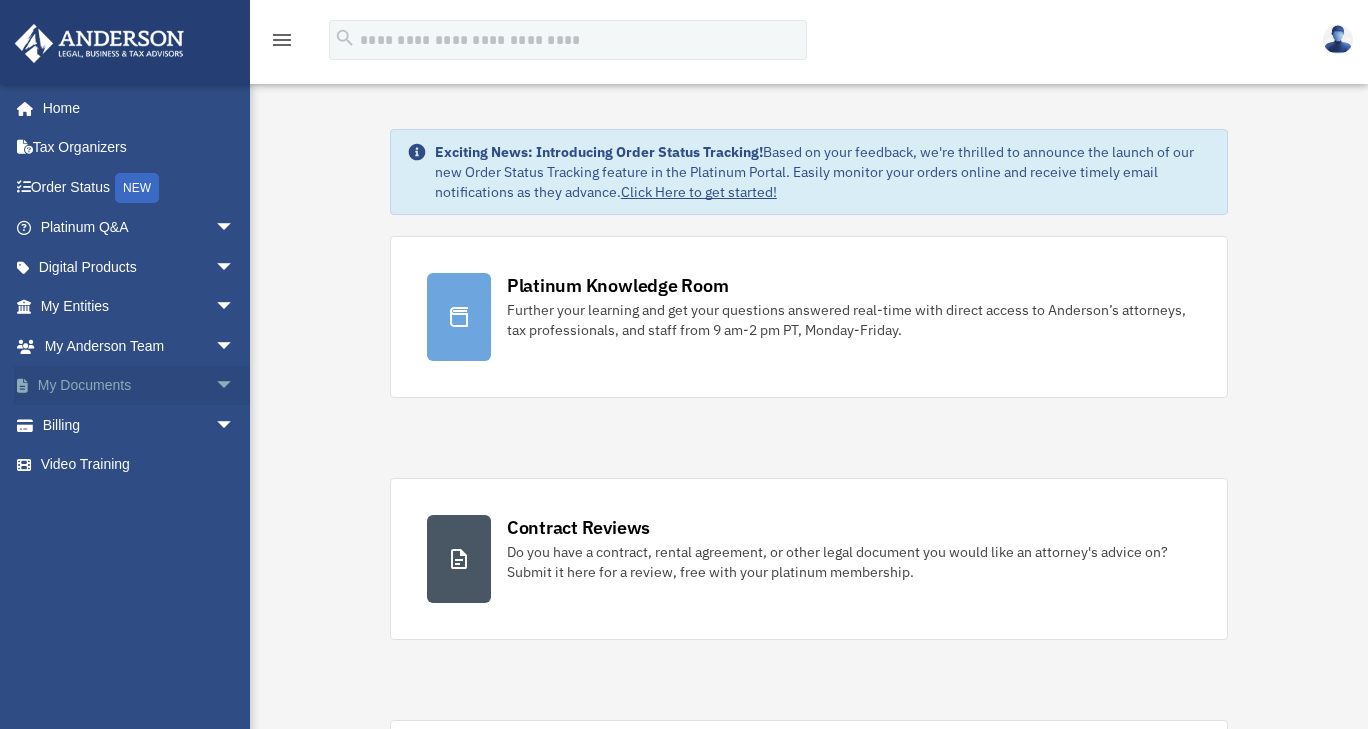 click on "My Documents arrow_drop_down" at bounding box center (139, 386) 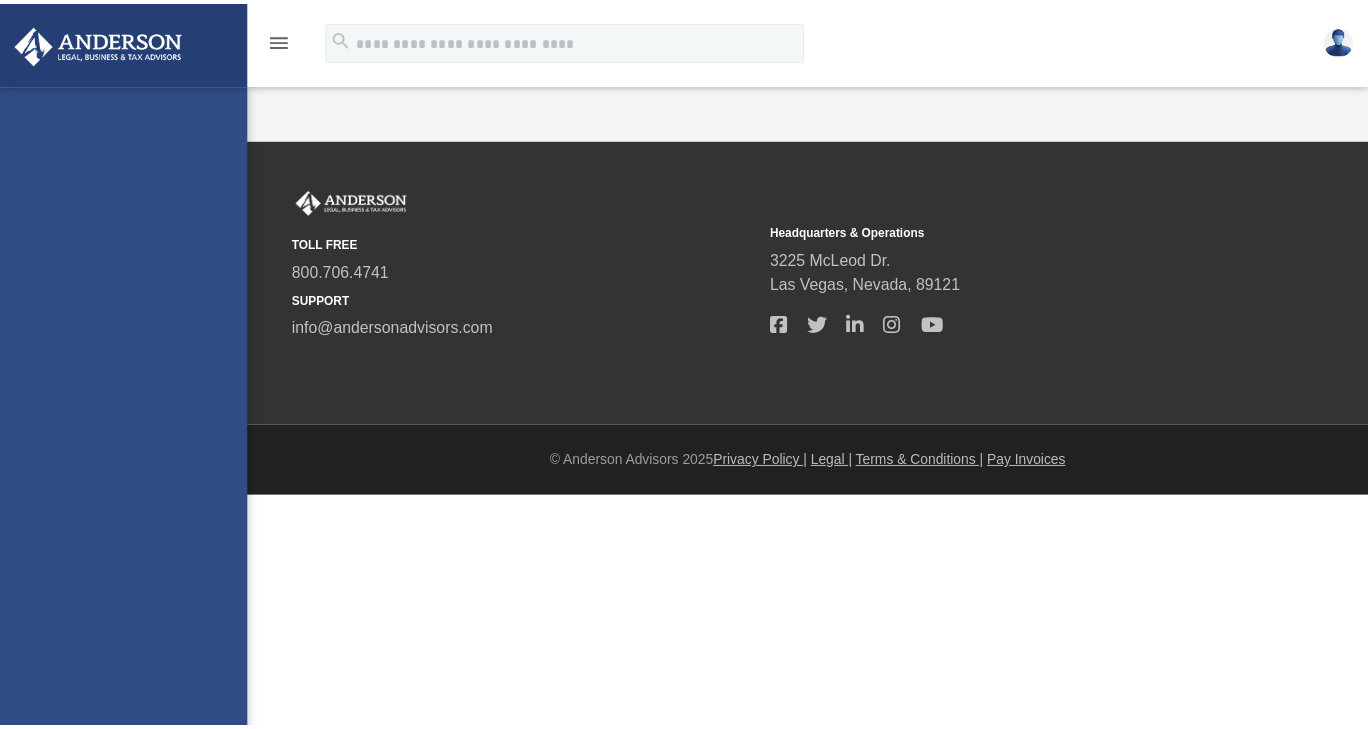 scroll, scrollTop: 0, scrollLeft: 0, axis: both 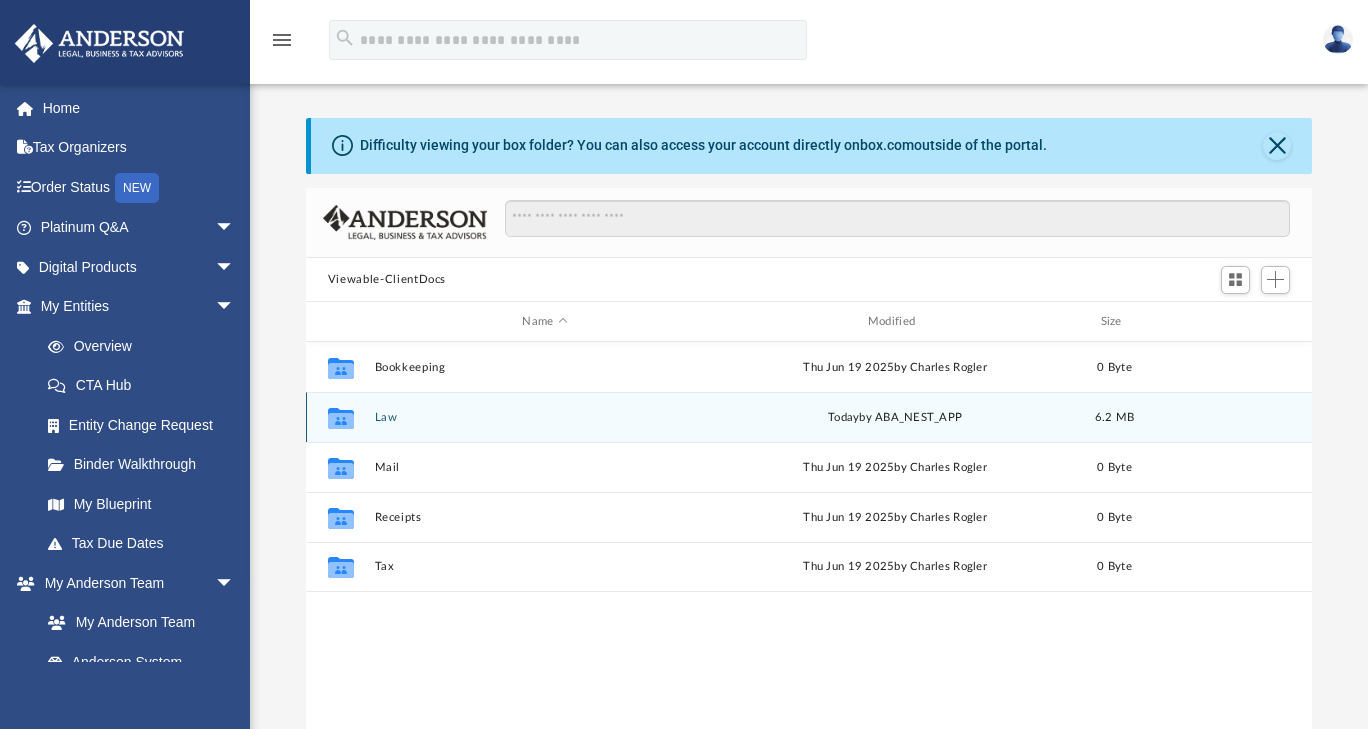 click on "Law" at bounding box center (544, 417) 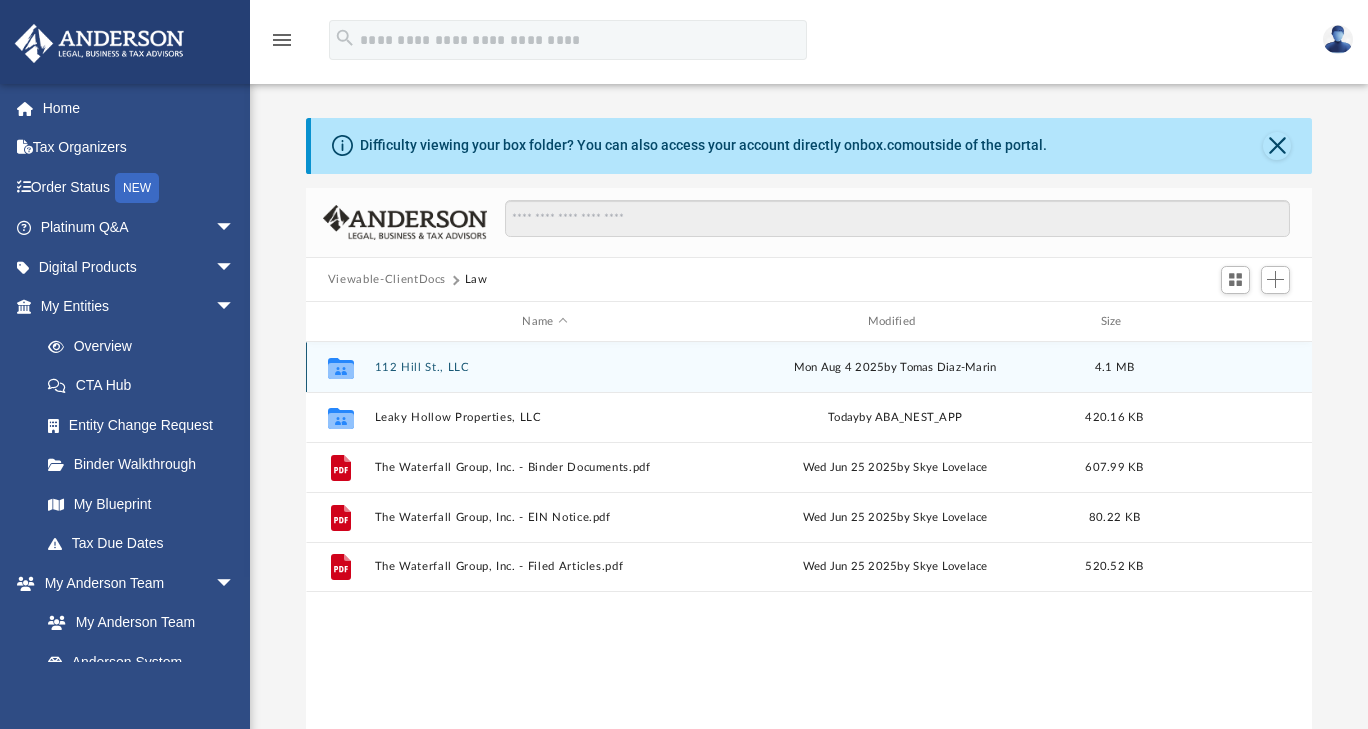 click on "112 Hill St., LLC" at bounding box center (544, 367) 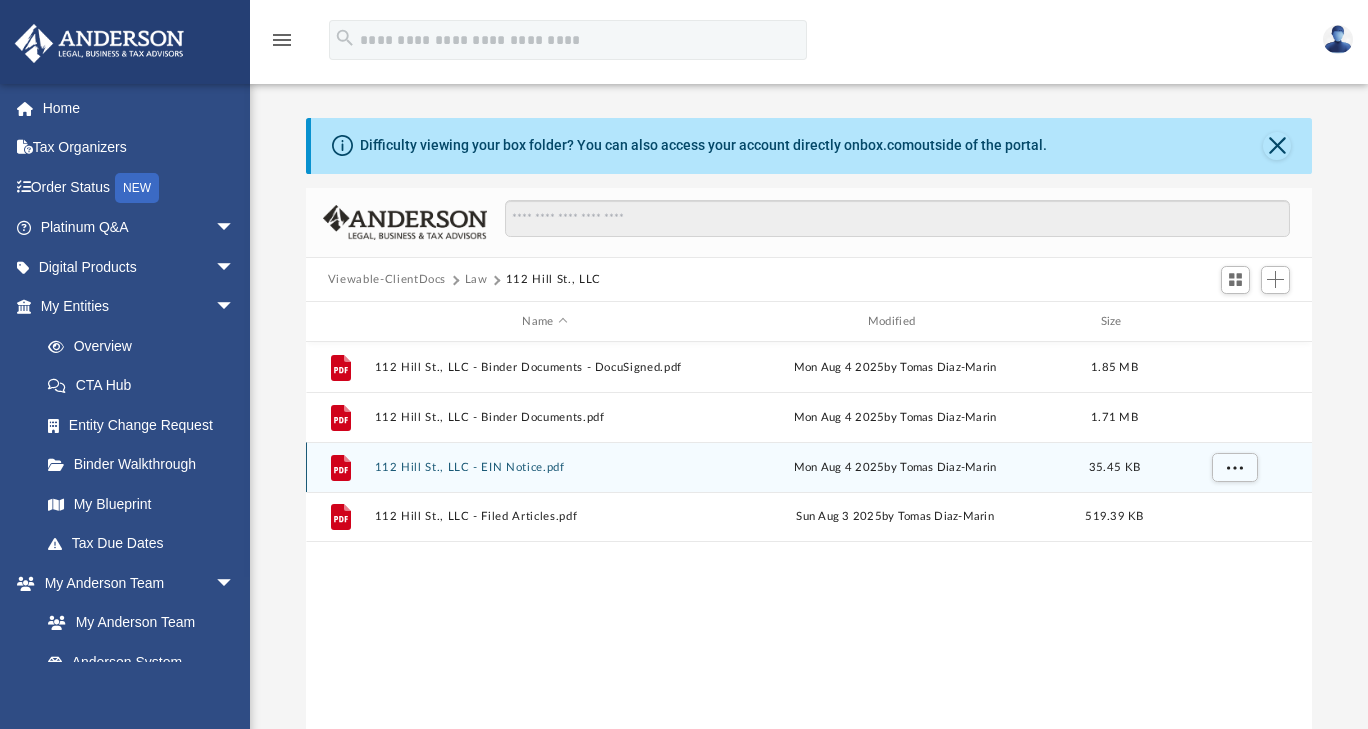 click on "112 Hill St., LLC - EIN Notice.pdf" at bounding box center (544, 467) 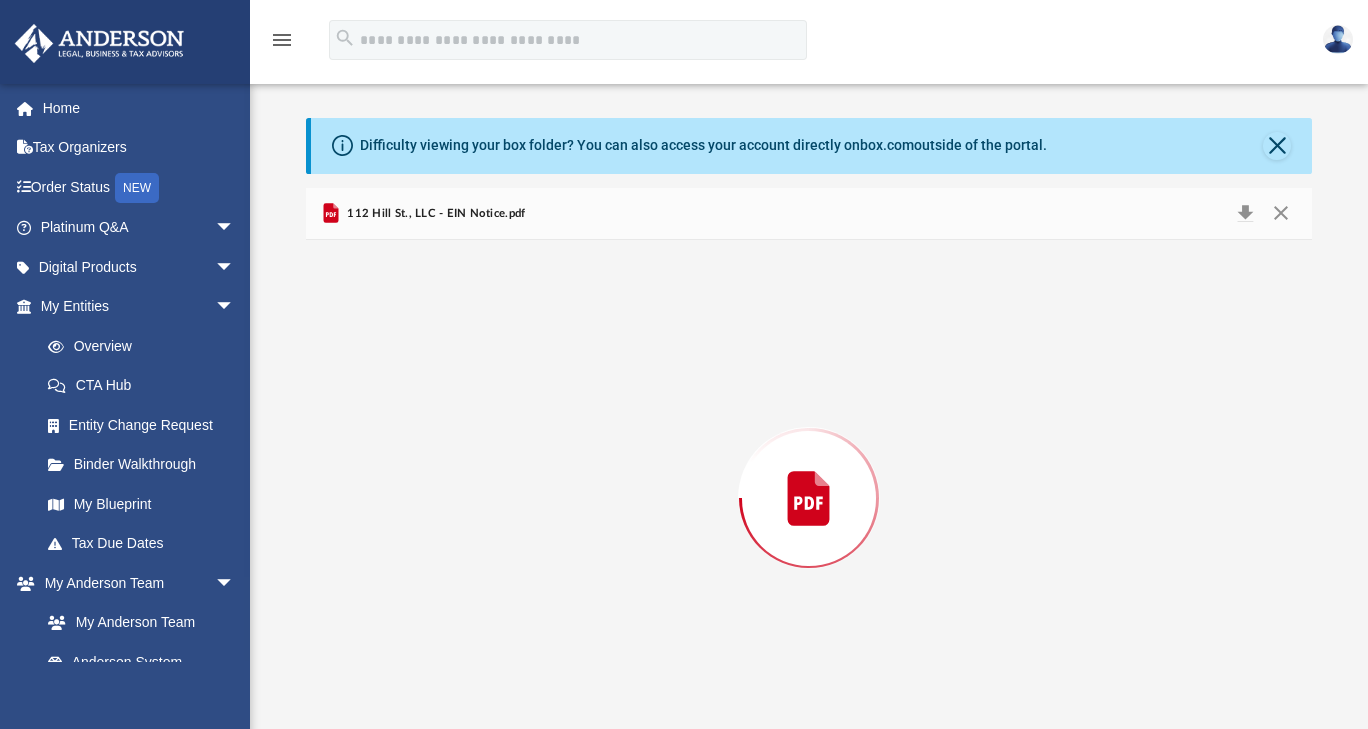 scroll, scrollTop: 27, scrollLeft: 0, axis: vertical 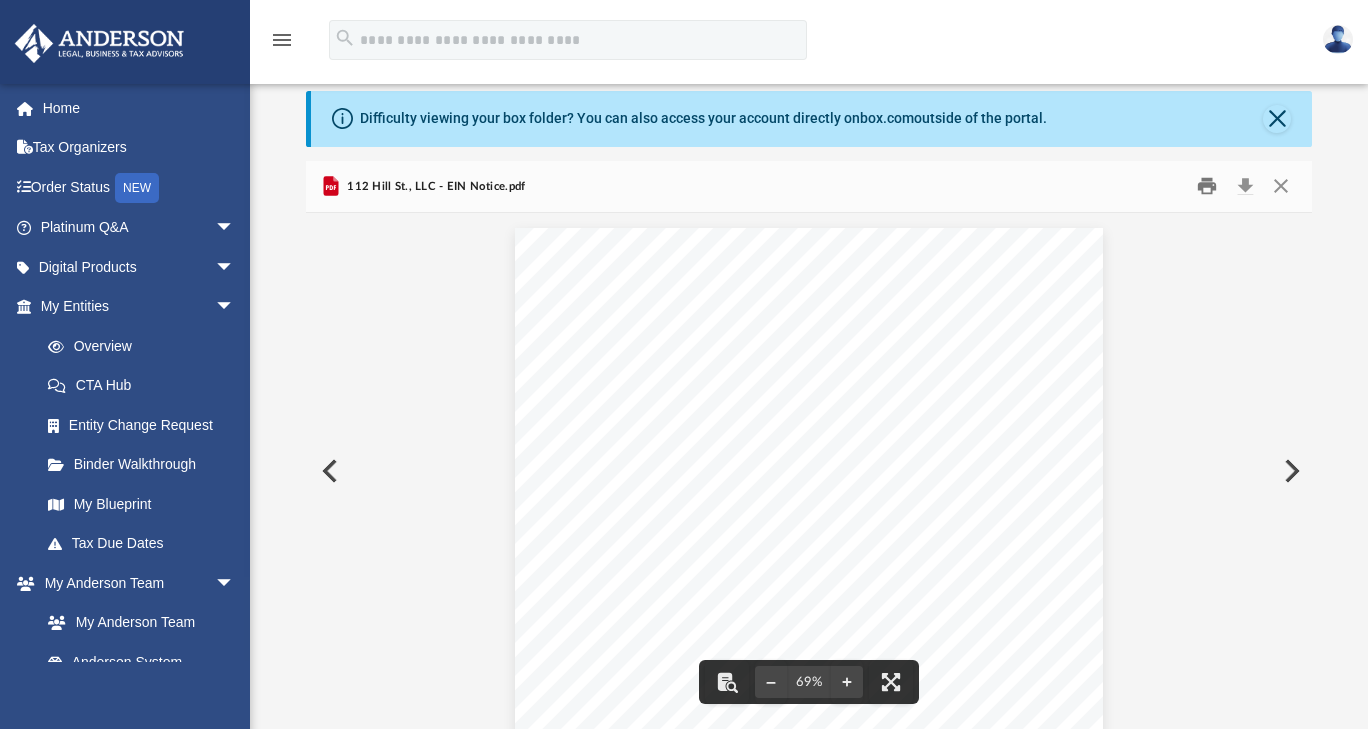 click at bounding box center [1208, 186] 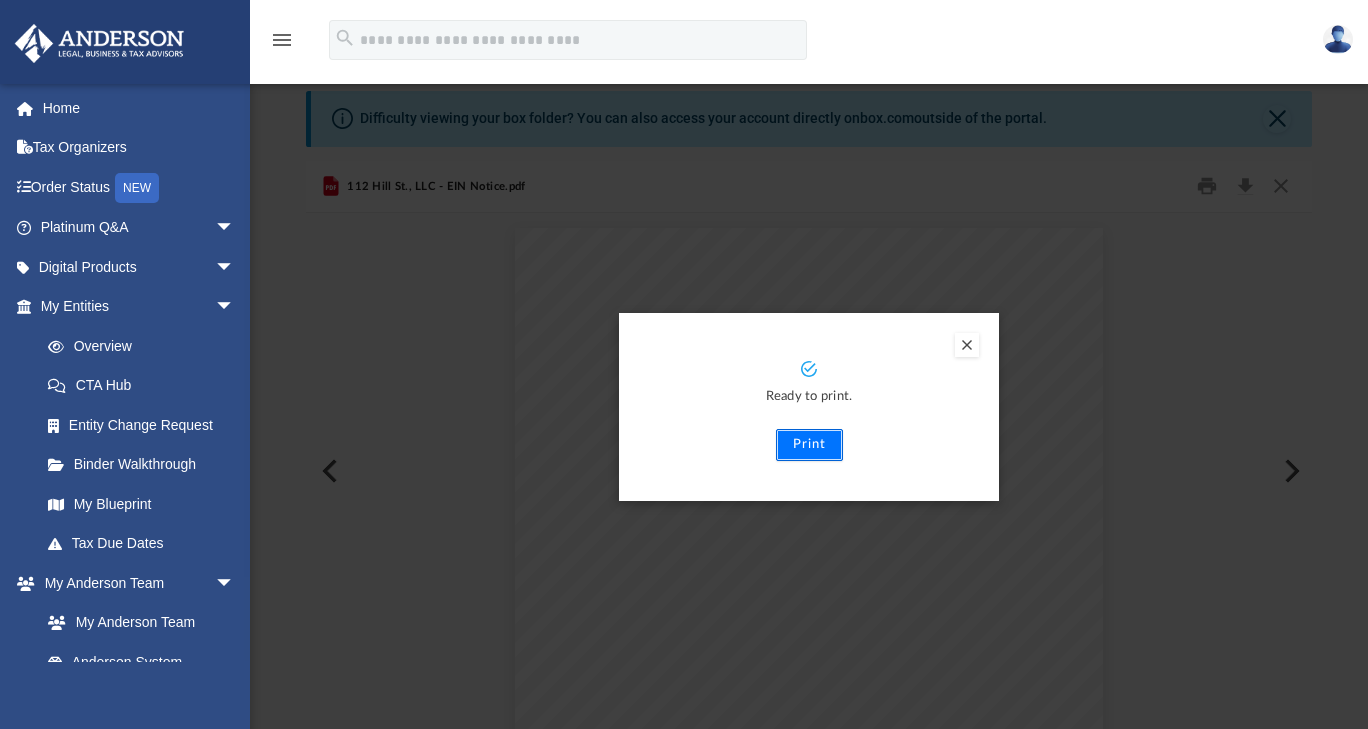 click on "Print" at bounding box center [809, 445] 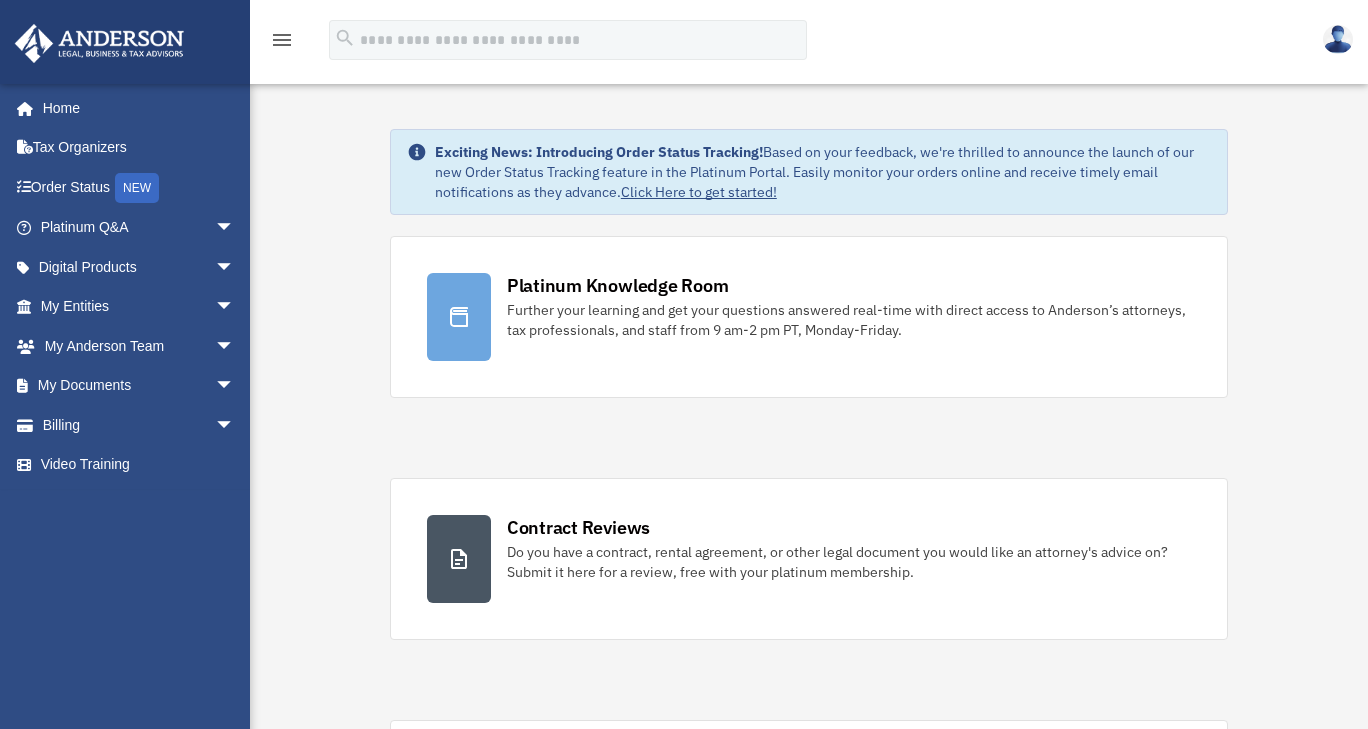 scroll, scrollTop: 0, scrollLeft: 0, axis: both 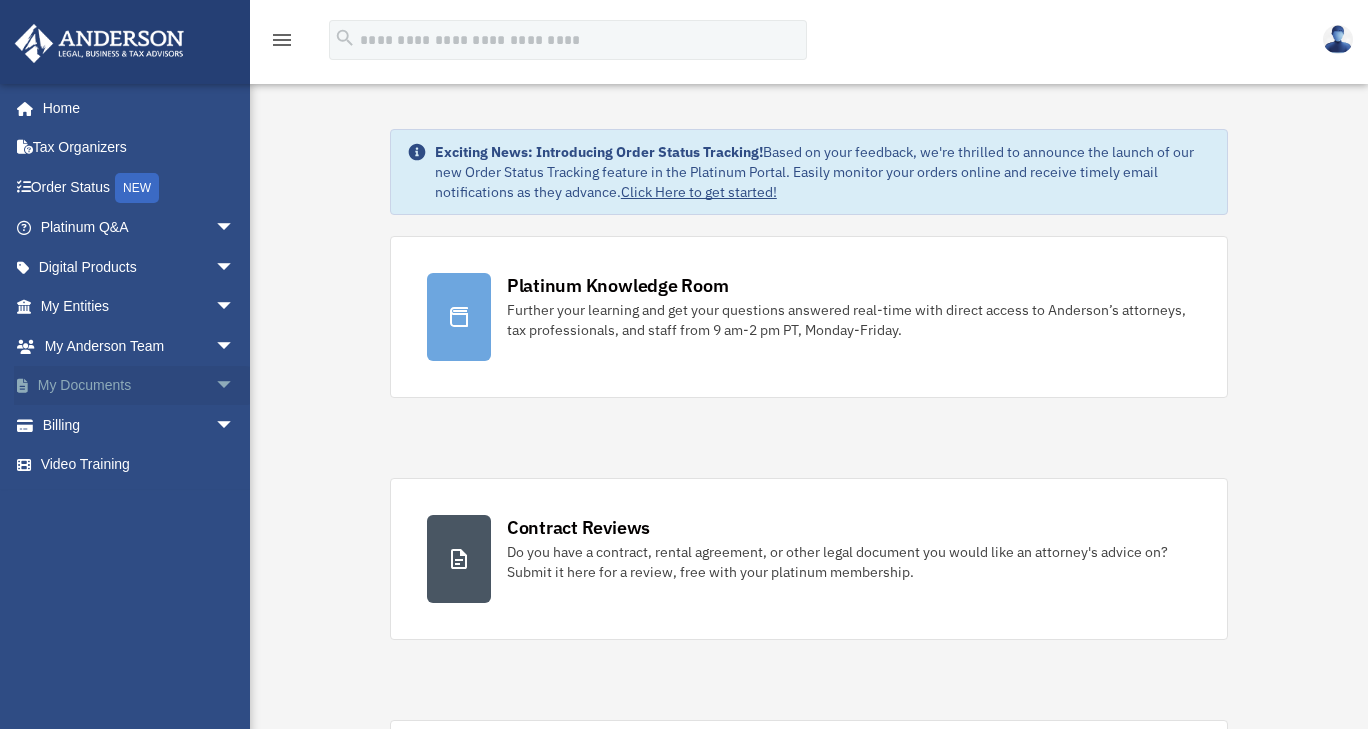 click on "My Documents arrow_drop_down" at bounding box center (139, 386) 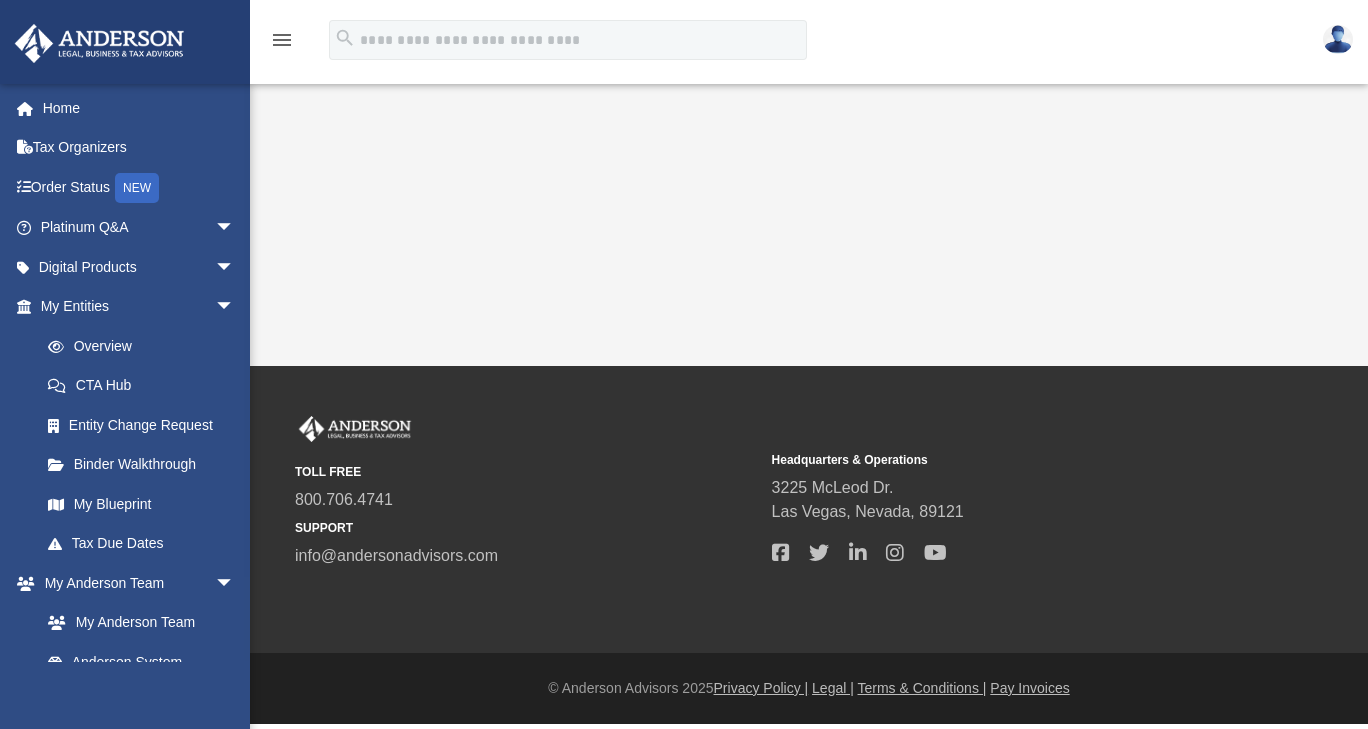 scroll, scrollTop: 0, scrollLeft: 0, axis: both 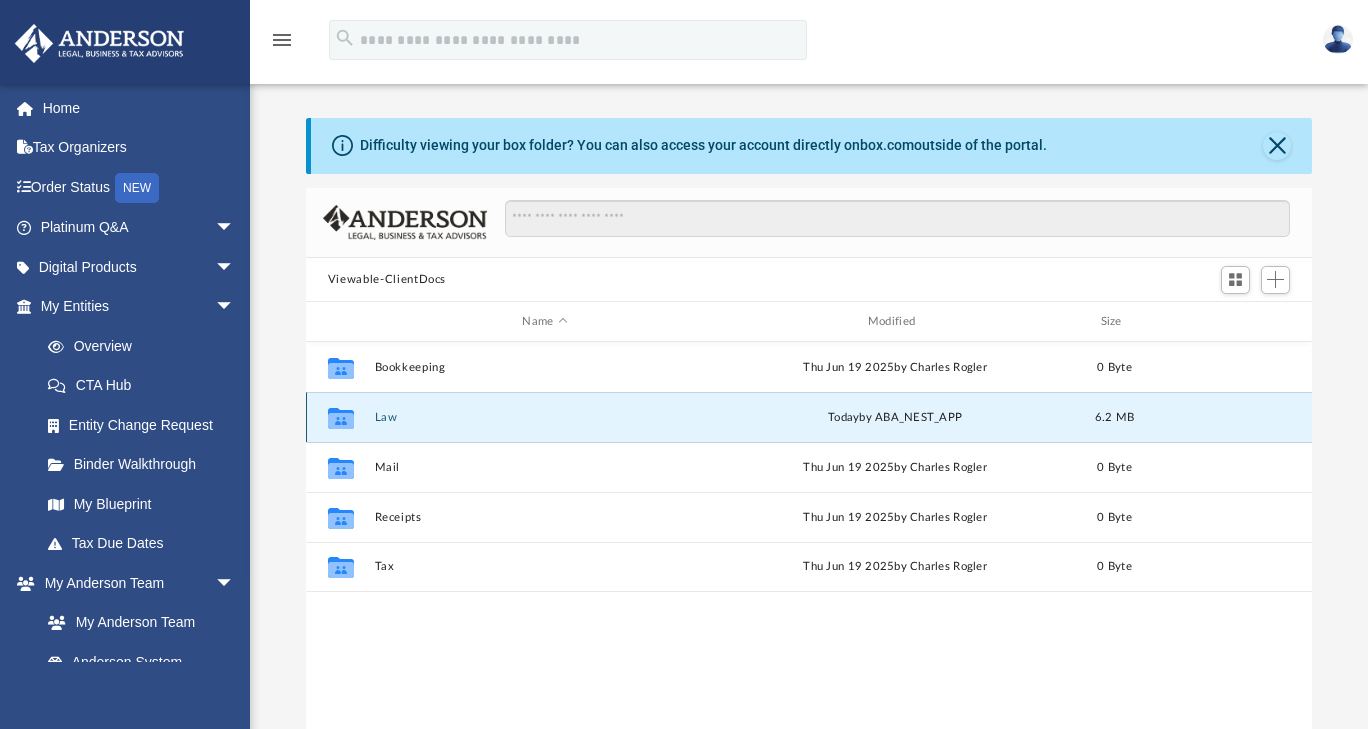 click on "Law" at bounding box center (544, 417) 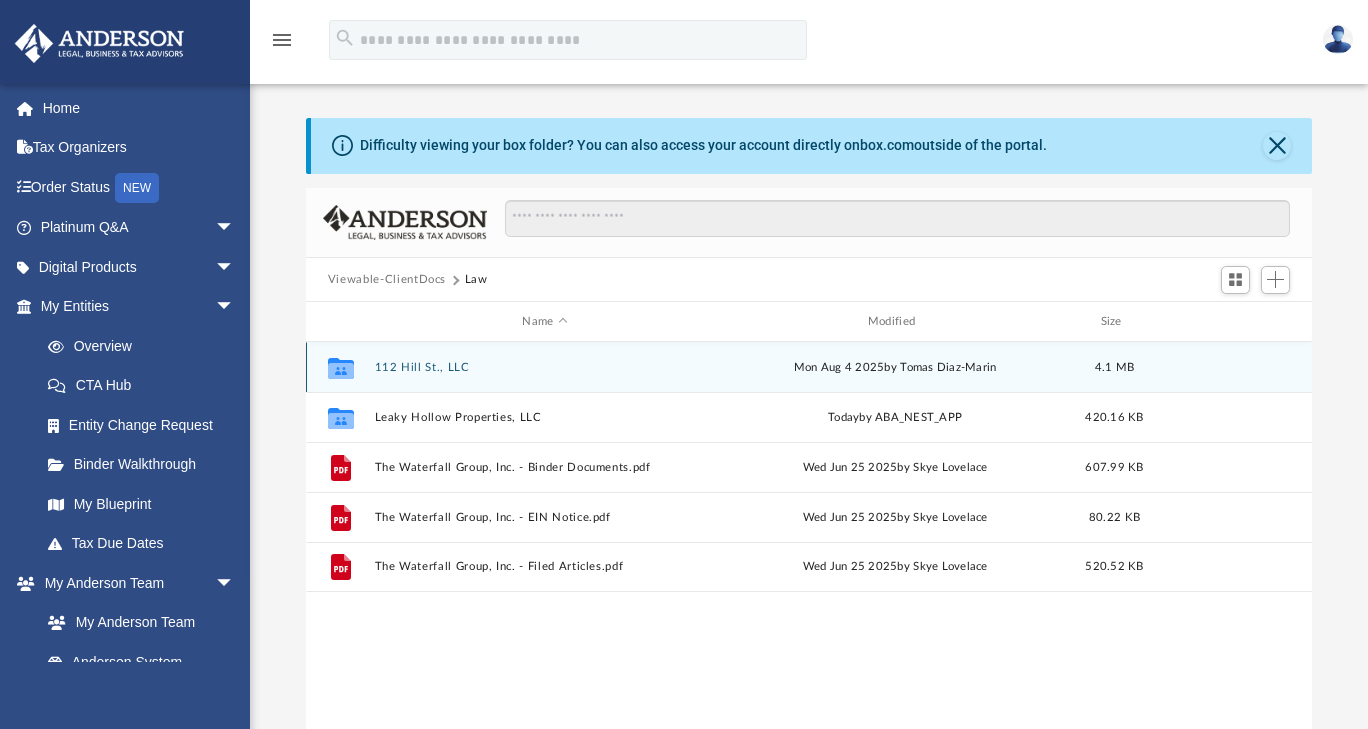 click on "112 Hill St., LLC" at bounding box center (544, 367) 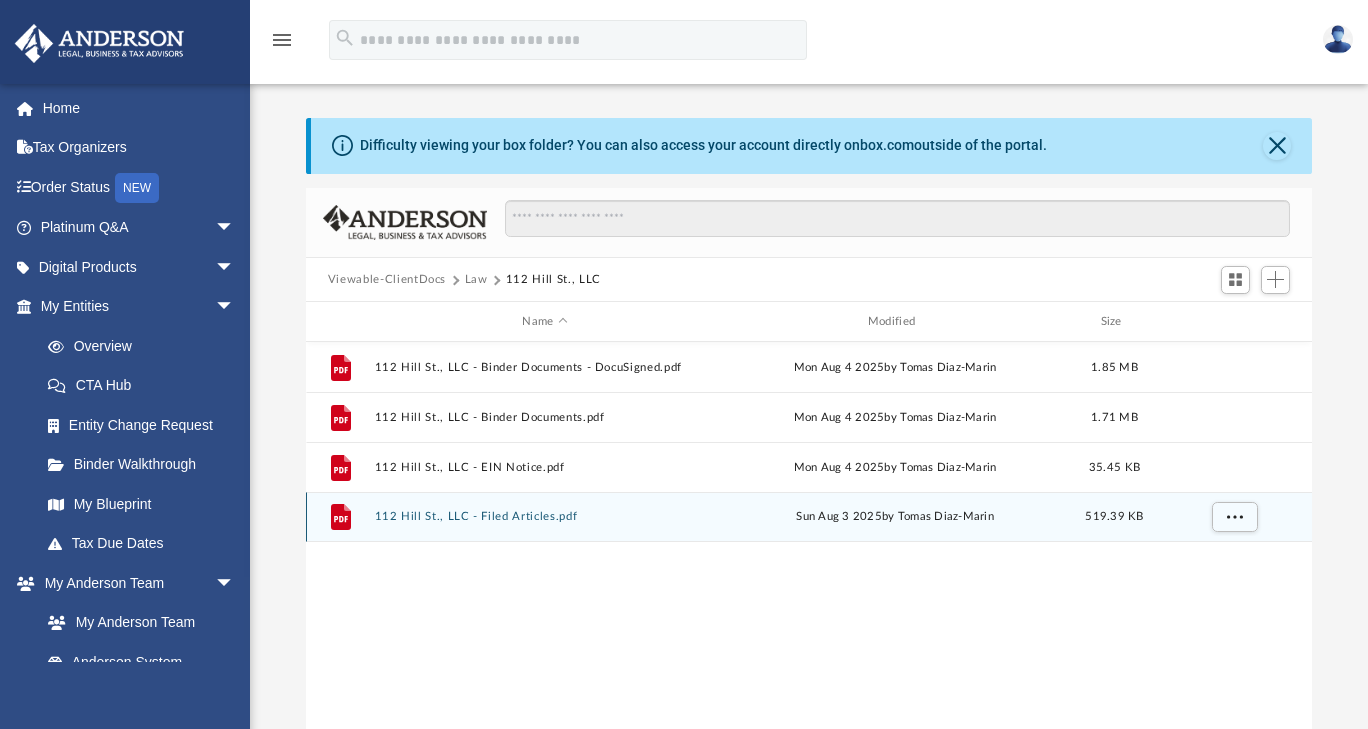 click on "112 Hill St., LLC - Filed Articles.pdf" at bounding box center [544, 517] 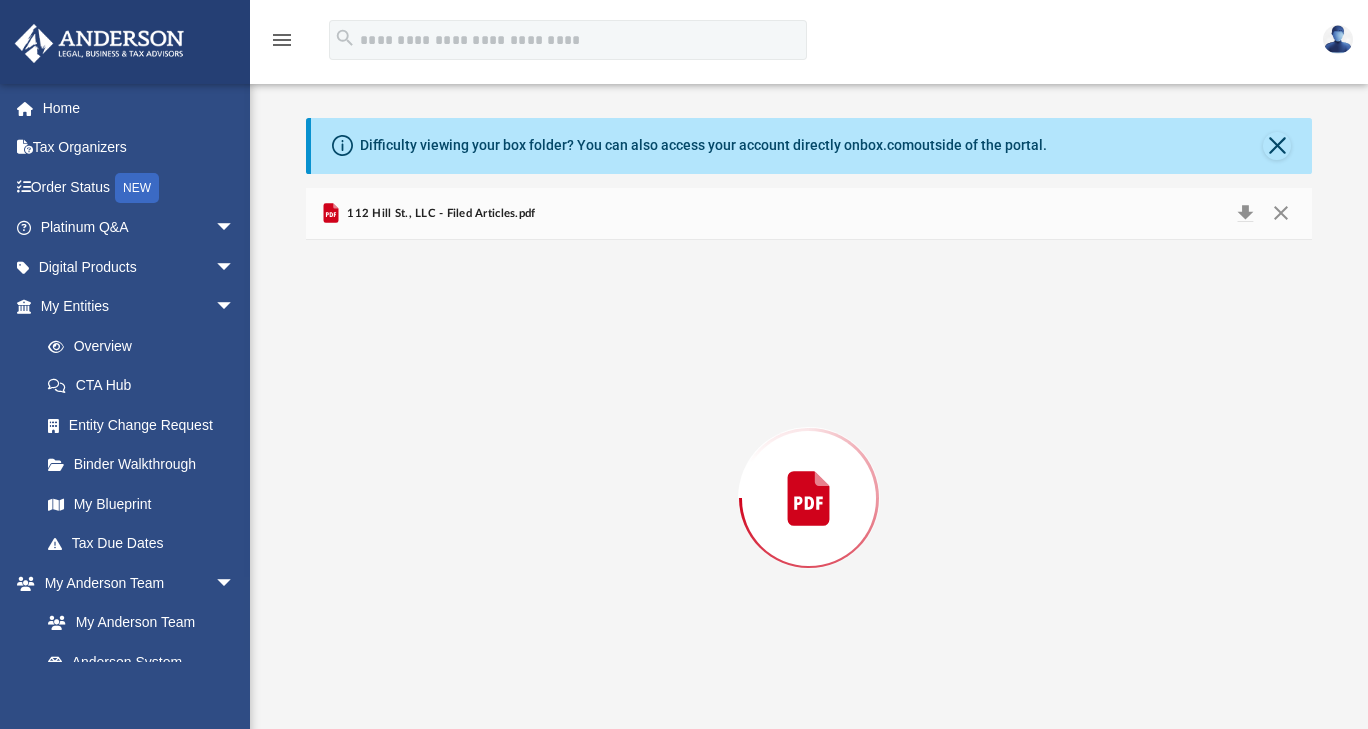 scroll, scrollTop: 27, scrollLeft: 0, axis: vertical 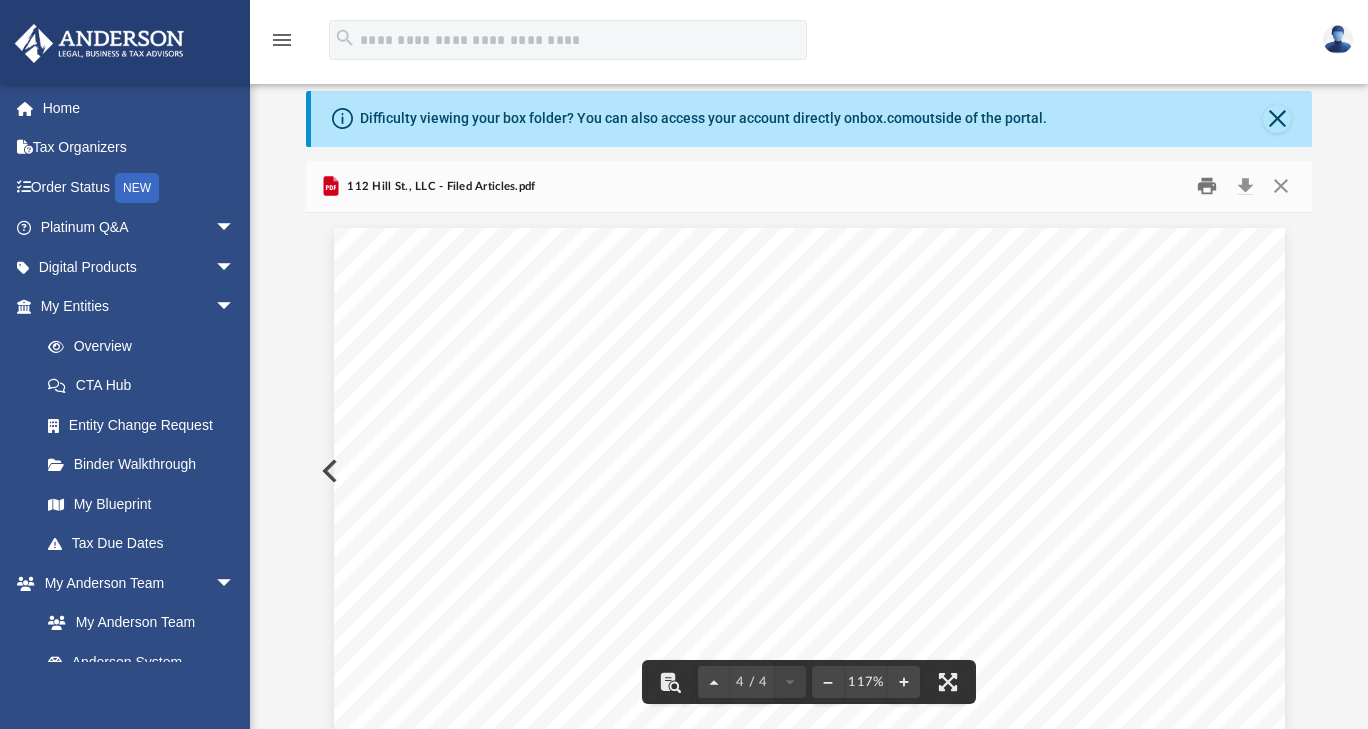 click at bounding box center [1208, 186] 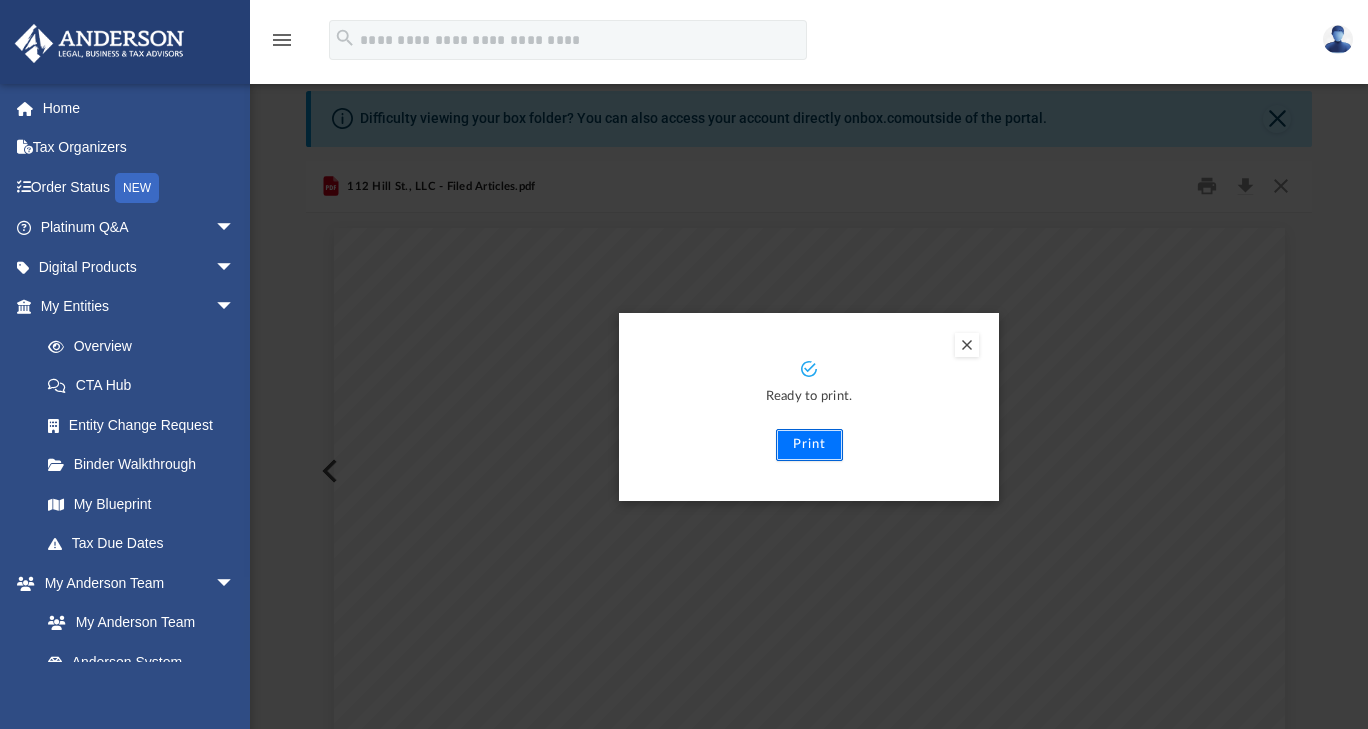 click on "Print" at bounding box center [809, 445] 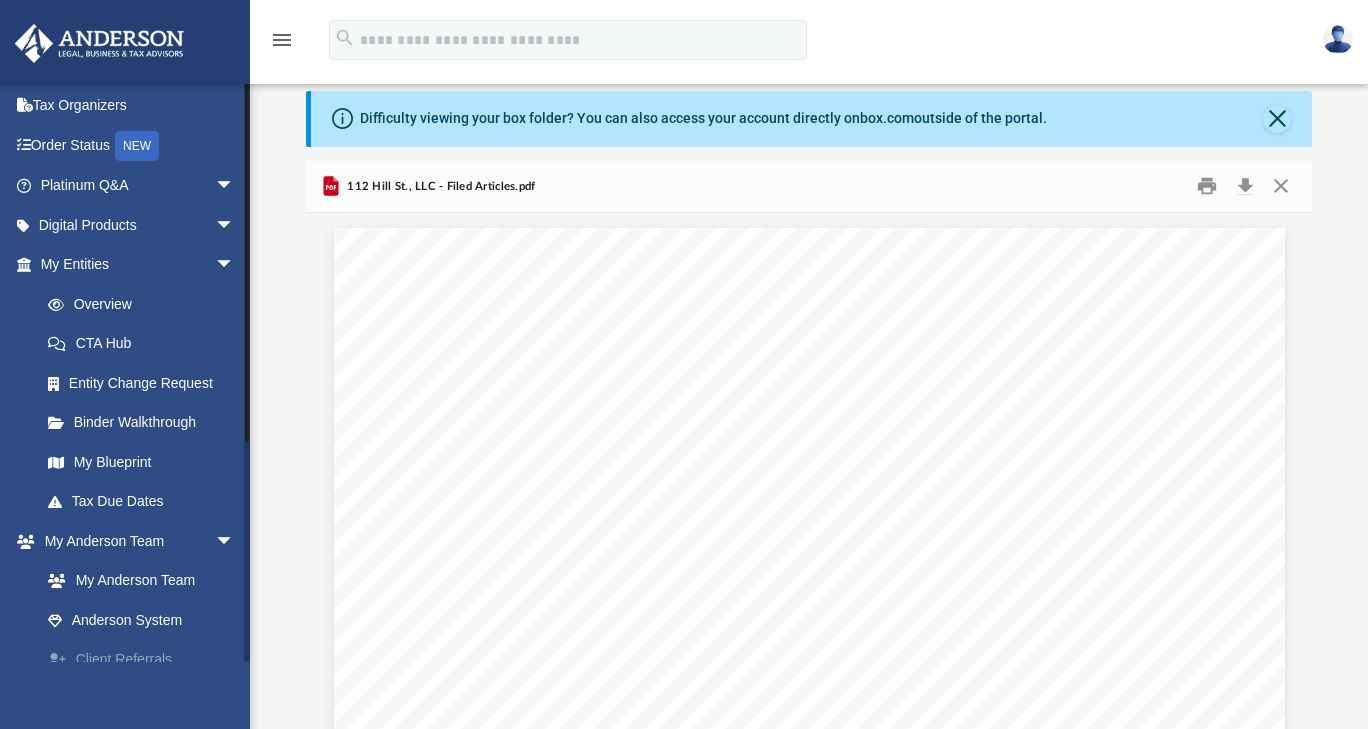 scroll, scrollTop: 0, scrollLeft: 0, axis: both 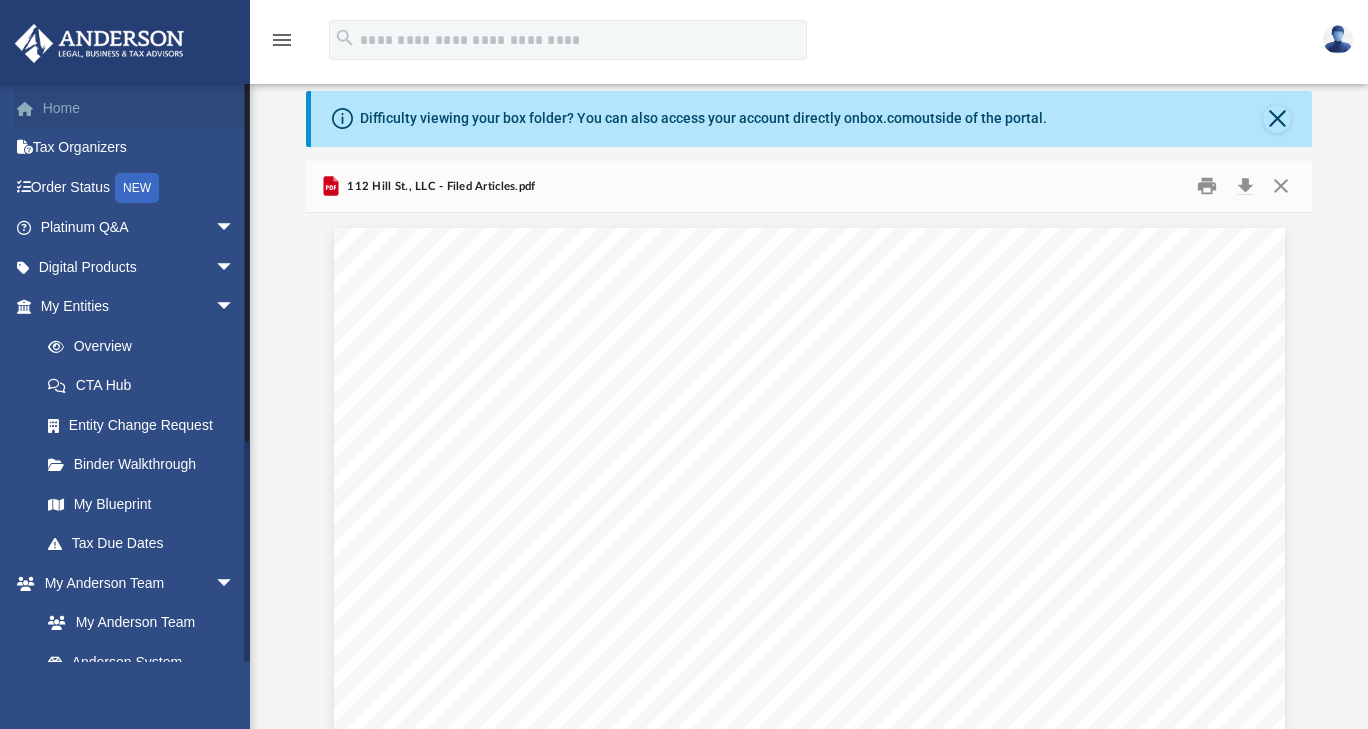 click on "Home" at bounding box center [139, 108] 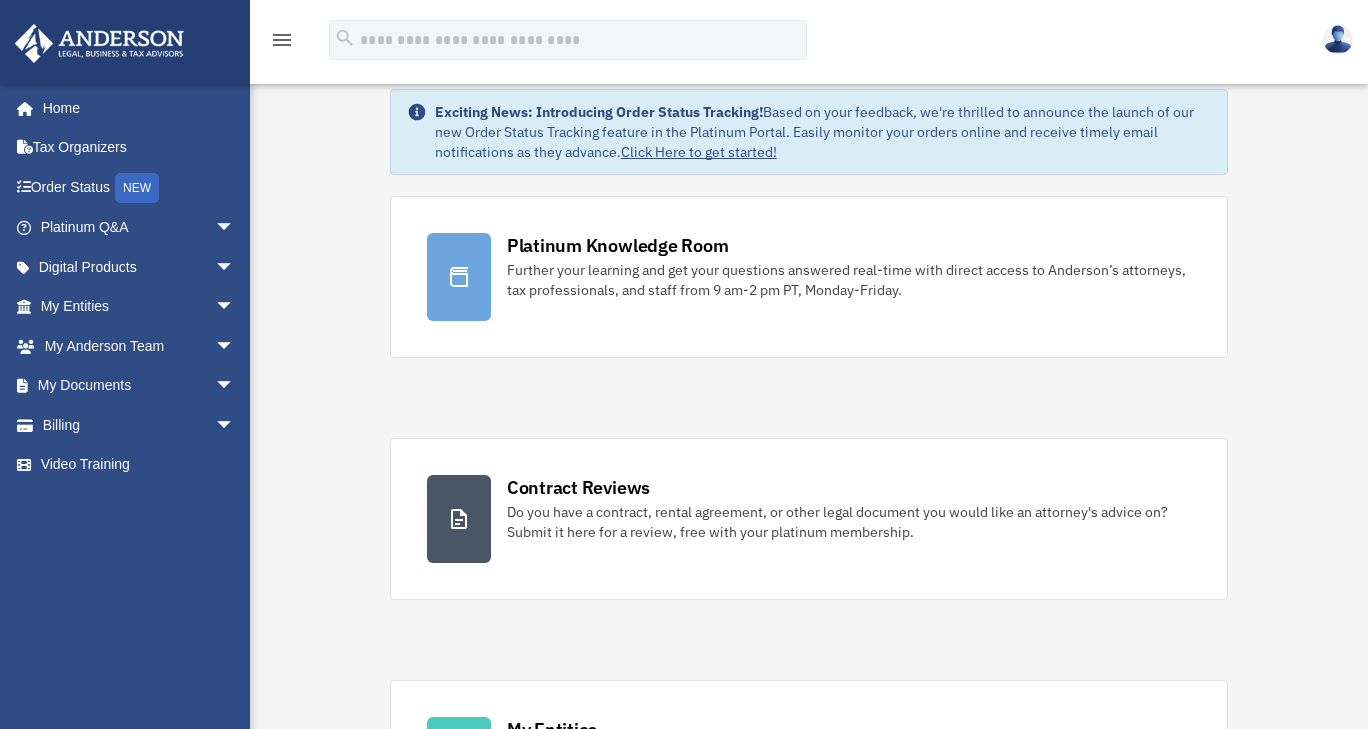 scroll, scrollTop: 0, scrollLeft: 0, axis: both 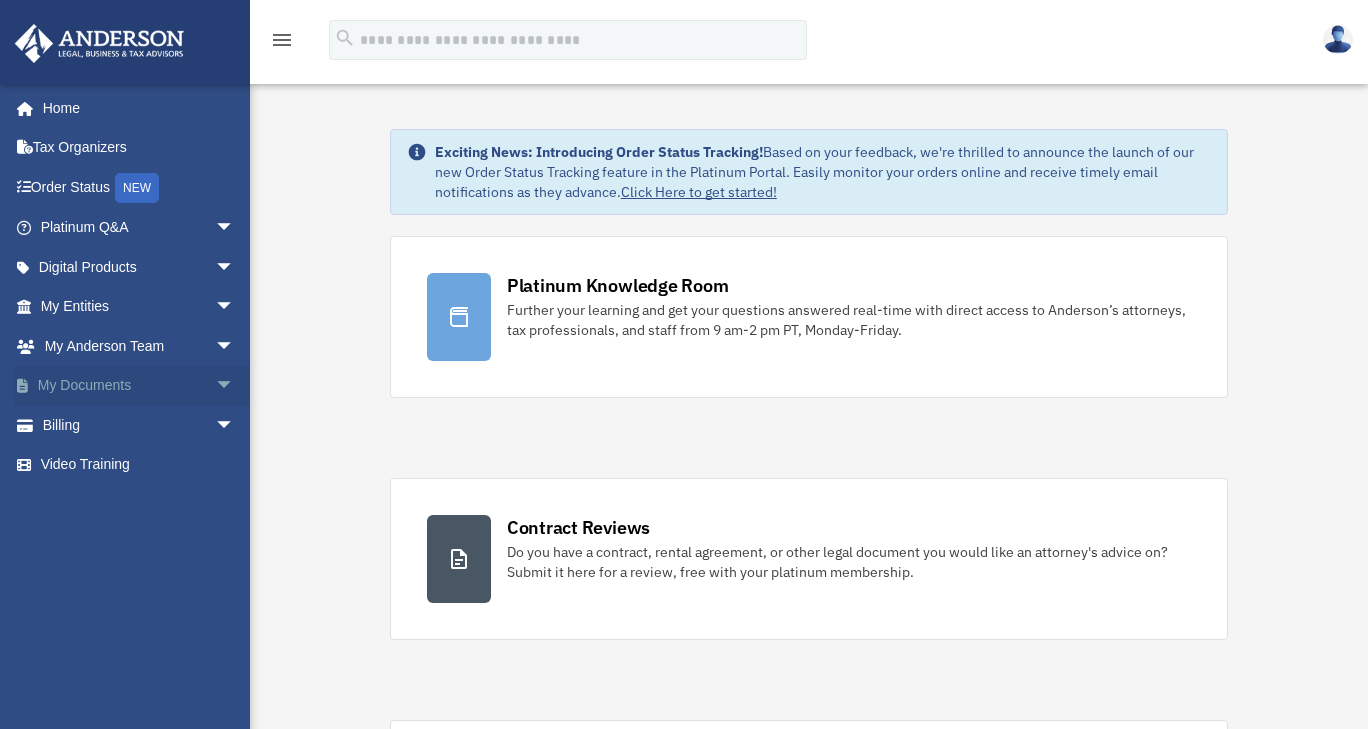 click on "My Documents arrow_drop_down" at bounding box center [139, 386] 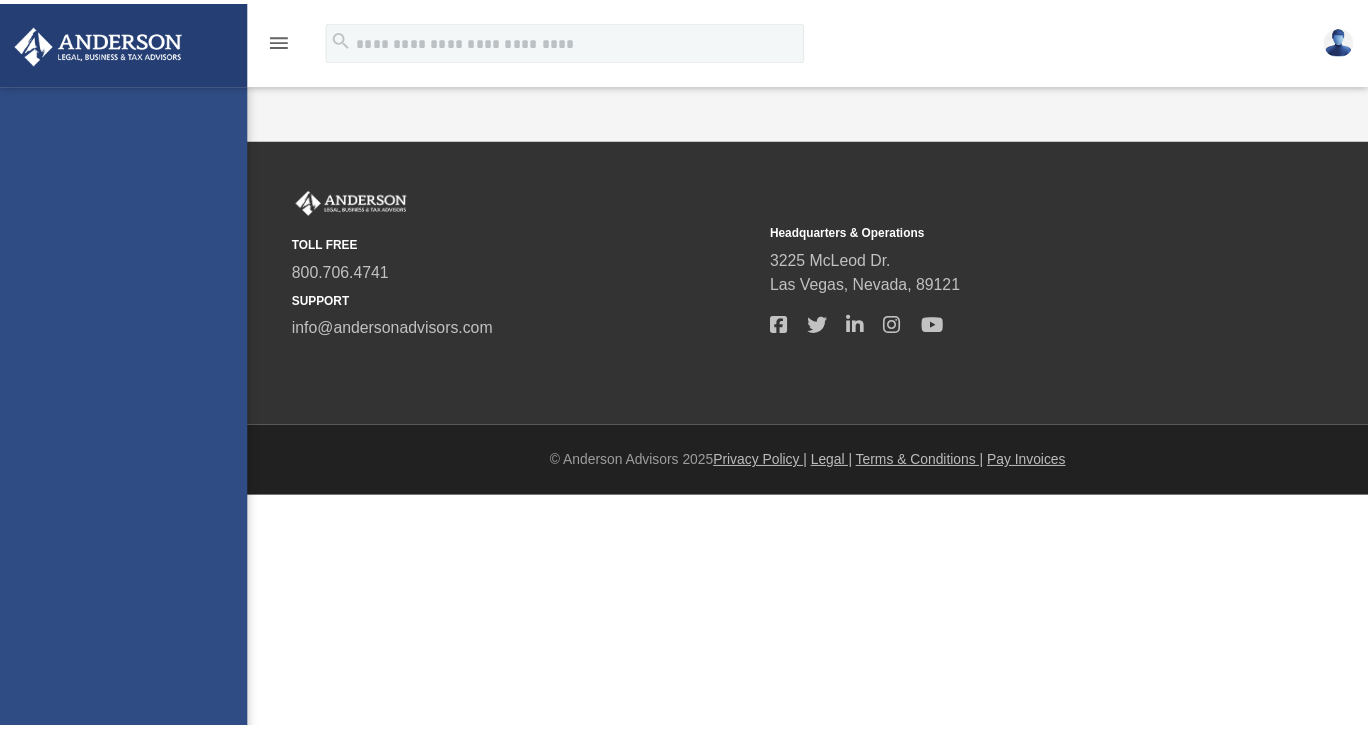 scroll, scrollTop: 0, scrollLeft: 0, axis: both 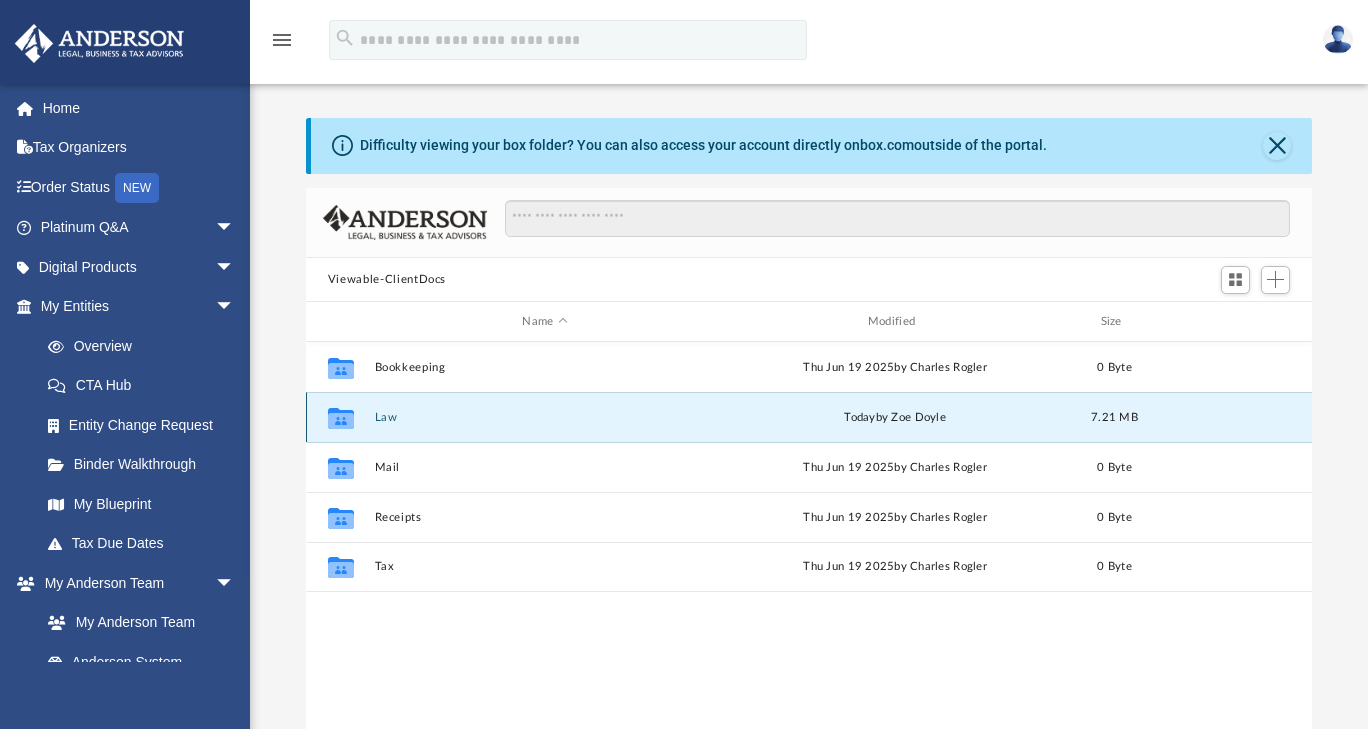 click on "Law" at bounding box center [544, 417] 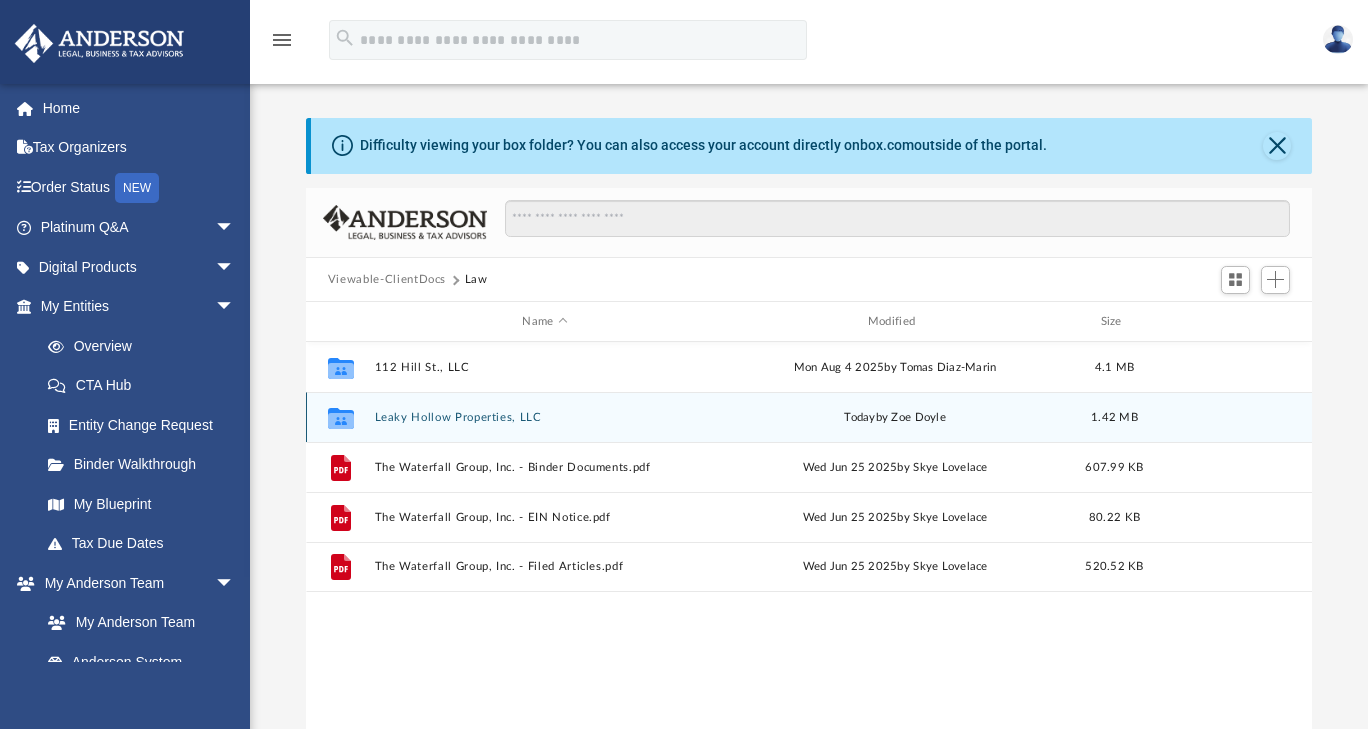 click on "Leaky Hollow Properties, LLC" at bounding box center [544, 417] 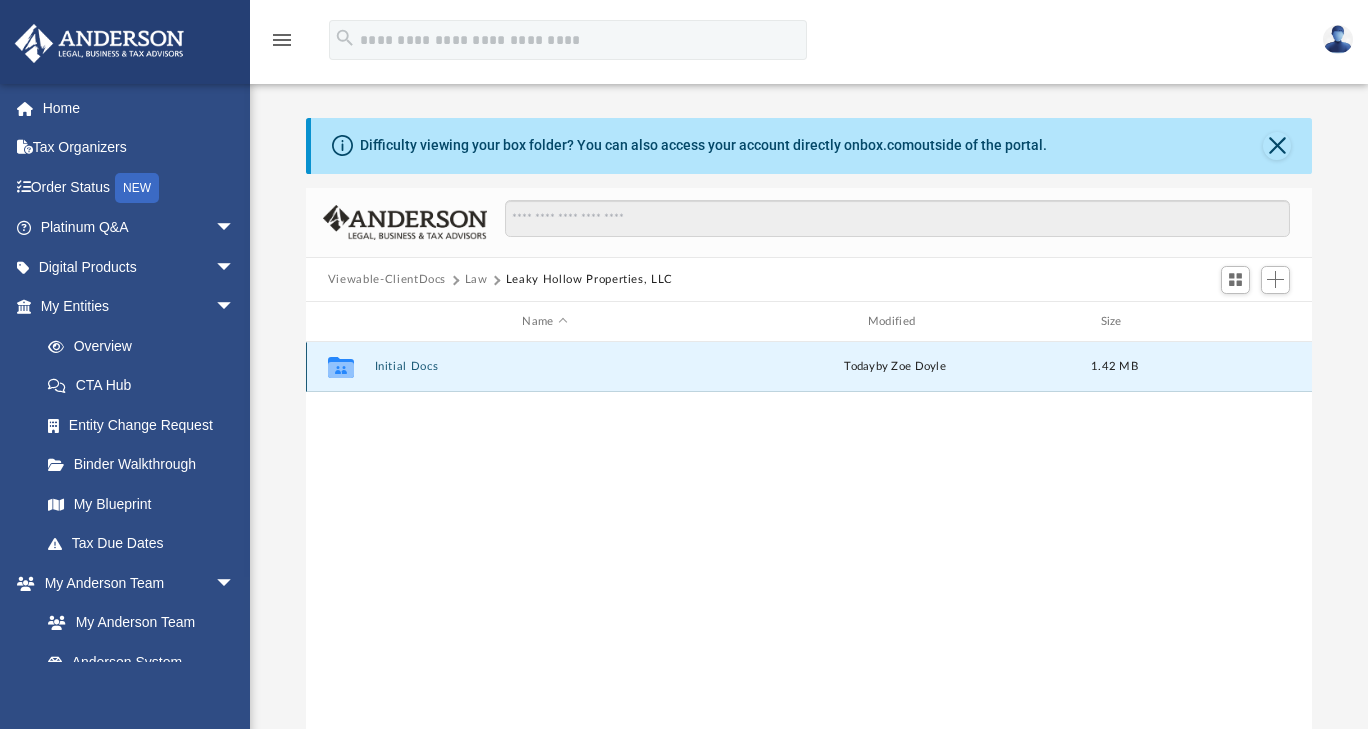 click on "Initial Docs" at bounding box center [544, 367] 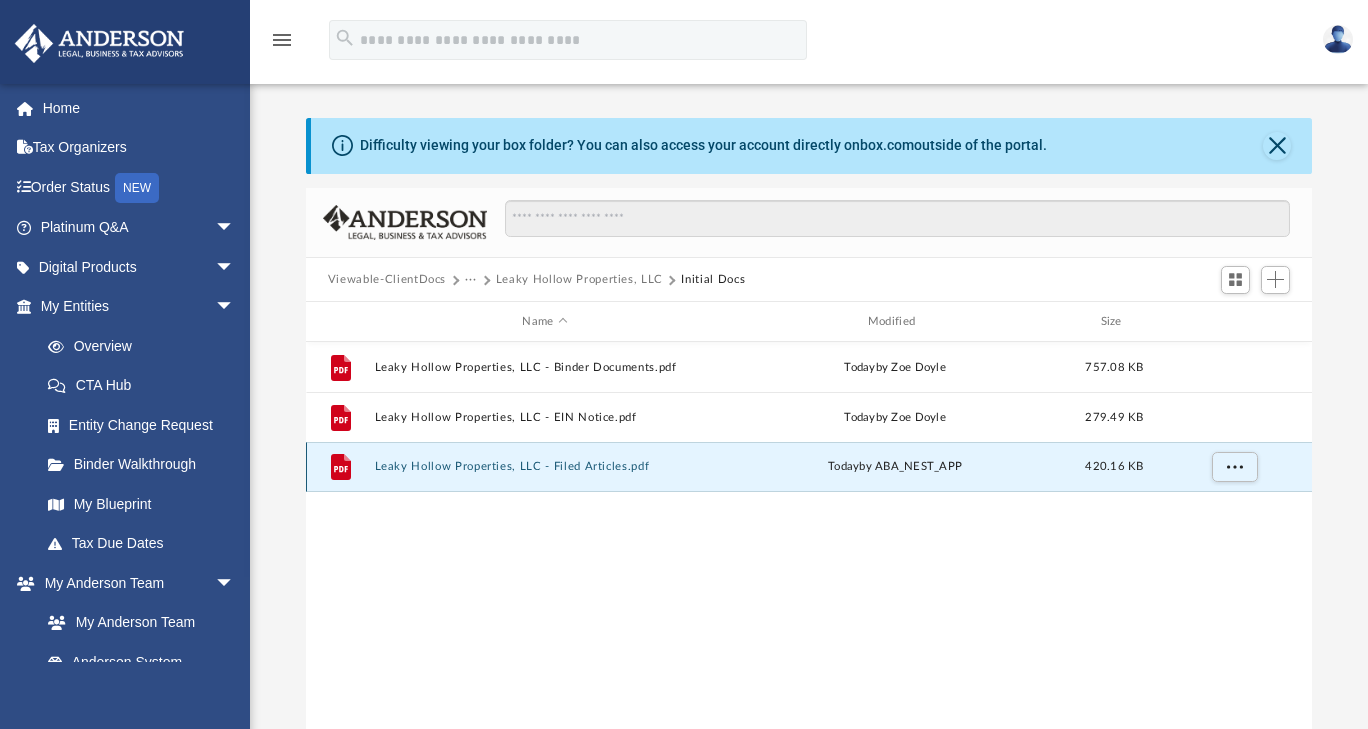 click on "Leaky Hollow Properties, LLC - Filed Articles.pdf" at bounding box center (544, 467) 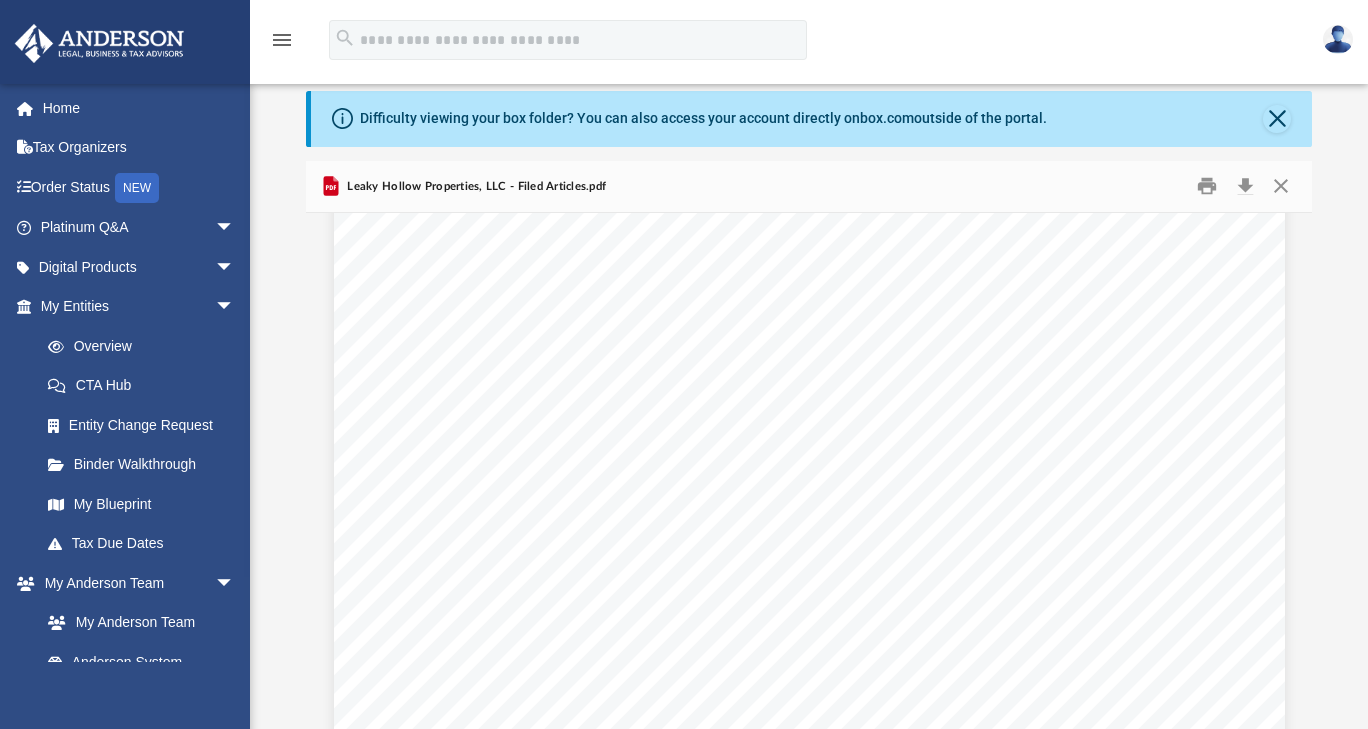 scroll, scrollTop: 4526, scrollLeft: 0, axis: vertical 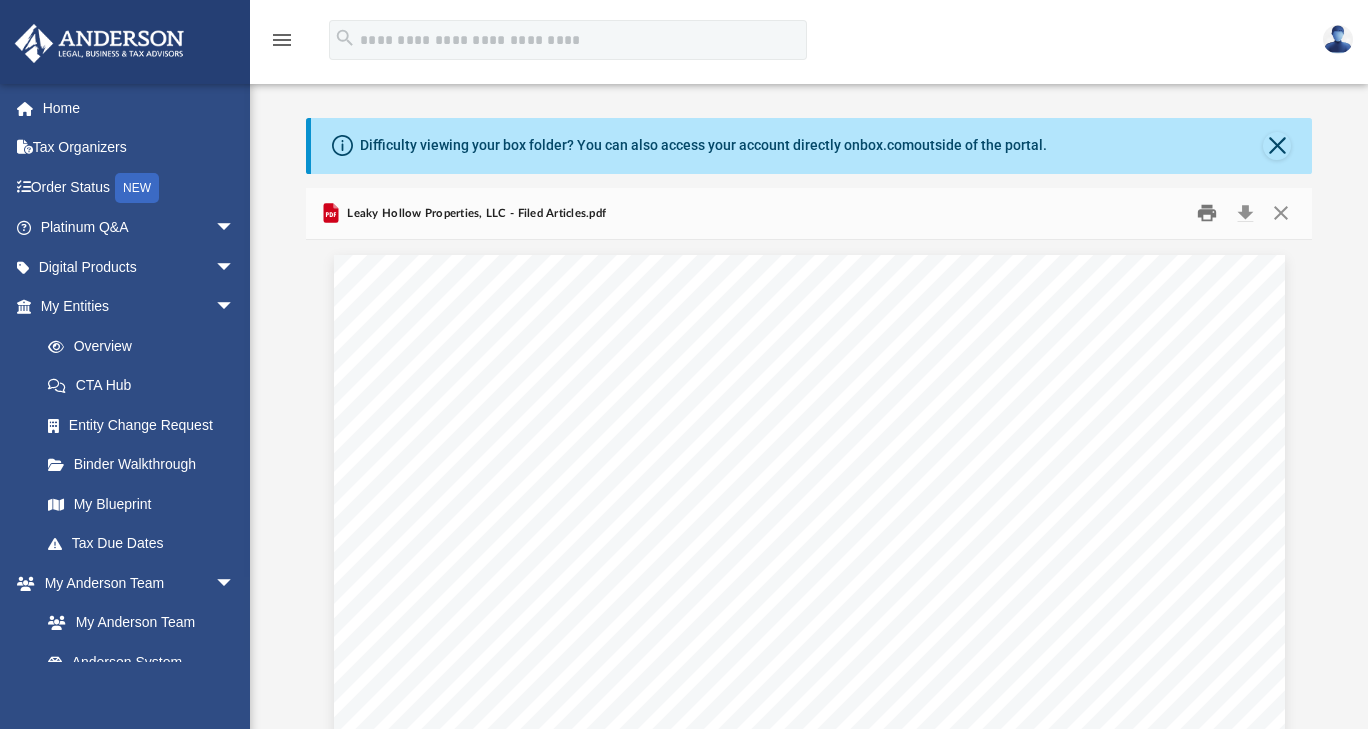 click at bounding box center [1208, 213] 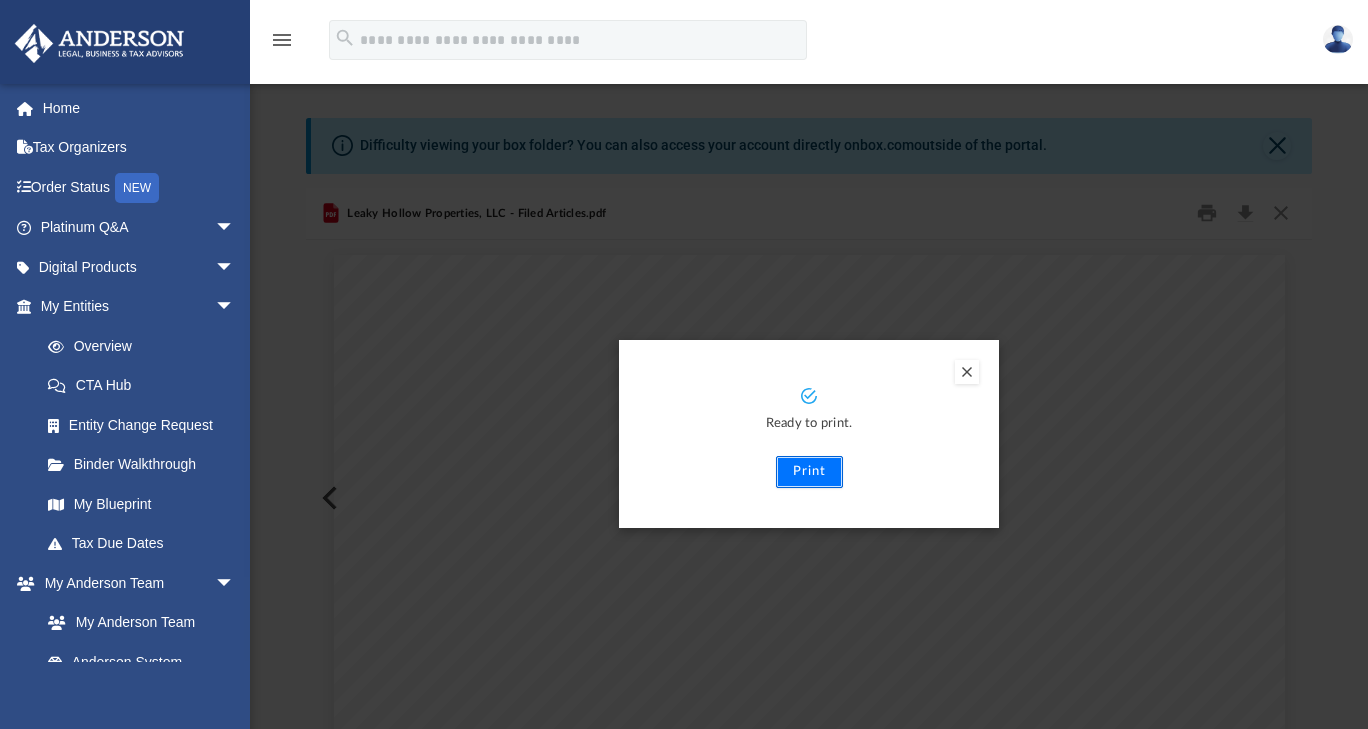 click on "Print" at bounding box center [809, 472] 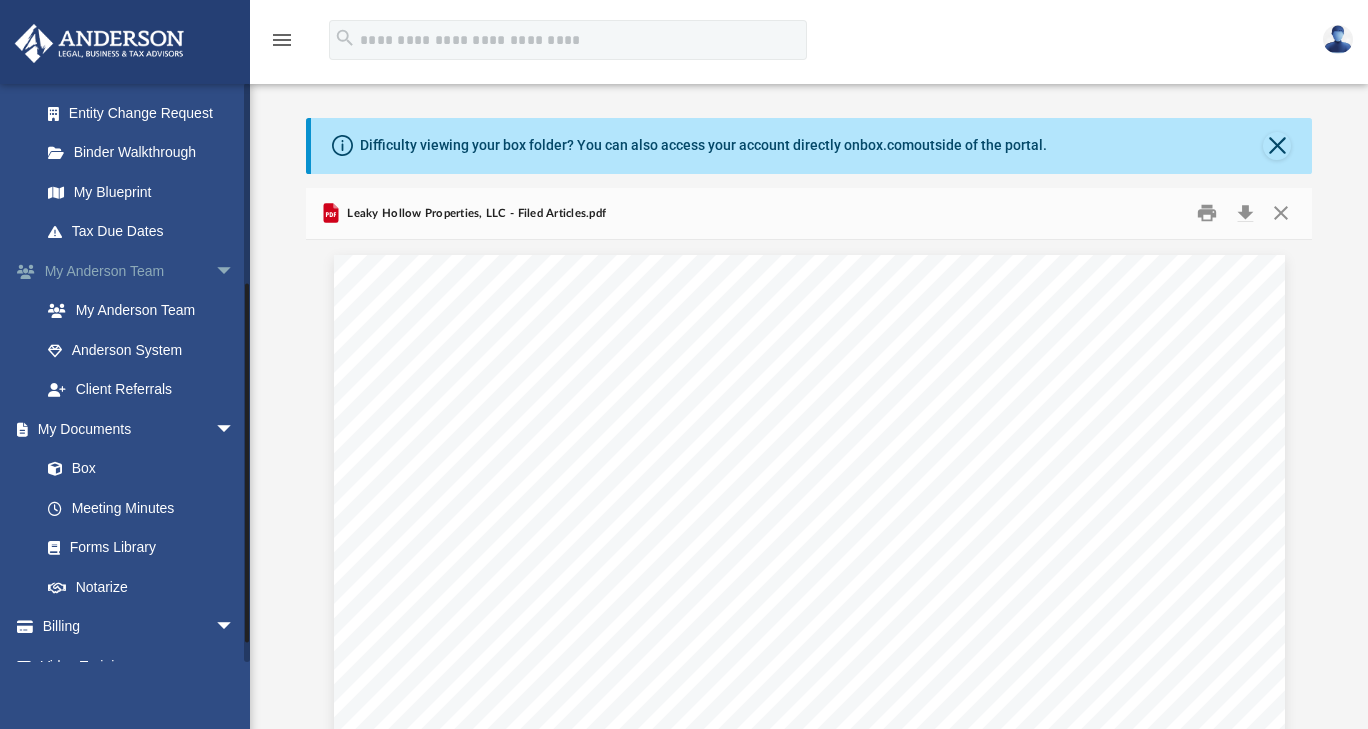 scroll, scrollTop: 310, scrollLeft: 0, axis: vertical 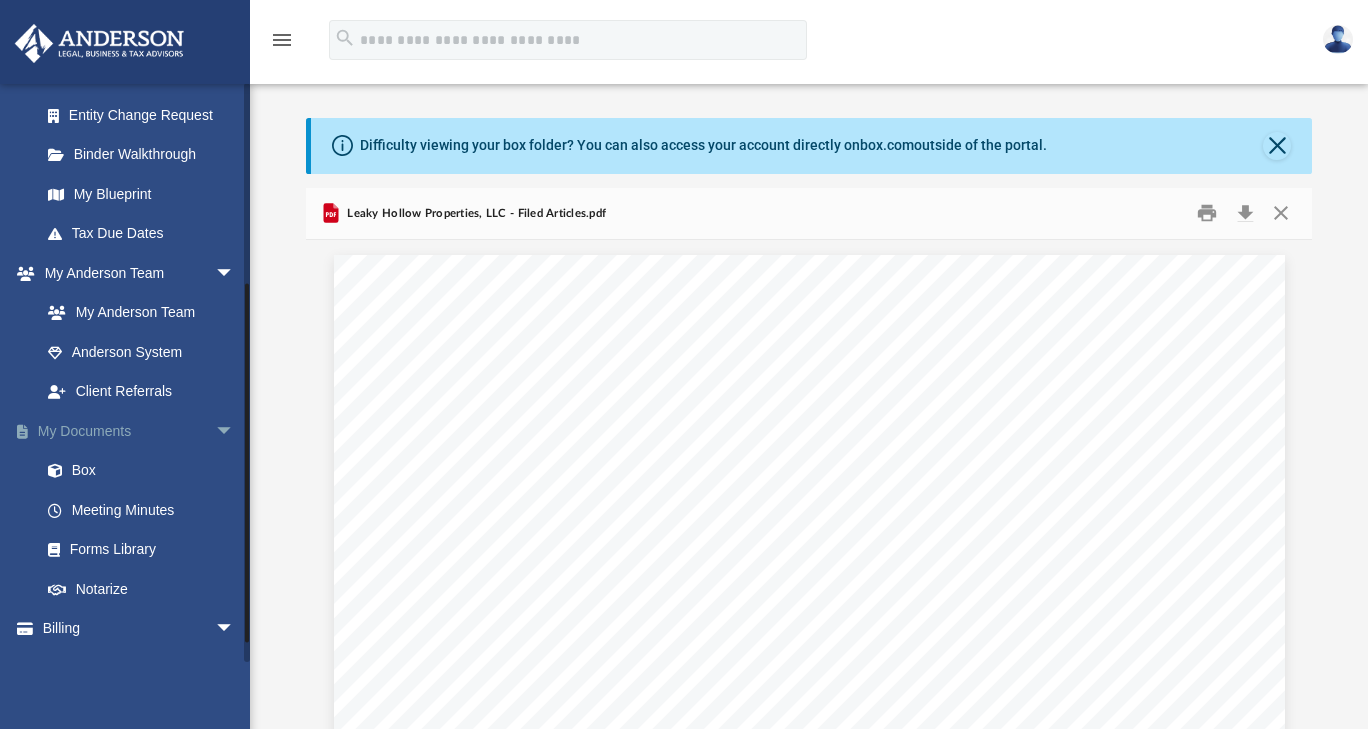 click on "My Documents arrow_drop_down" at bounding box center [139, 431] 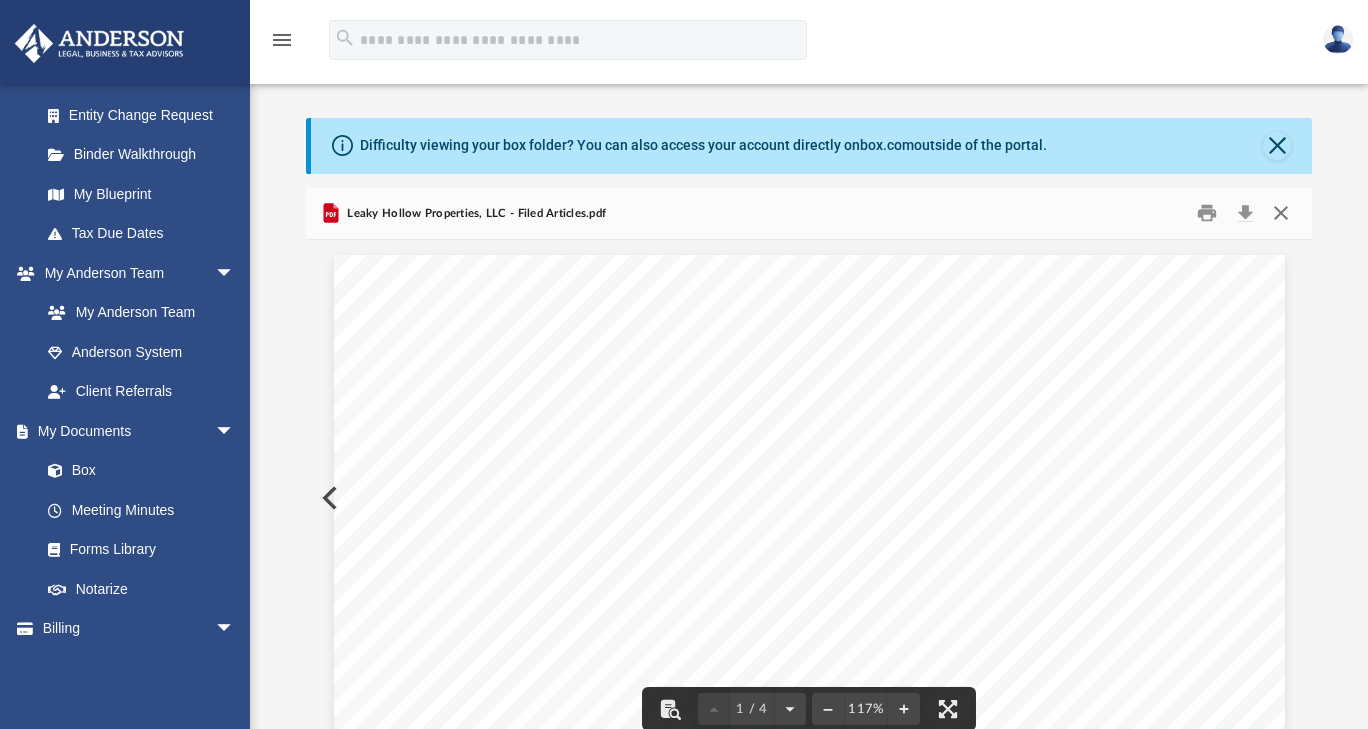 click at bounding box center (1281, 213) 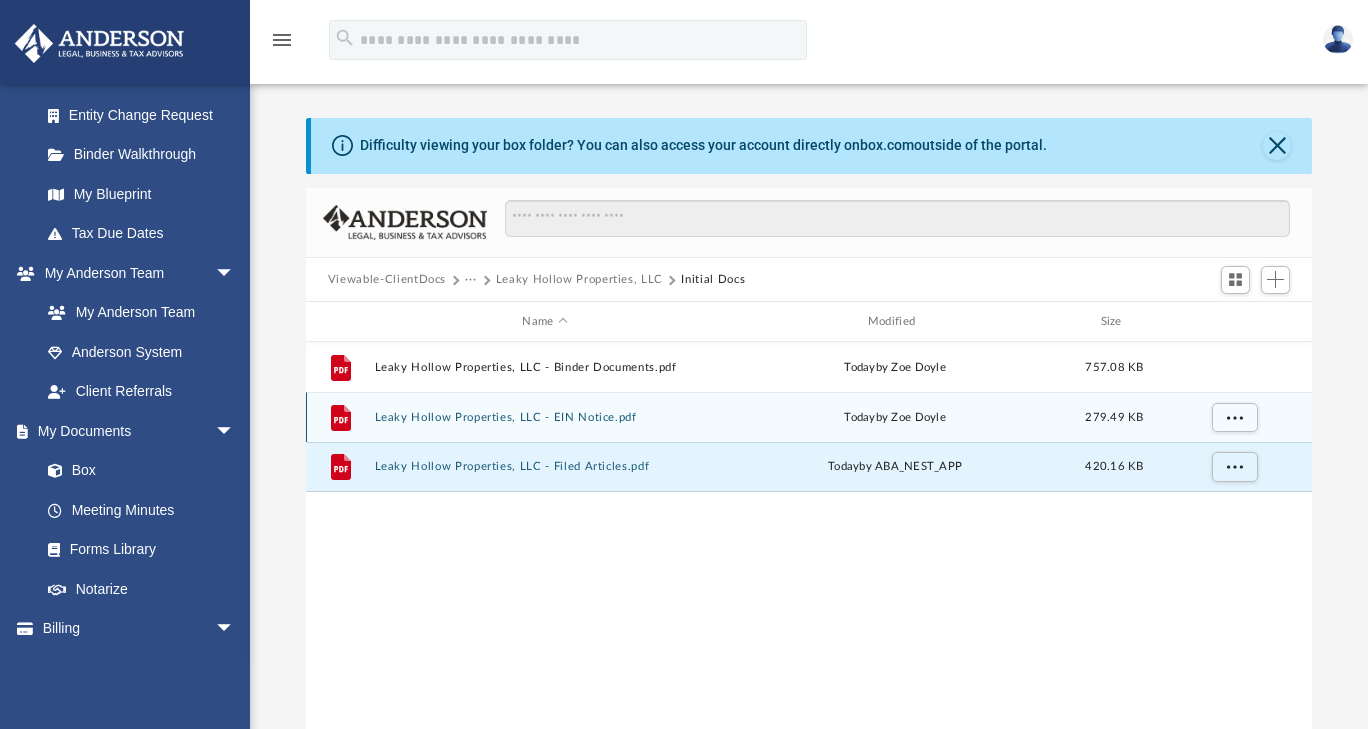 click on "Leaky Hollow Properties, LLC - EIN Notice.pdf" at bounding box center (544, 417) 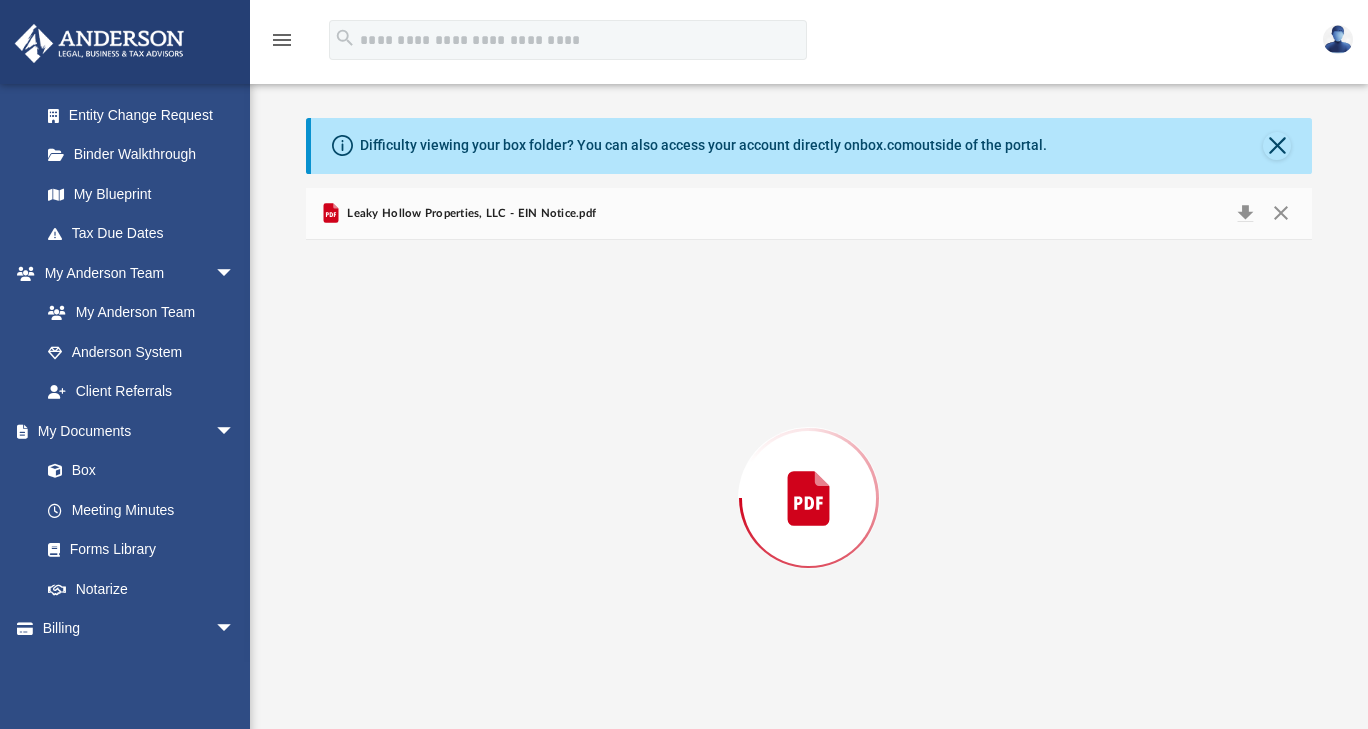 scroll, scrollTop: 27, scrollLeft: 0, axis: vertical 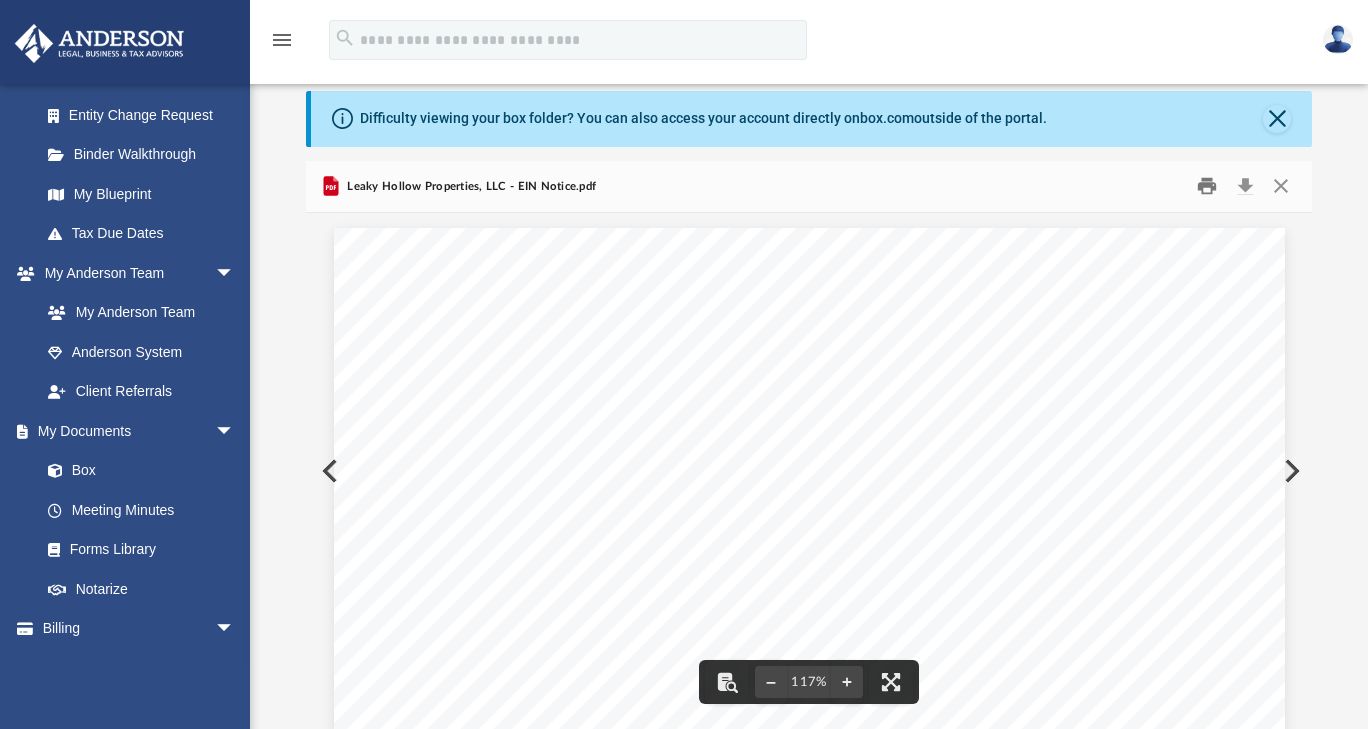 click at bounding box center (1208, 186) 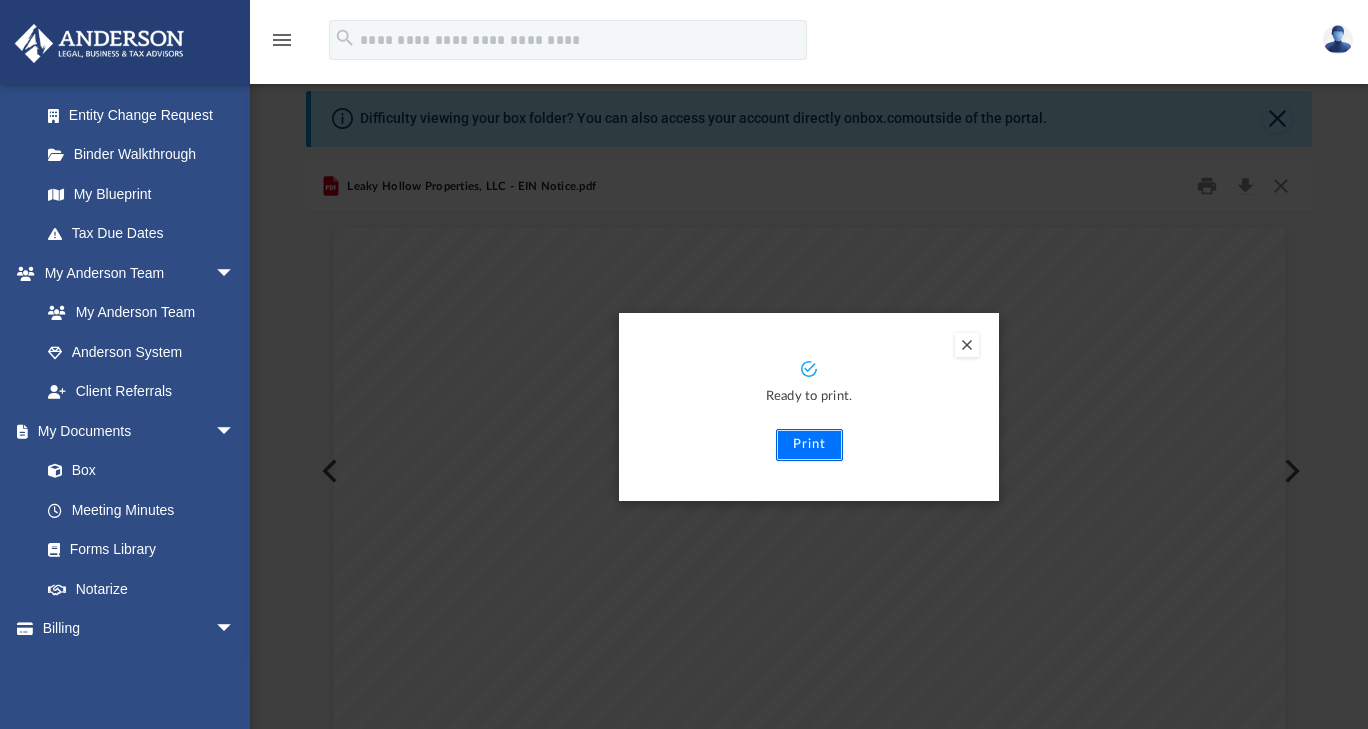 click on "Print" at bounding box center (809, 445) 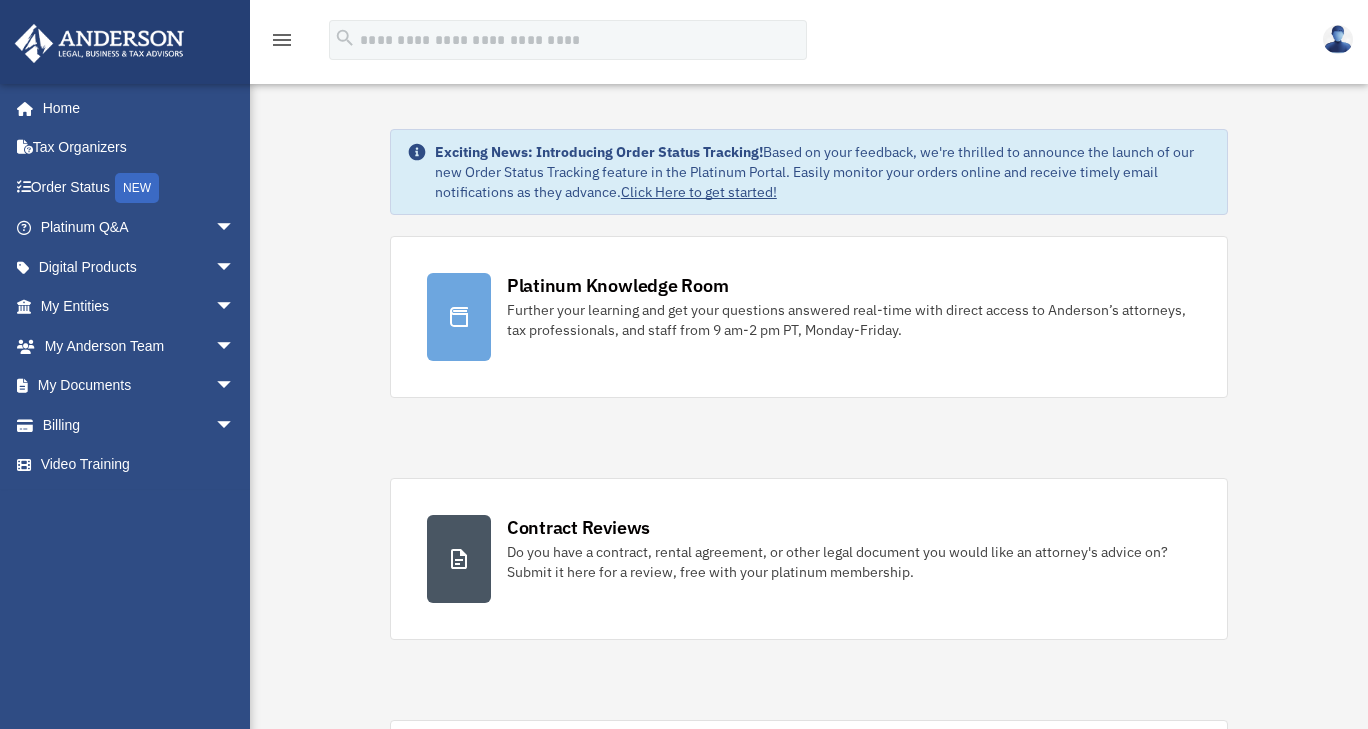 scroll, scrollTop: 0, scrollLeft: 0, axis: both 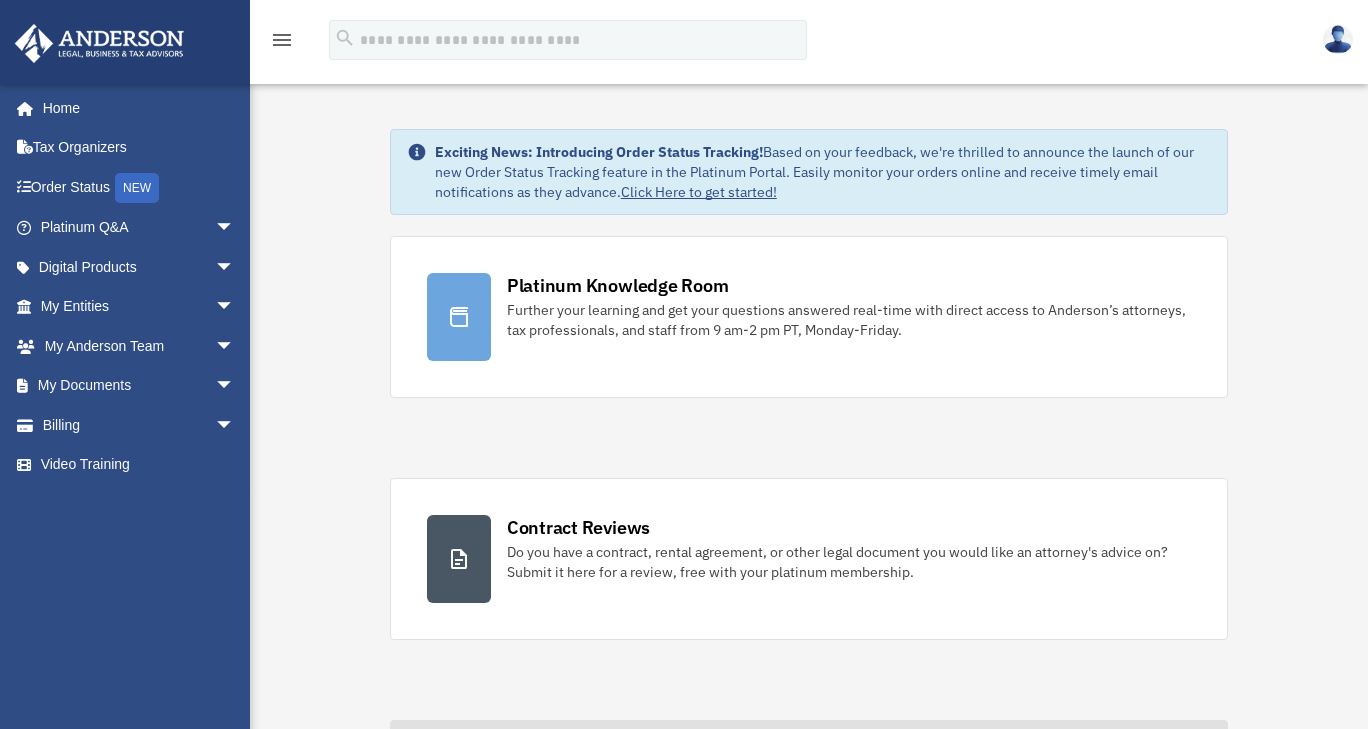 click on "My Entities" at bounding box center (552, 769) 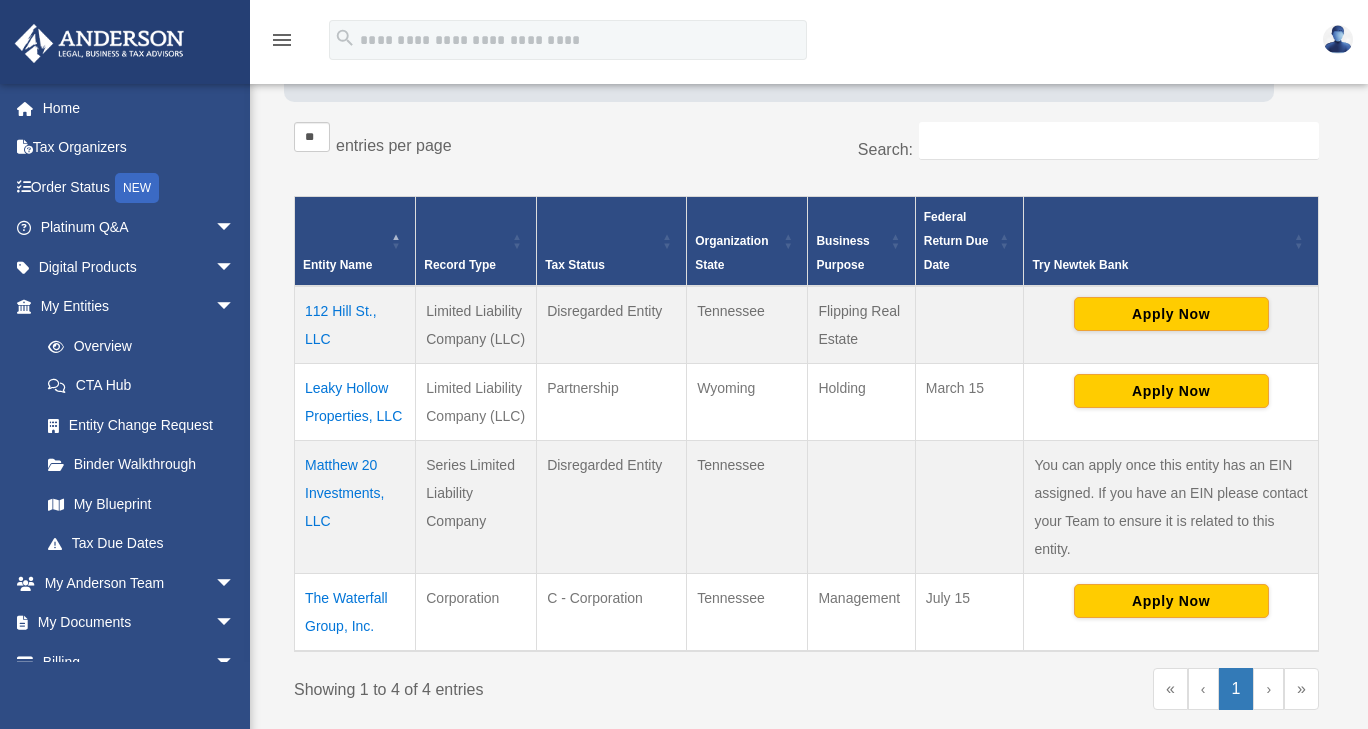 scroll, scrollTop: 303, scrollLeft: 0, axis: vertical 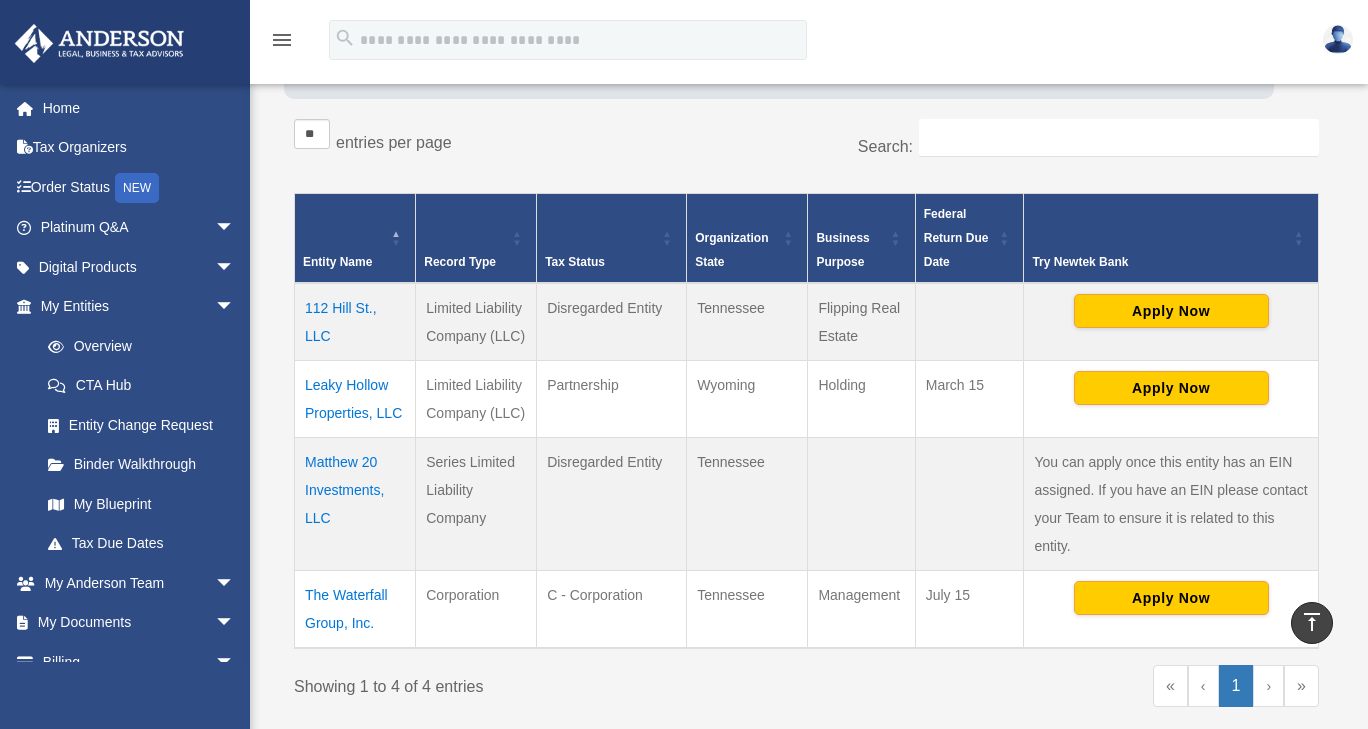 click on "Matthew 20 Investments, LLC" at bounding box center (355, 503) 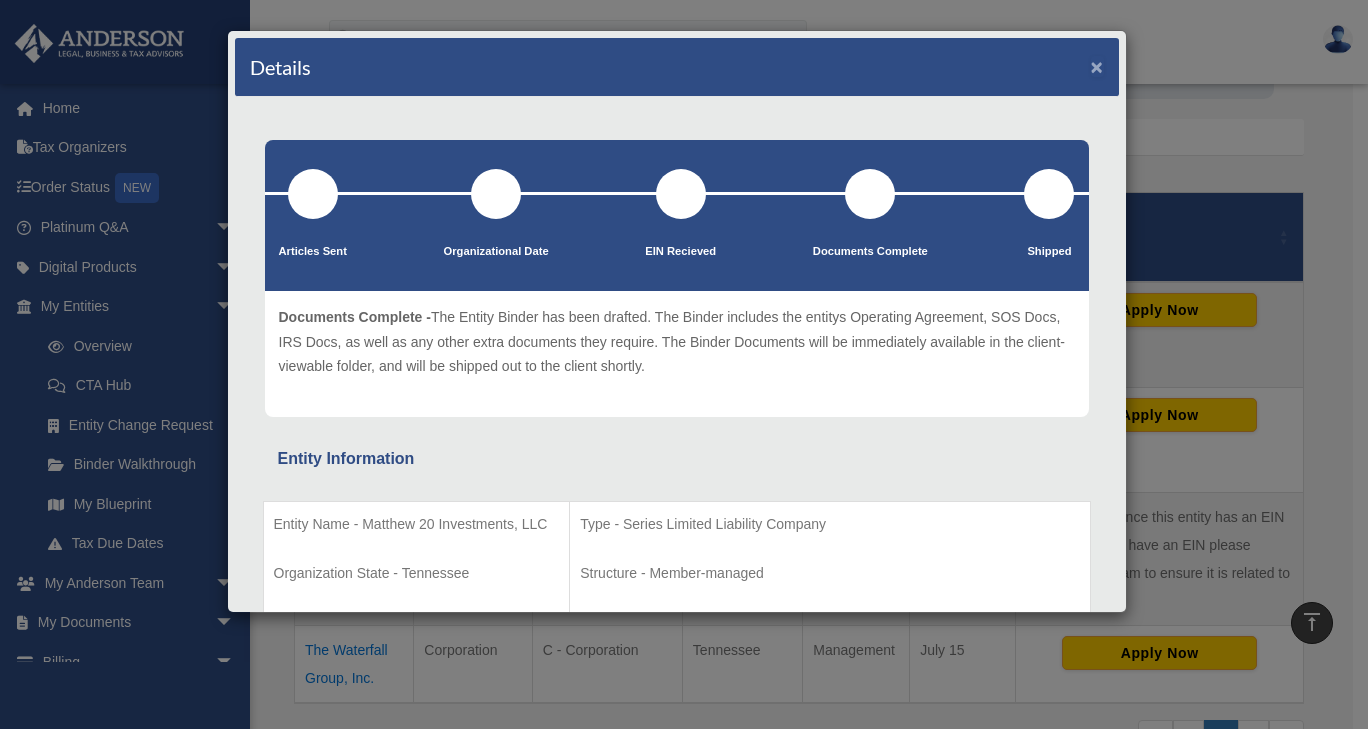 click on "×" at bounding box center (1097, 66) 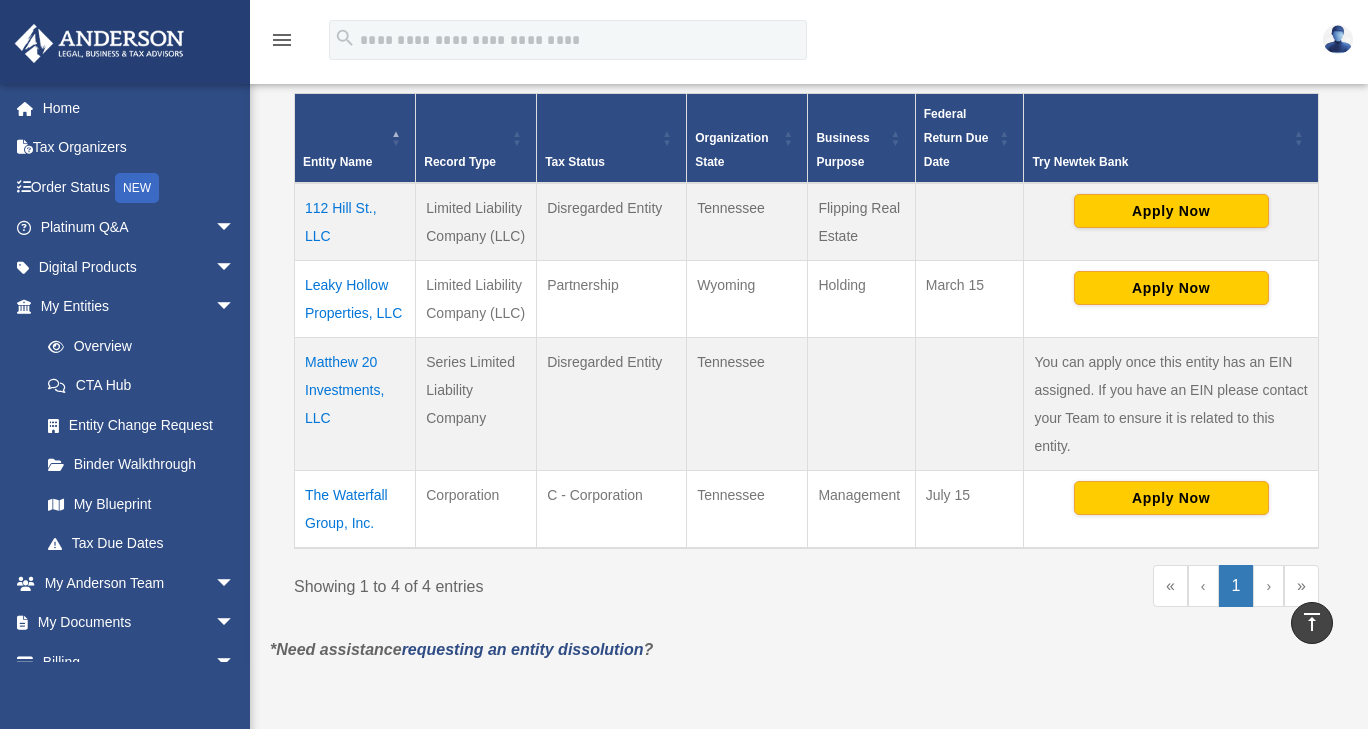 scroll, scrollTop: 405, scrollLeft: 0, axis: vertical 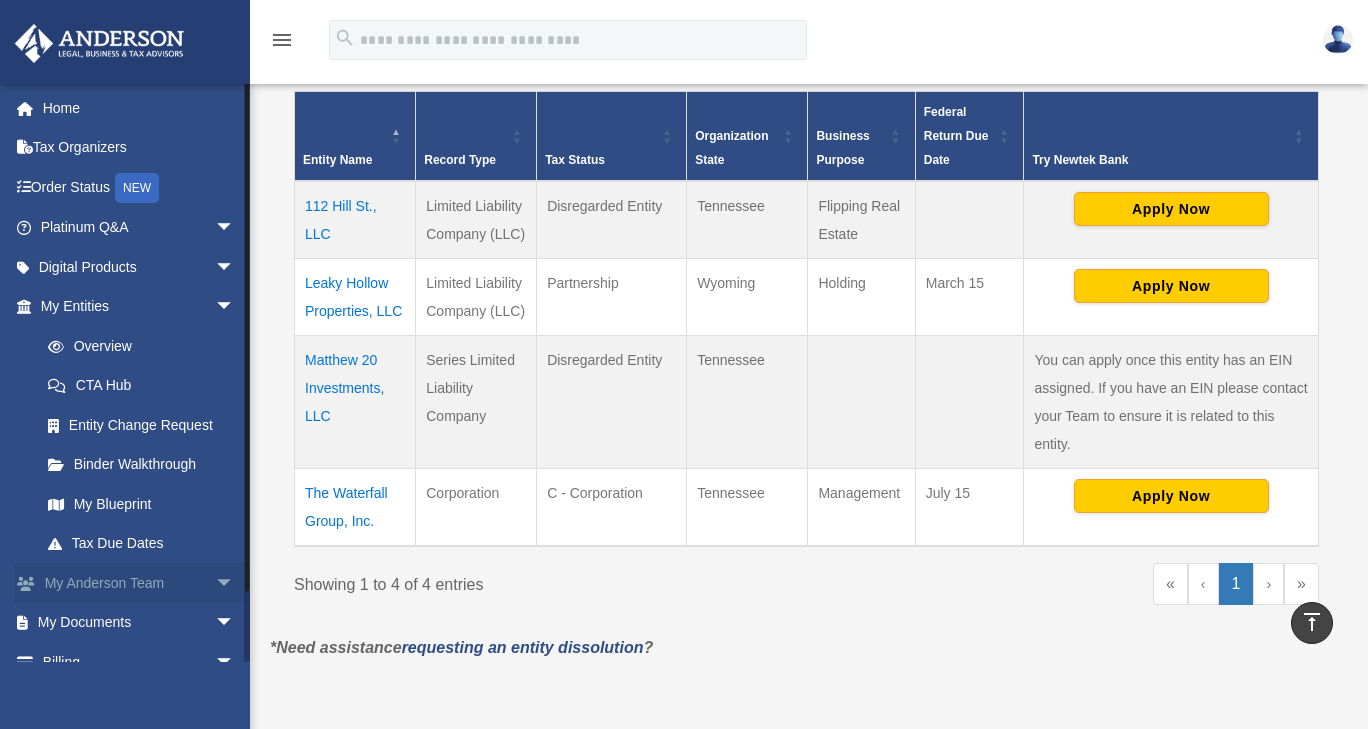click on "My Anderson Team arrow_drop_down" at bounding box center [139, 583] 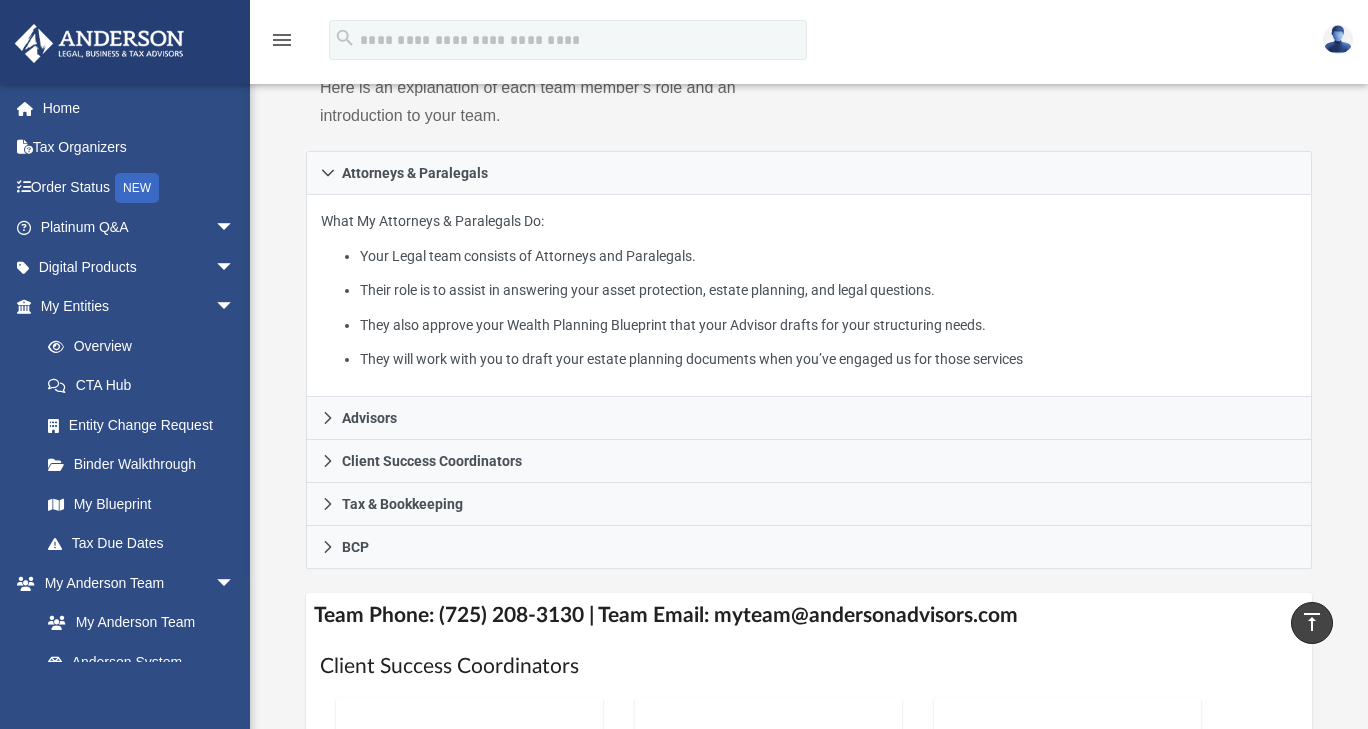 scroll, scrollTop: 0, scrollLeft: 0, axis: both 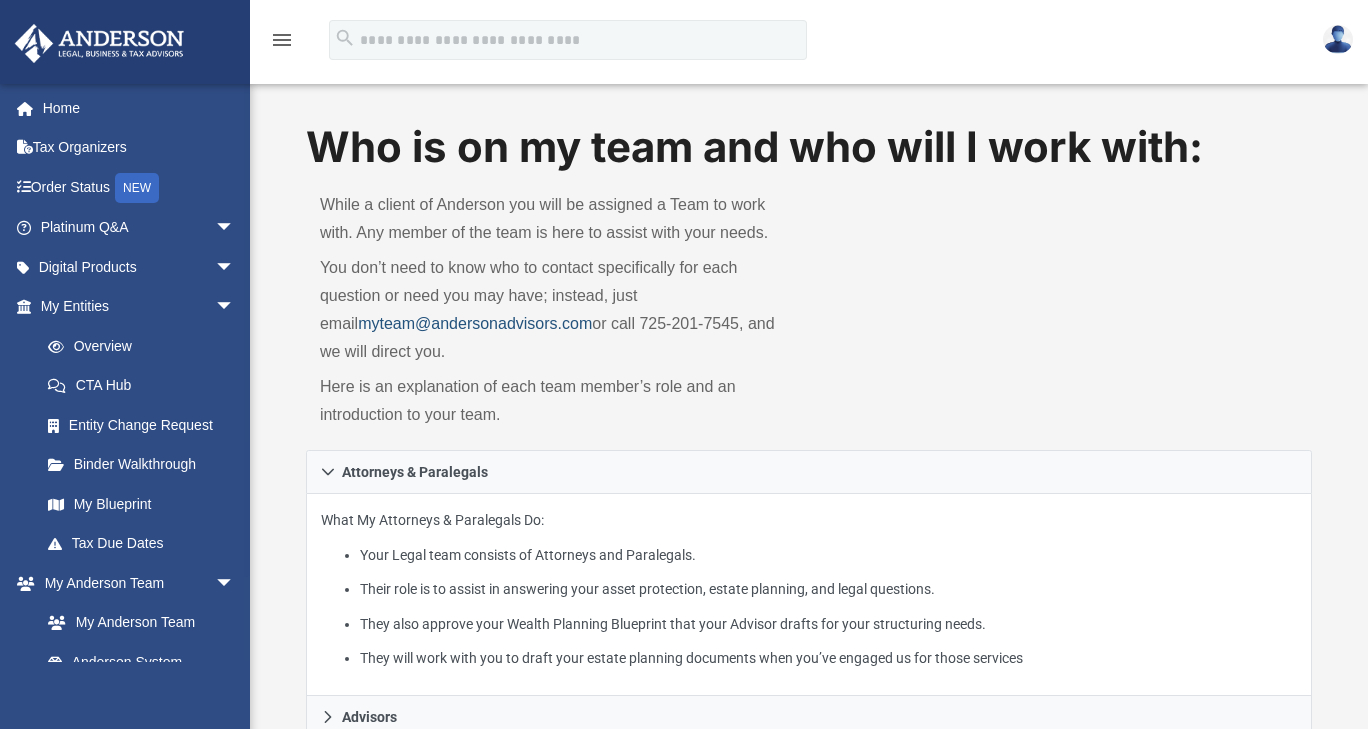 click on "myteam@andersonadvisors.com" at bounding box center (475, 323) 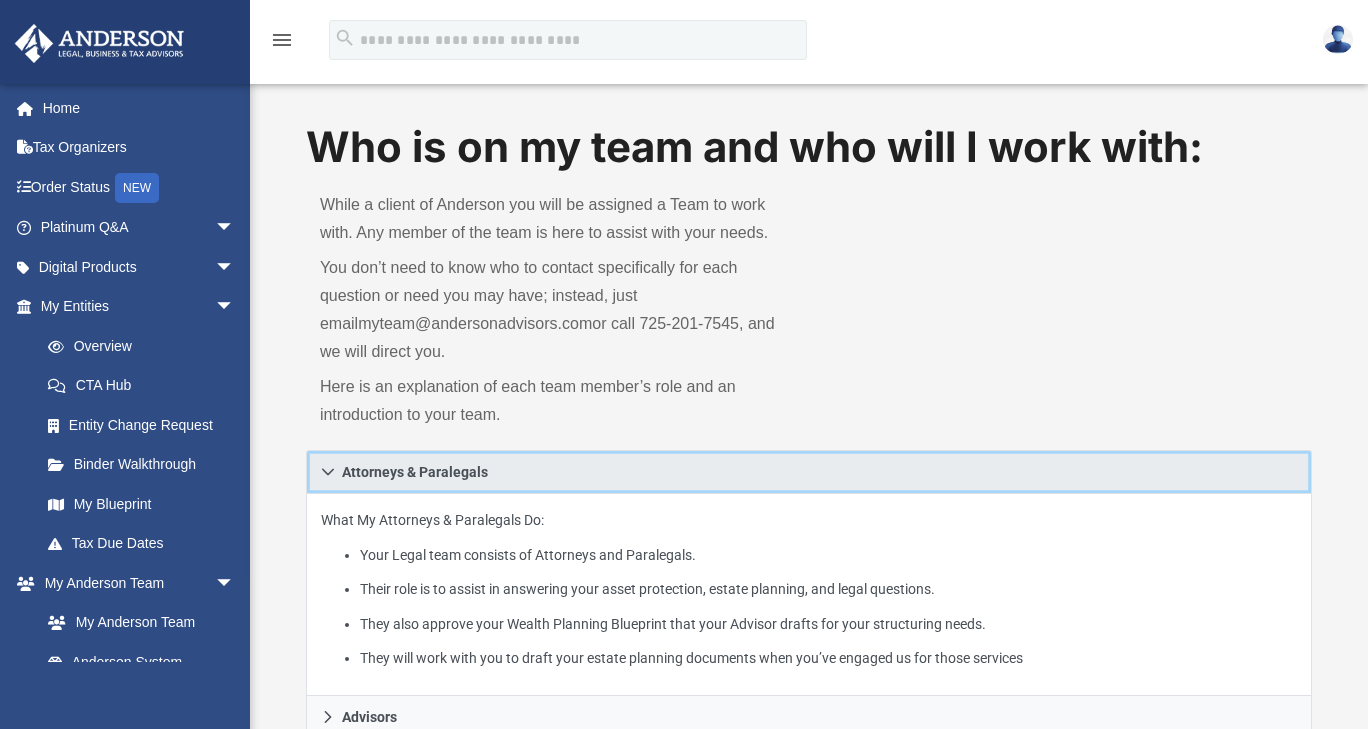 click on "Attorneys & Paralegals" at bounding box center [809, 472] 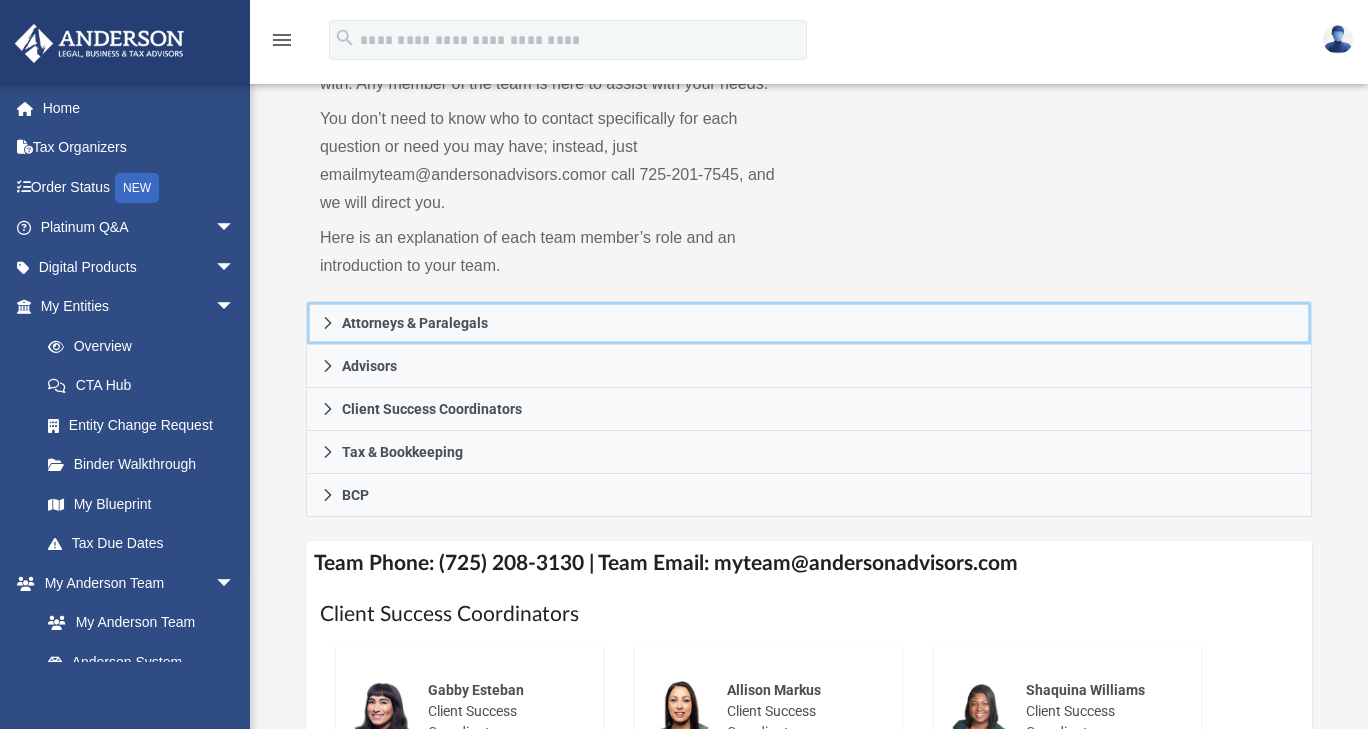 scroll, scrollTop: 163, scrollLeft: 0, axis: vertical 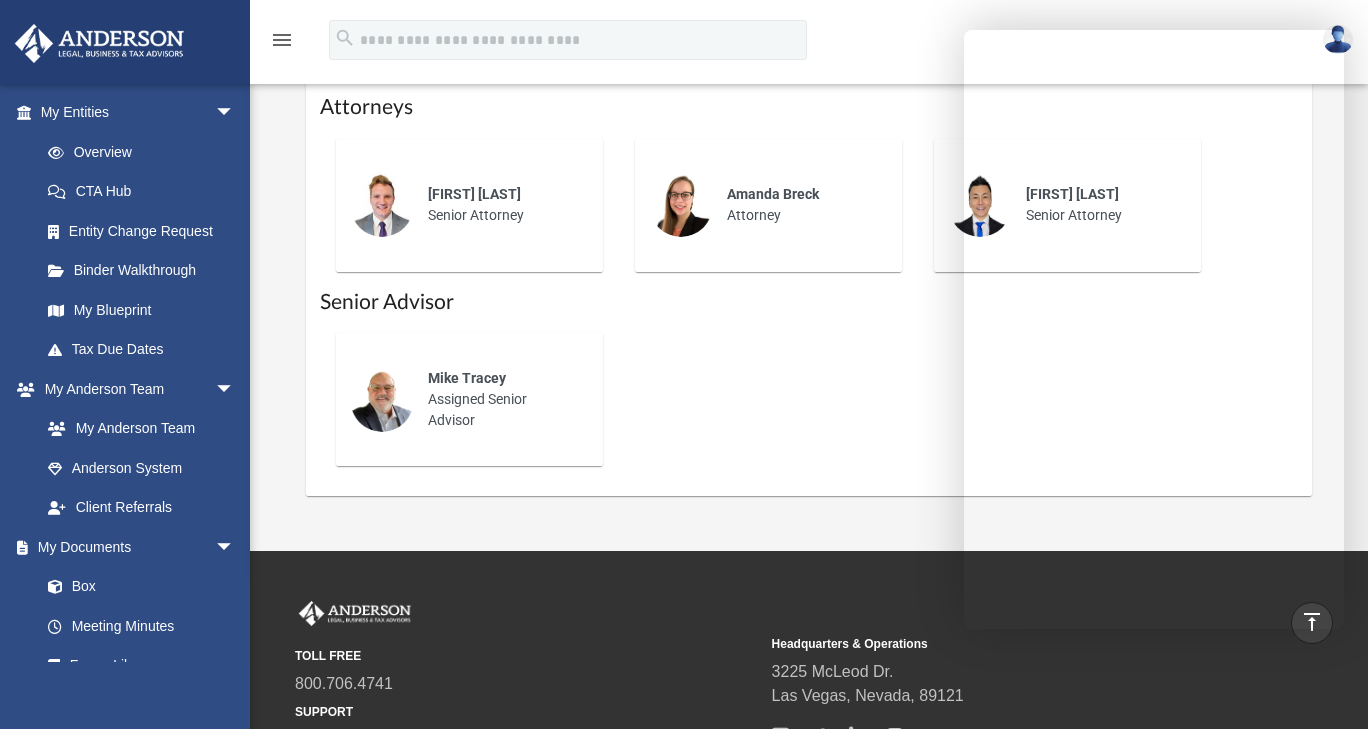 click on "menu
search
Site Menu		            	 add
[EMAIL]
Reset Password
Logout" at bounding box center (684, 41) 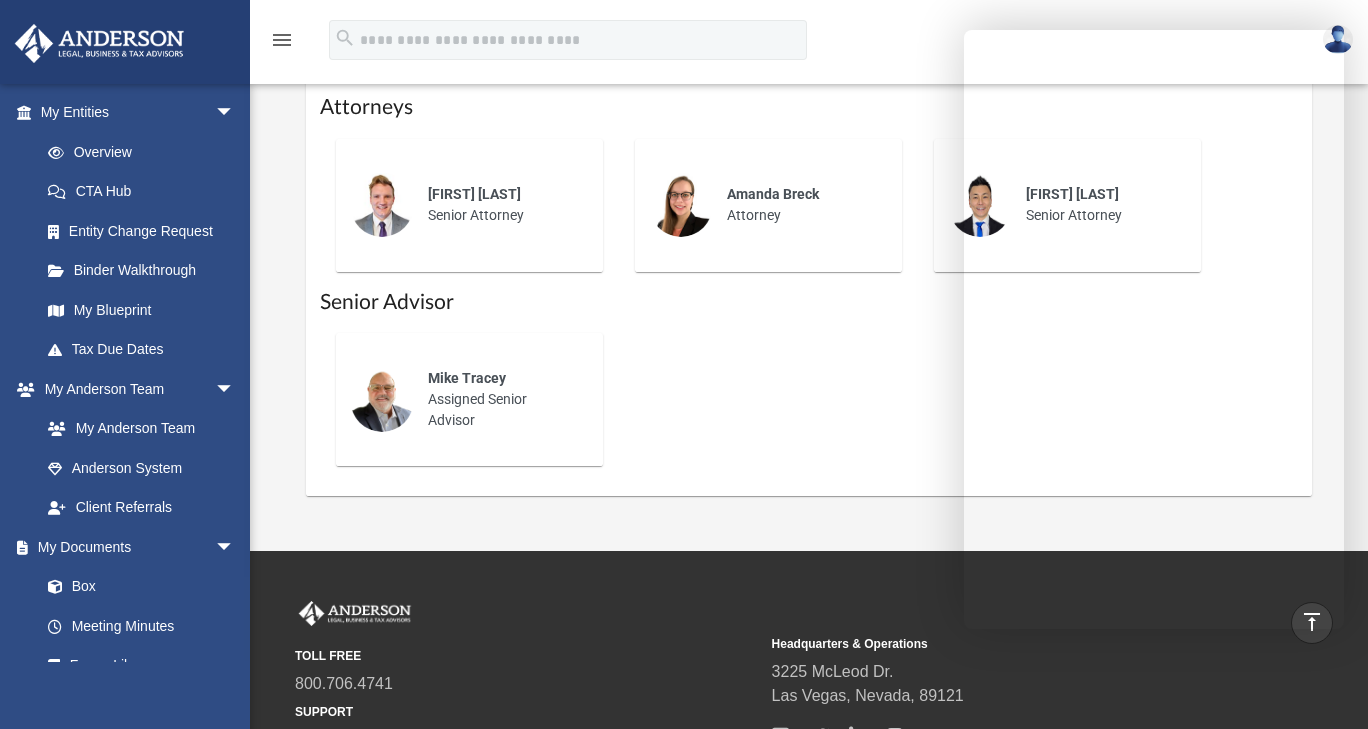 click at bounding box center (1338, 39) 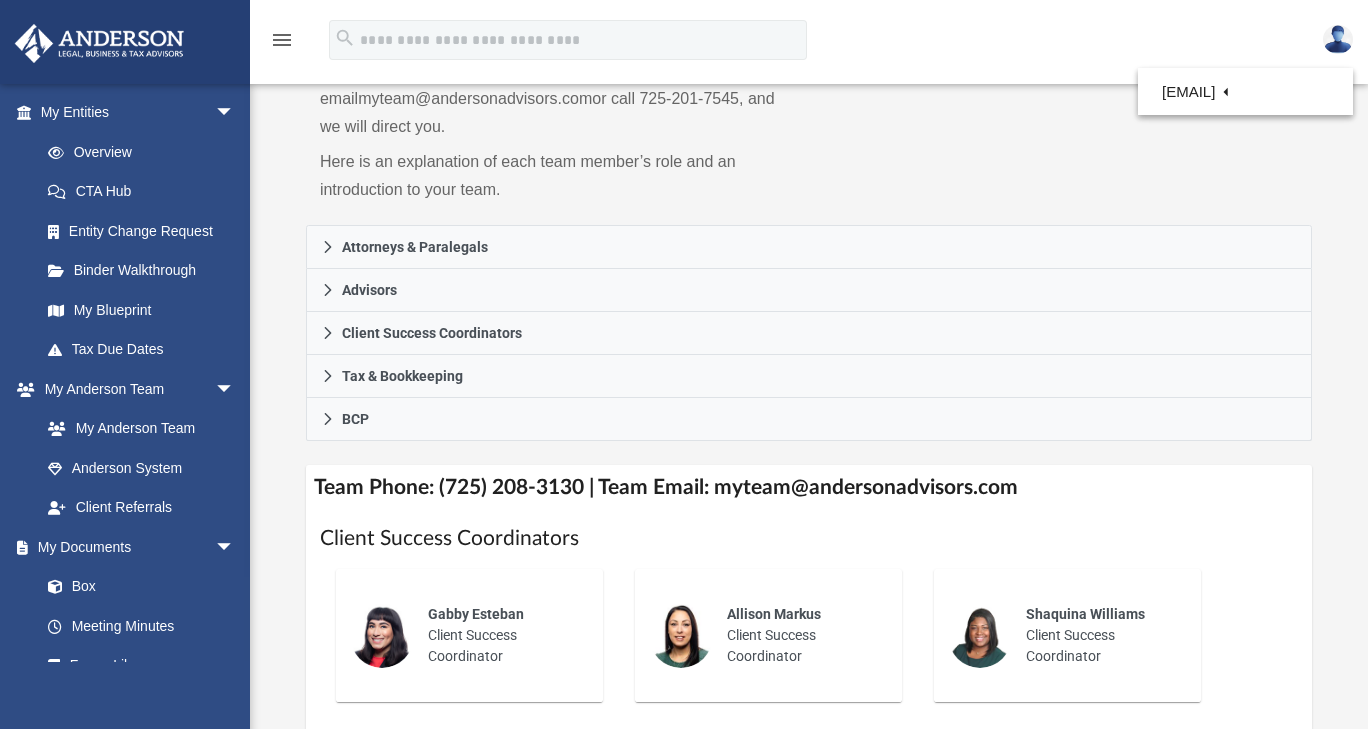 scroll, scrollTop: 245, scrollLeft: 0, axis: vertical 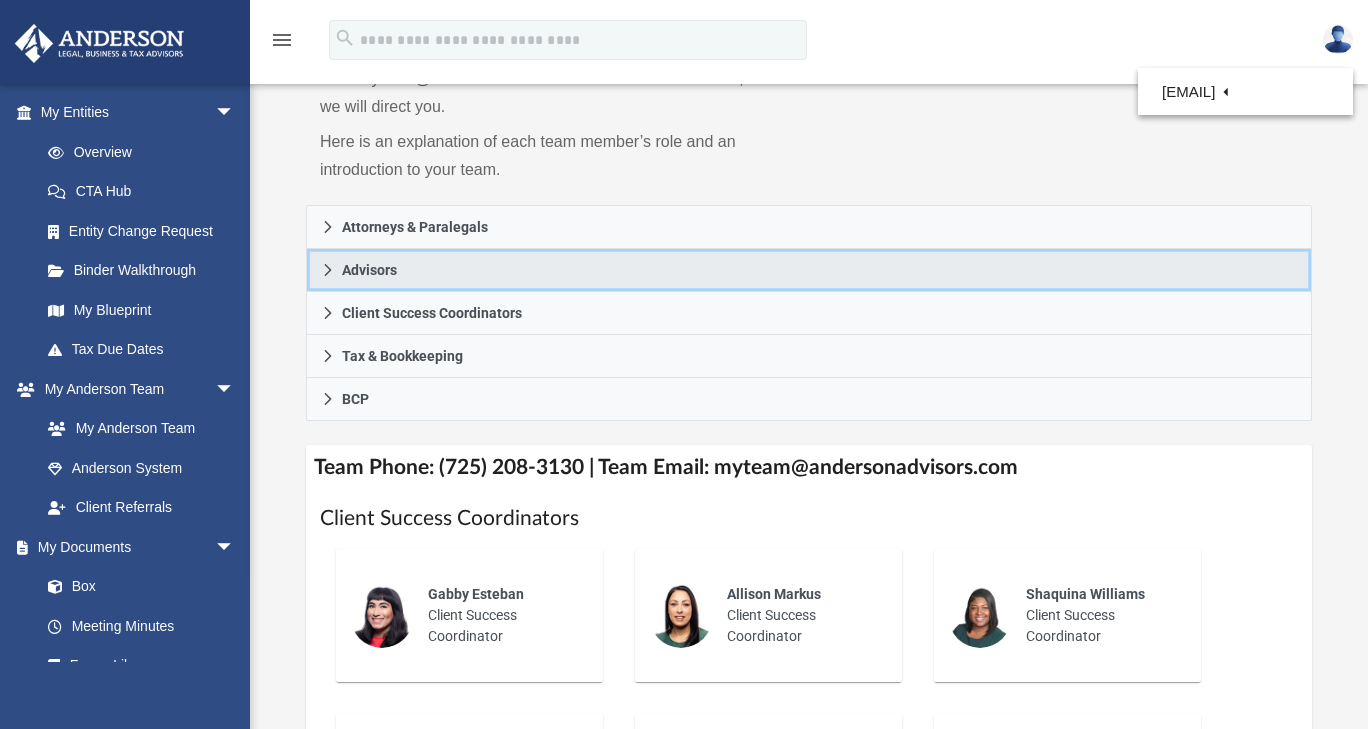 click on "Advisors" at bounding box center [809, 270] 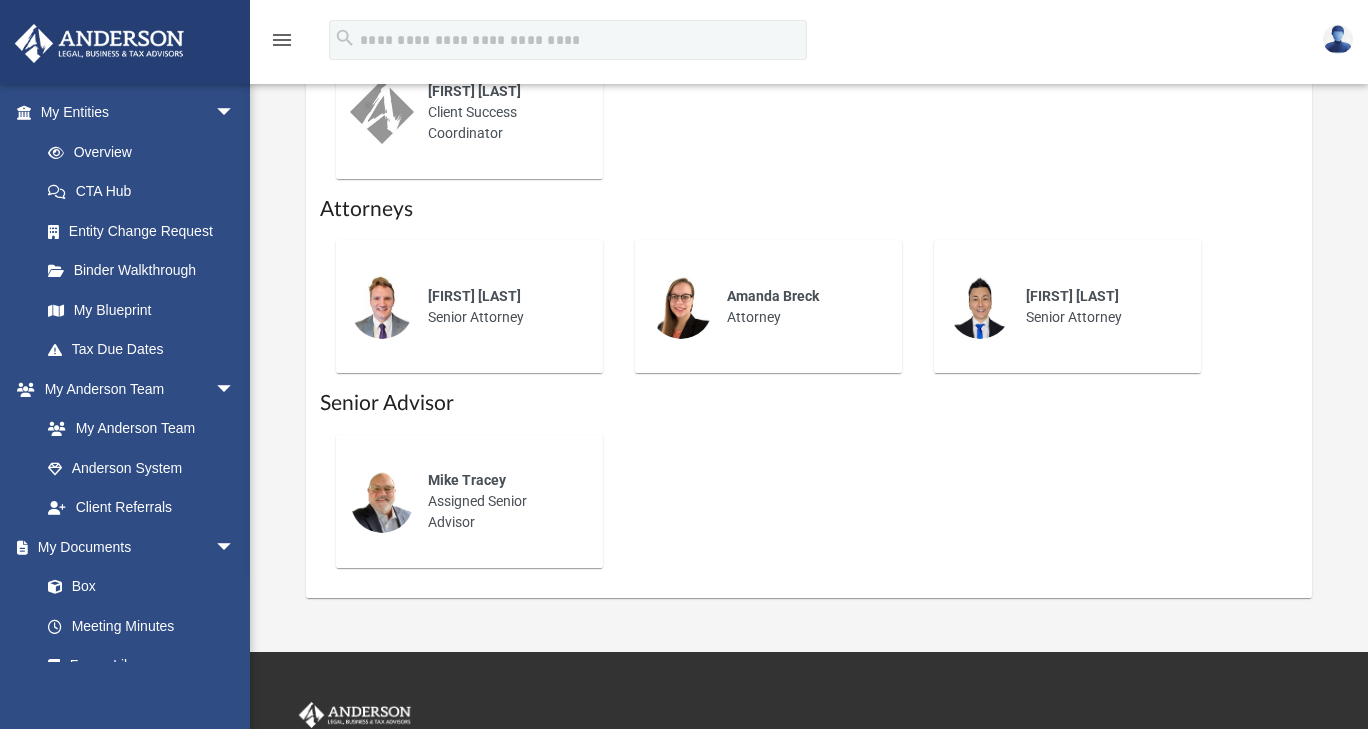 scroll, scrollTop: 1331, scrollLeft: 0, axis: vertical 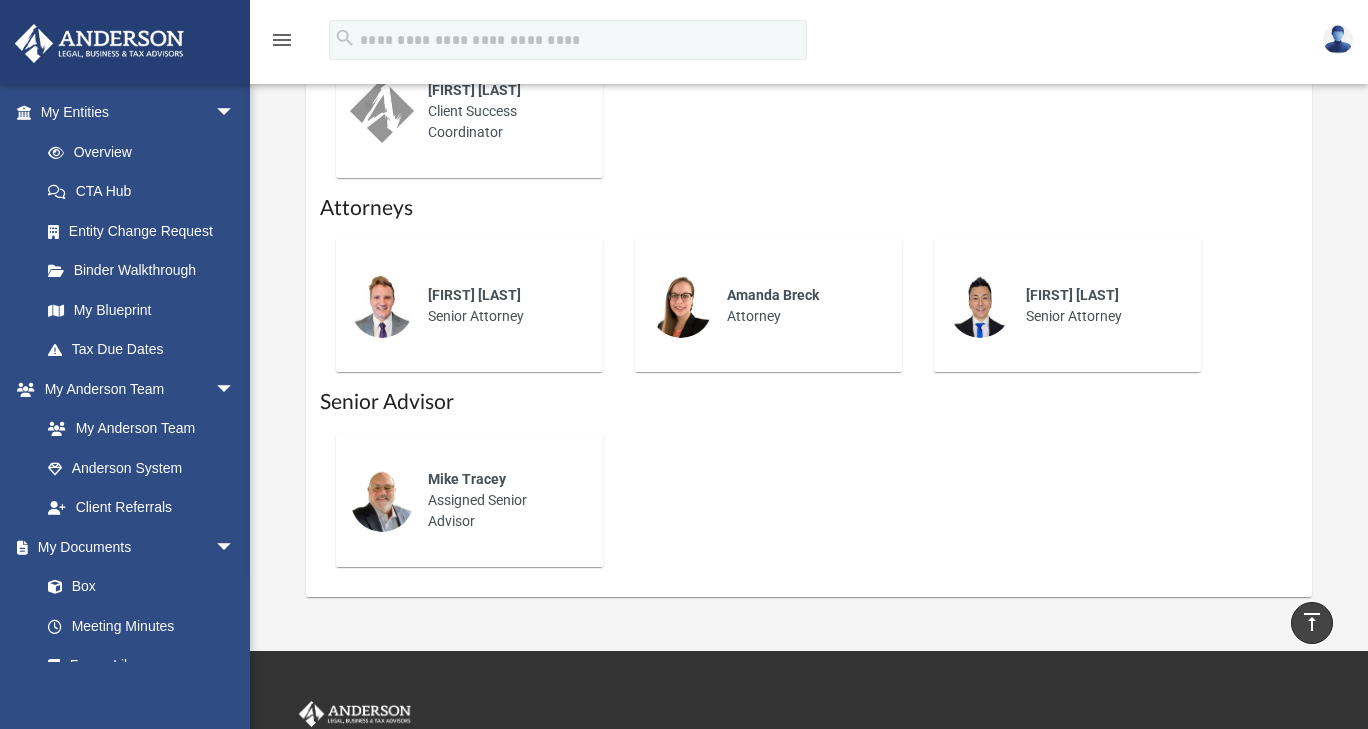 click at bounding box center (382, 500) 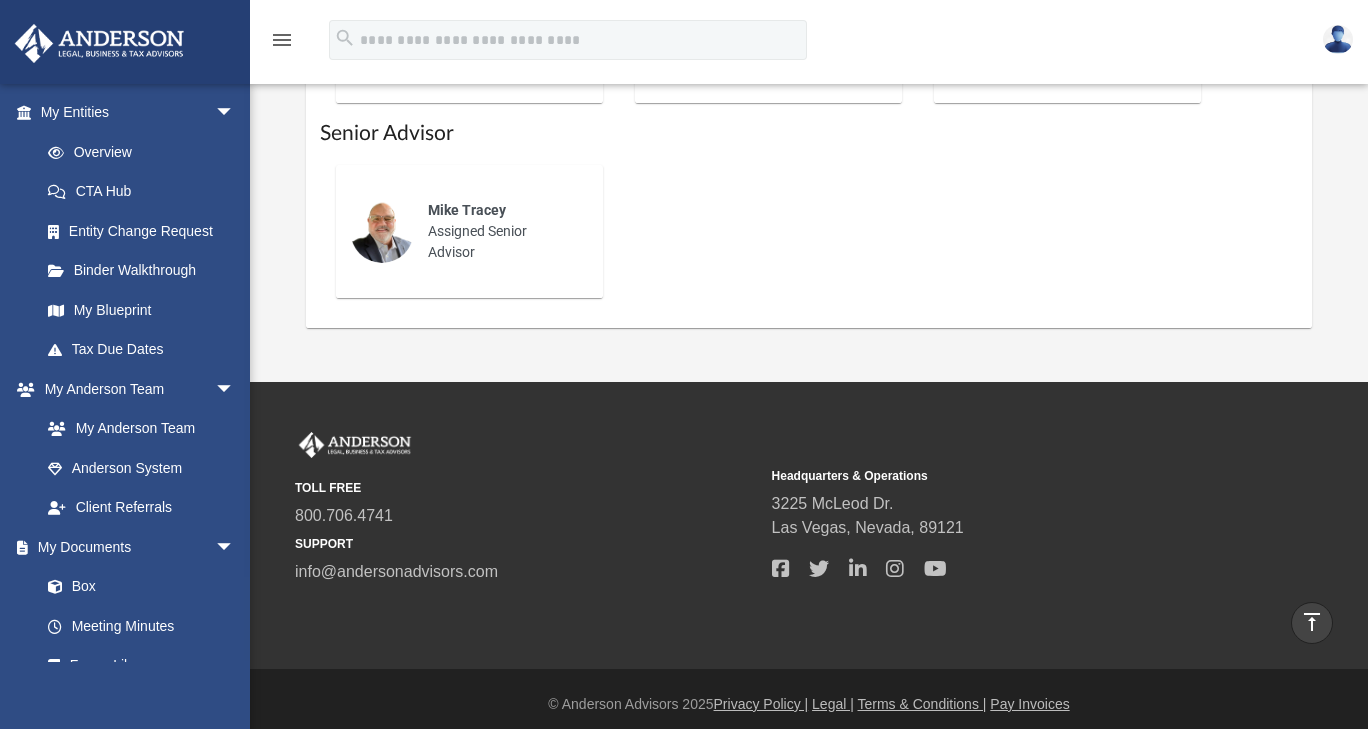 scroll, scrollTop: 1609, scrollLeft: 0, axis: vertical 